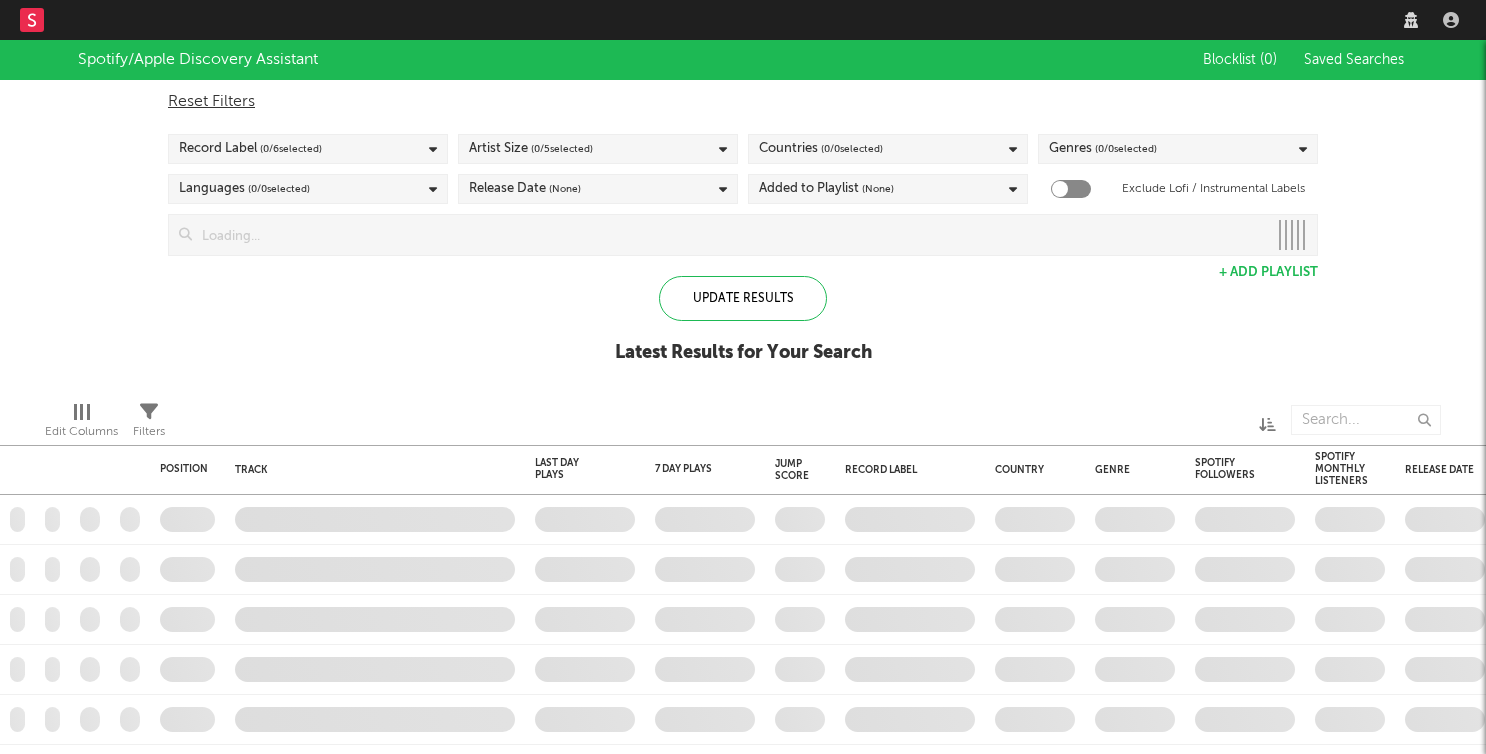 scroll, scrollTop: 0, scrollLeft: 0, axis: both 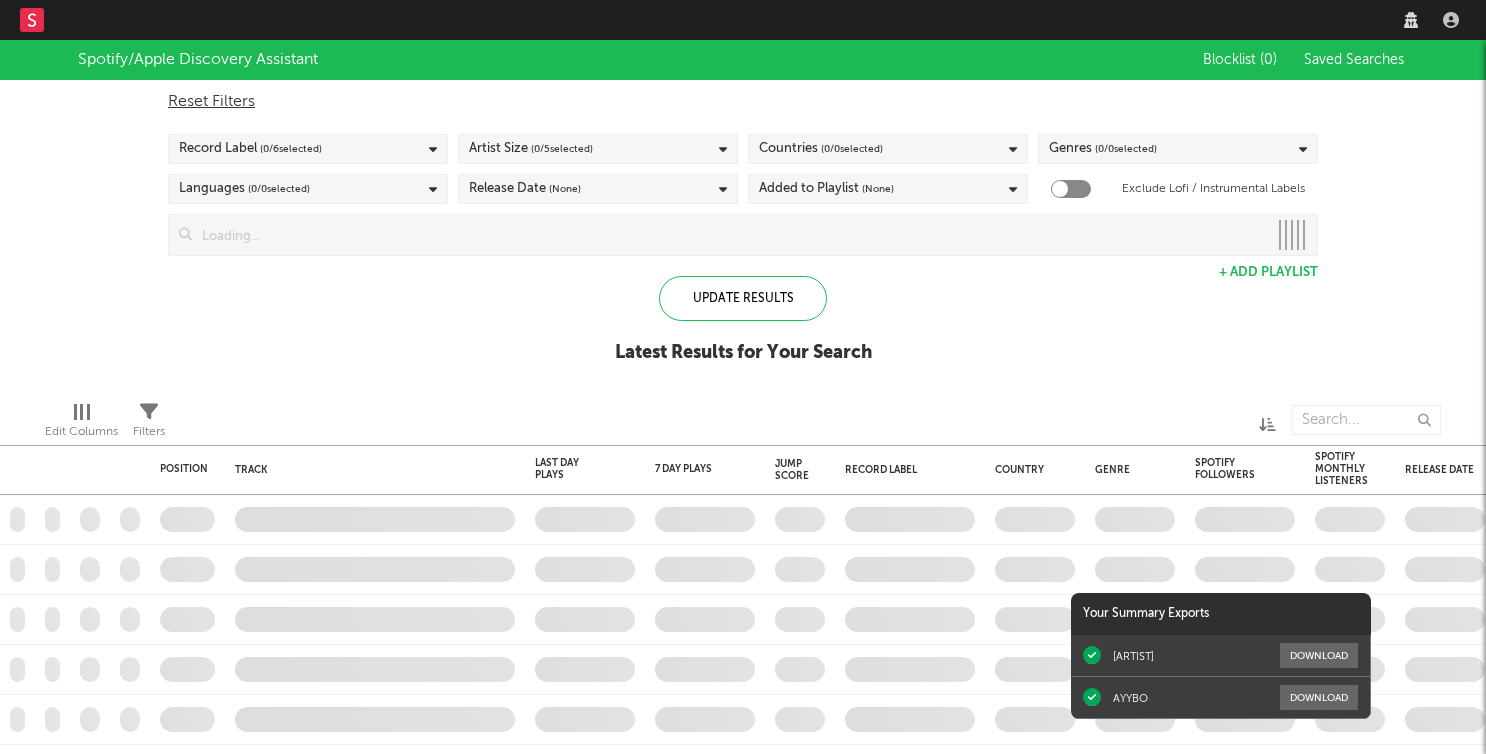 checkbox on "true" 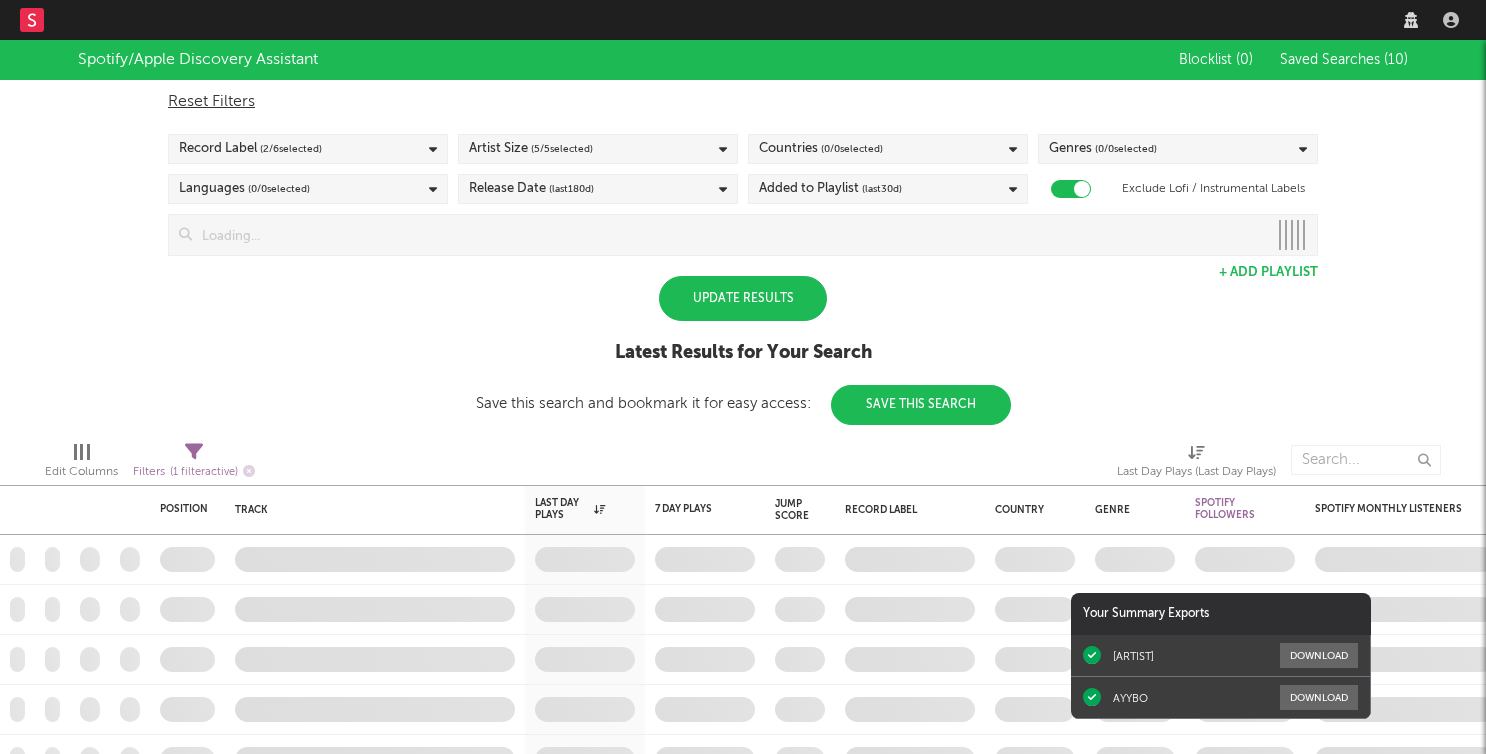 click on "Update Results" at bounding box center (743, 298) 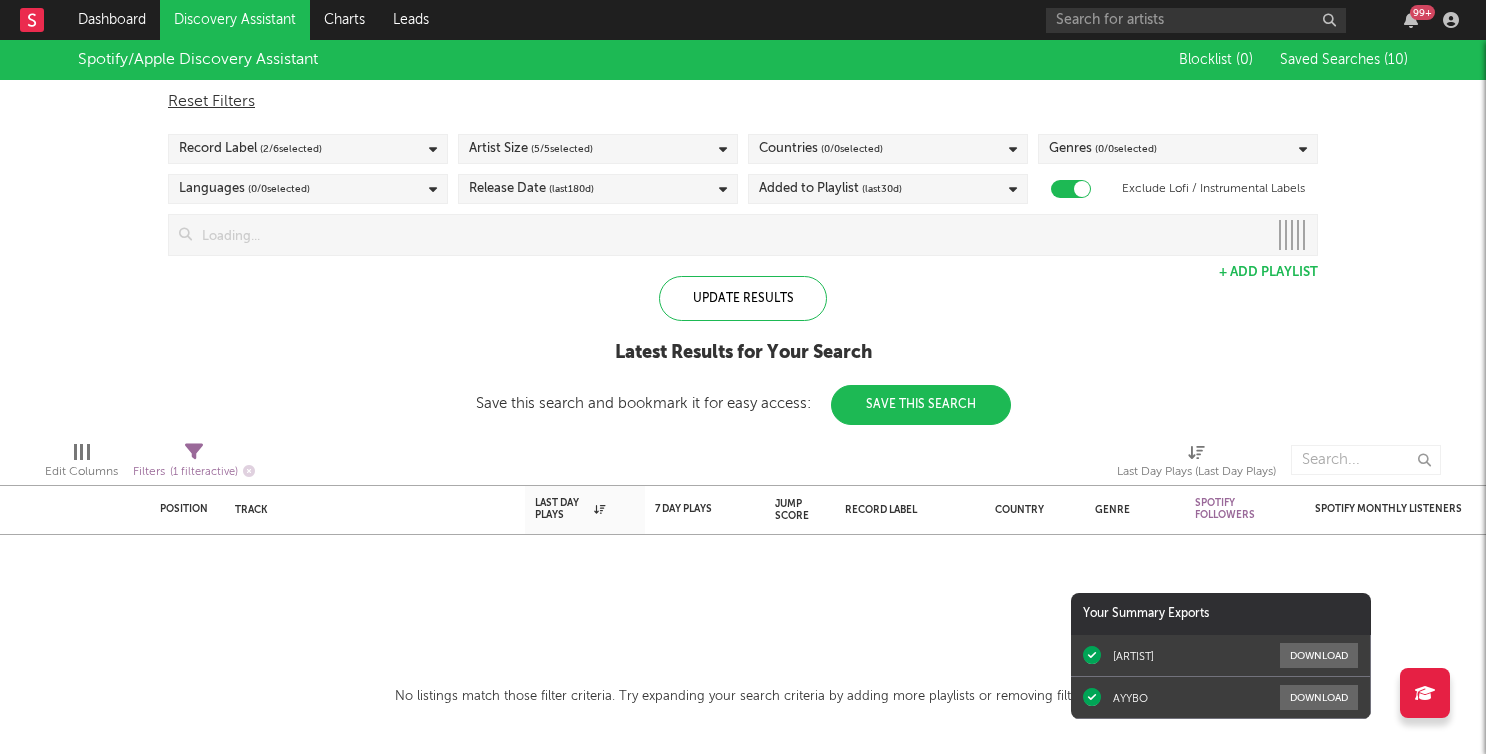 click on "( 0 / 0  selected)" at bounding box center (852, 149) 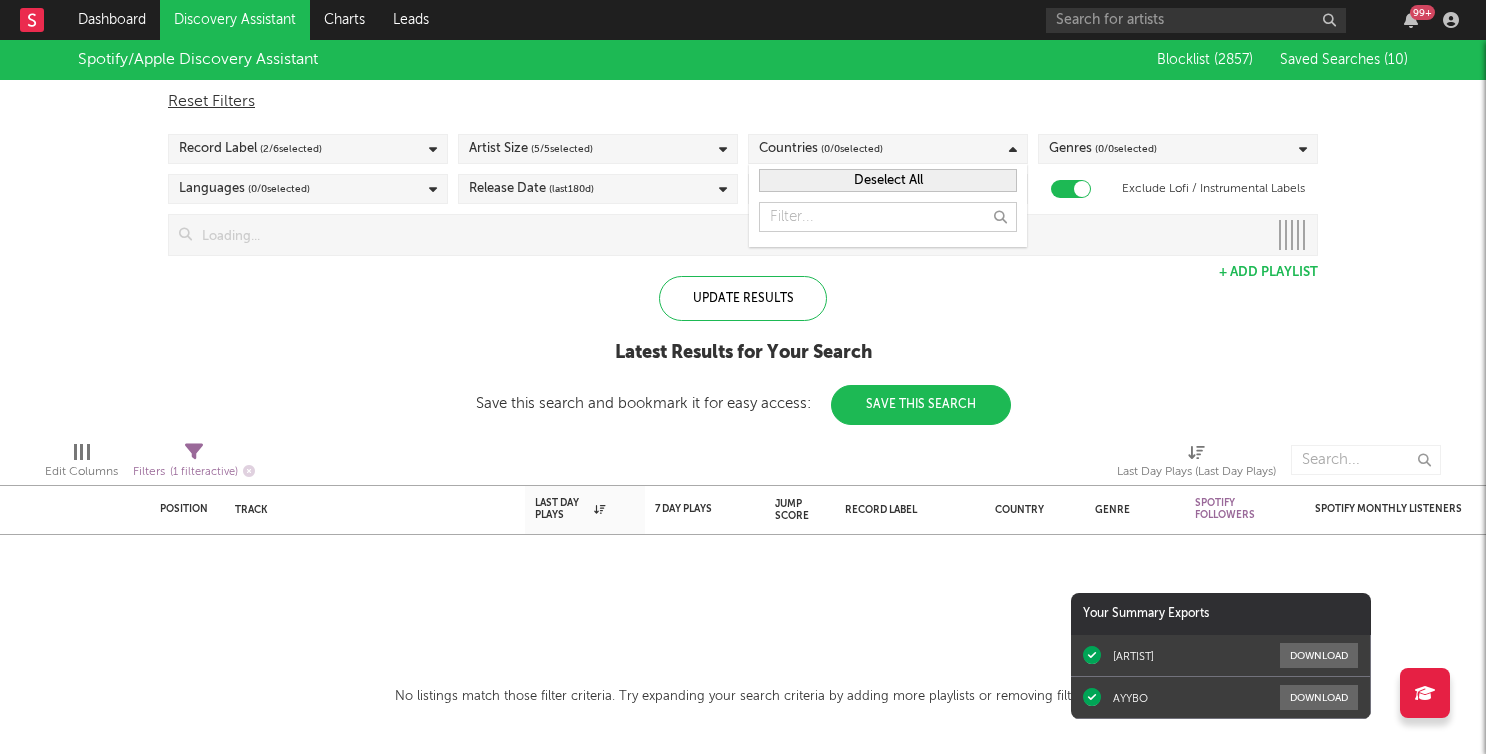 click on "Deselect All" at bounding box center (888, 180) 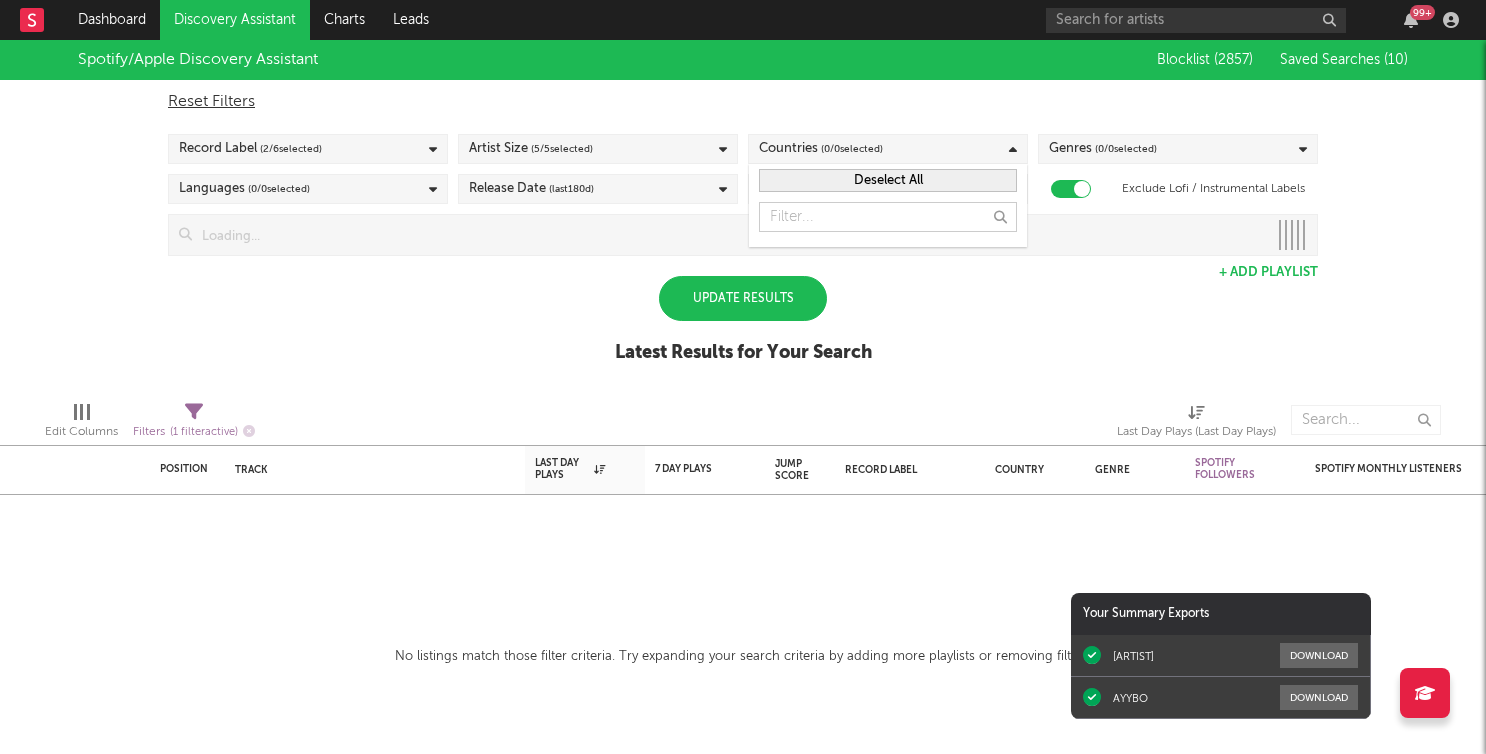 click on "Deselect All" at bounding box center (888, 180) 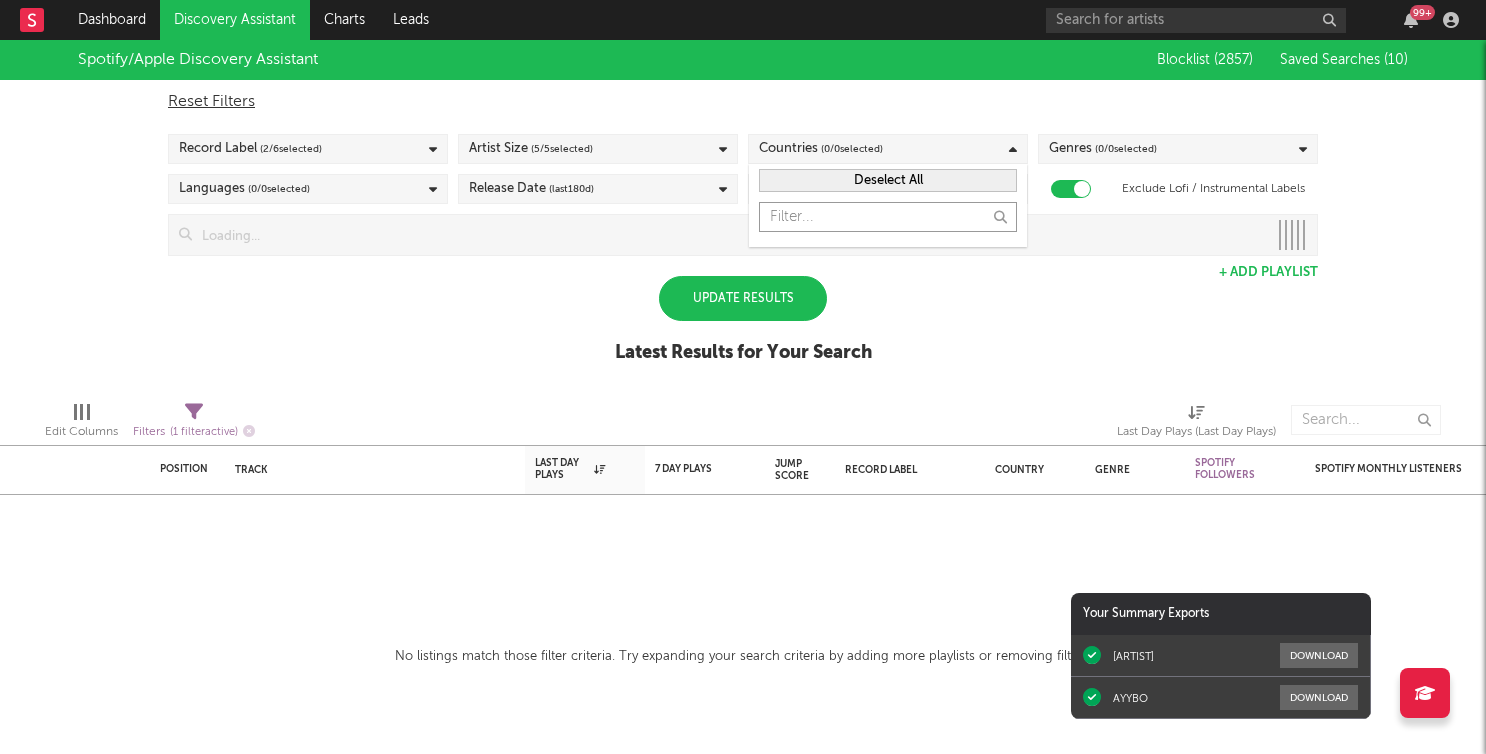 click at bounding box center [888, 217] 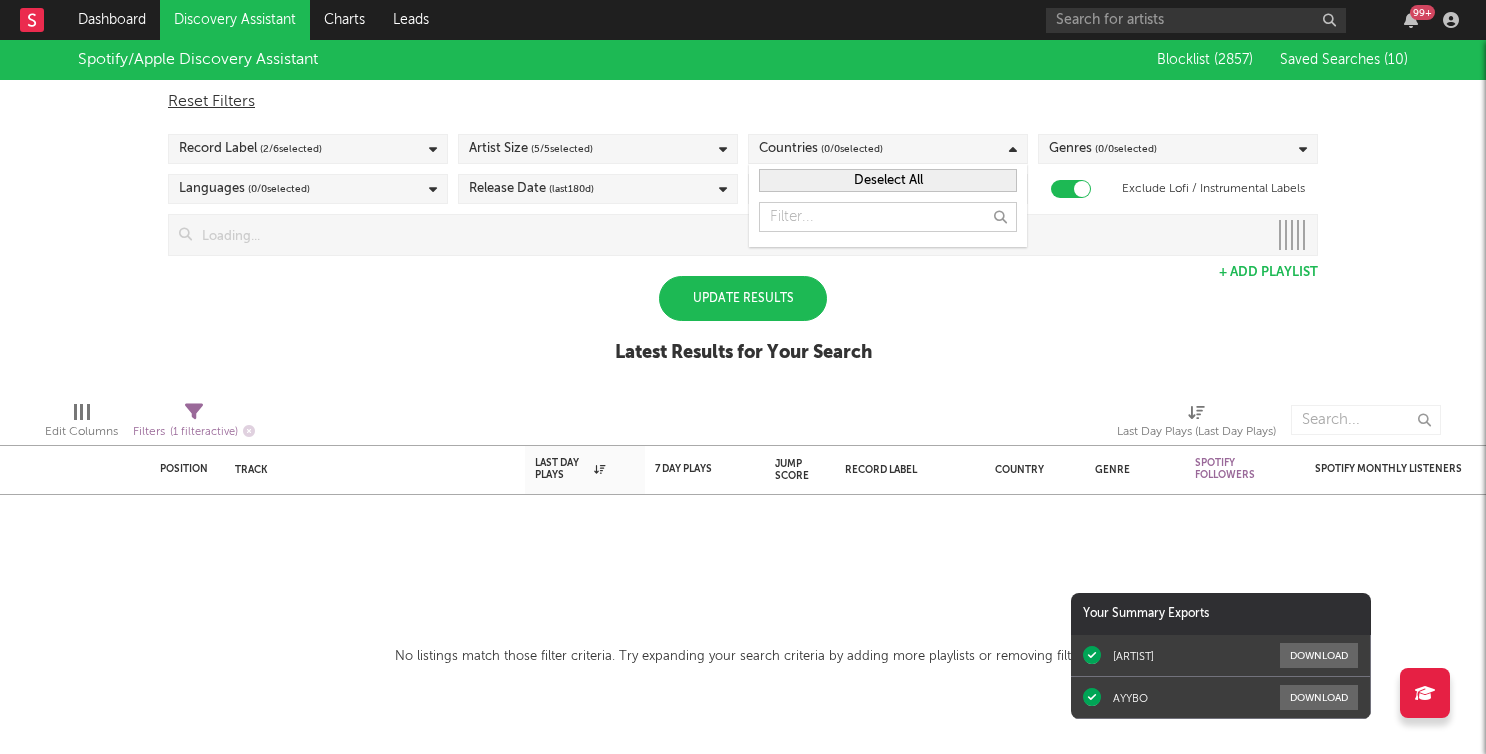 click at bounding box center (1013, 149) 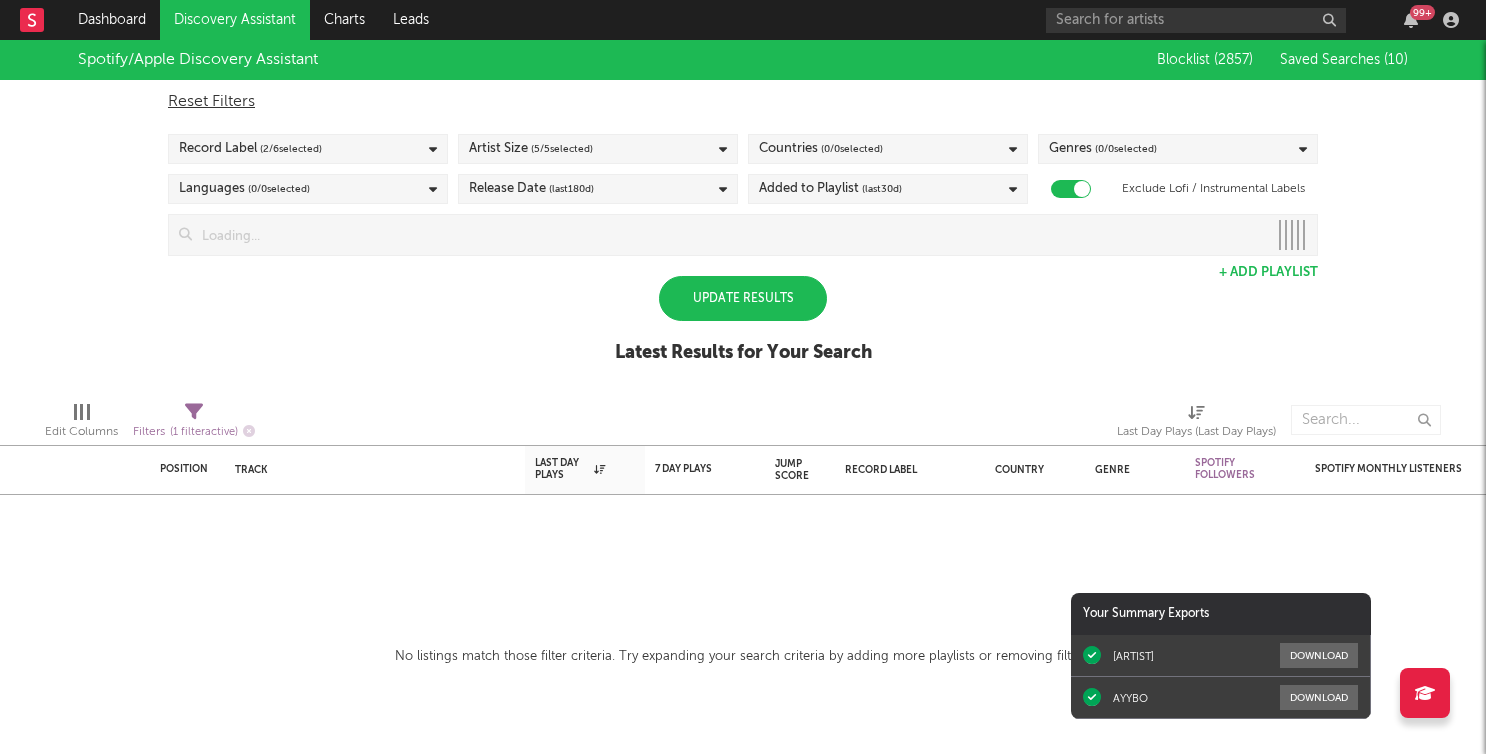 click at bounding box center (1013, 149) 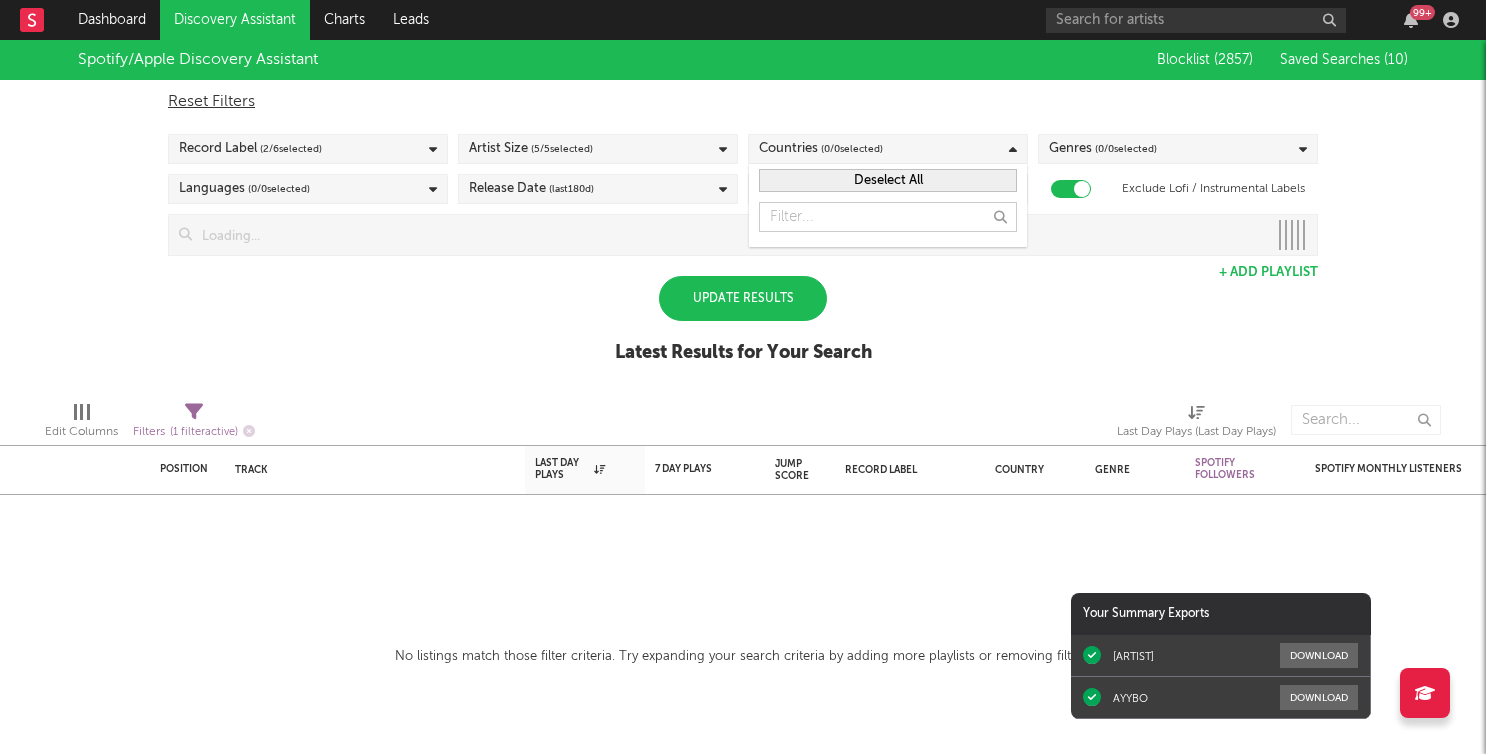click at bounding box center (888, 217) 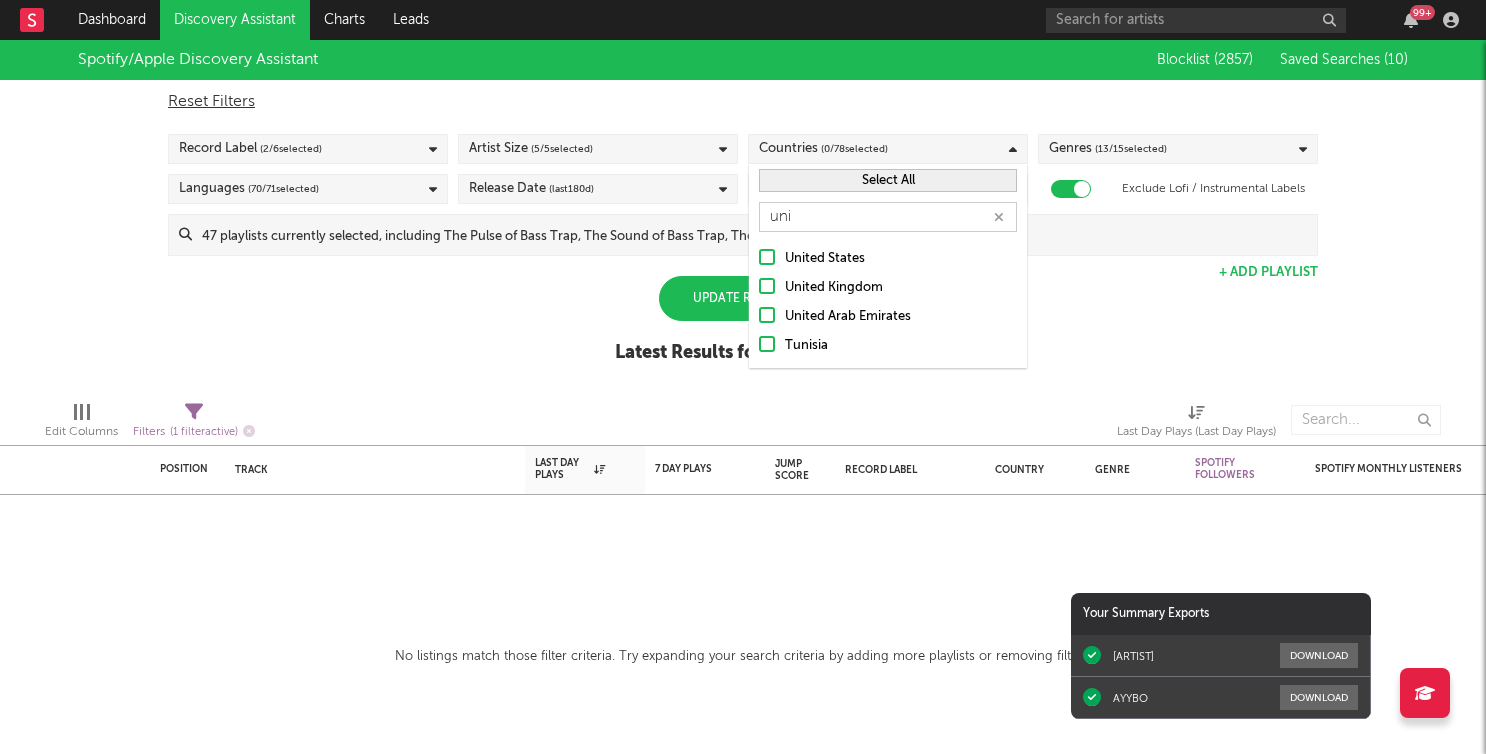 type on "uni" 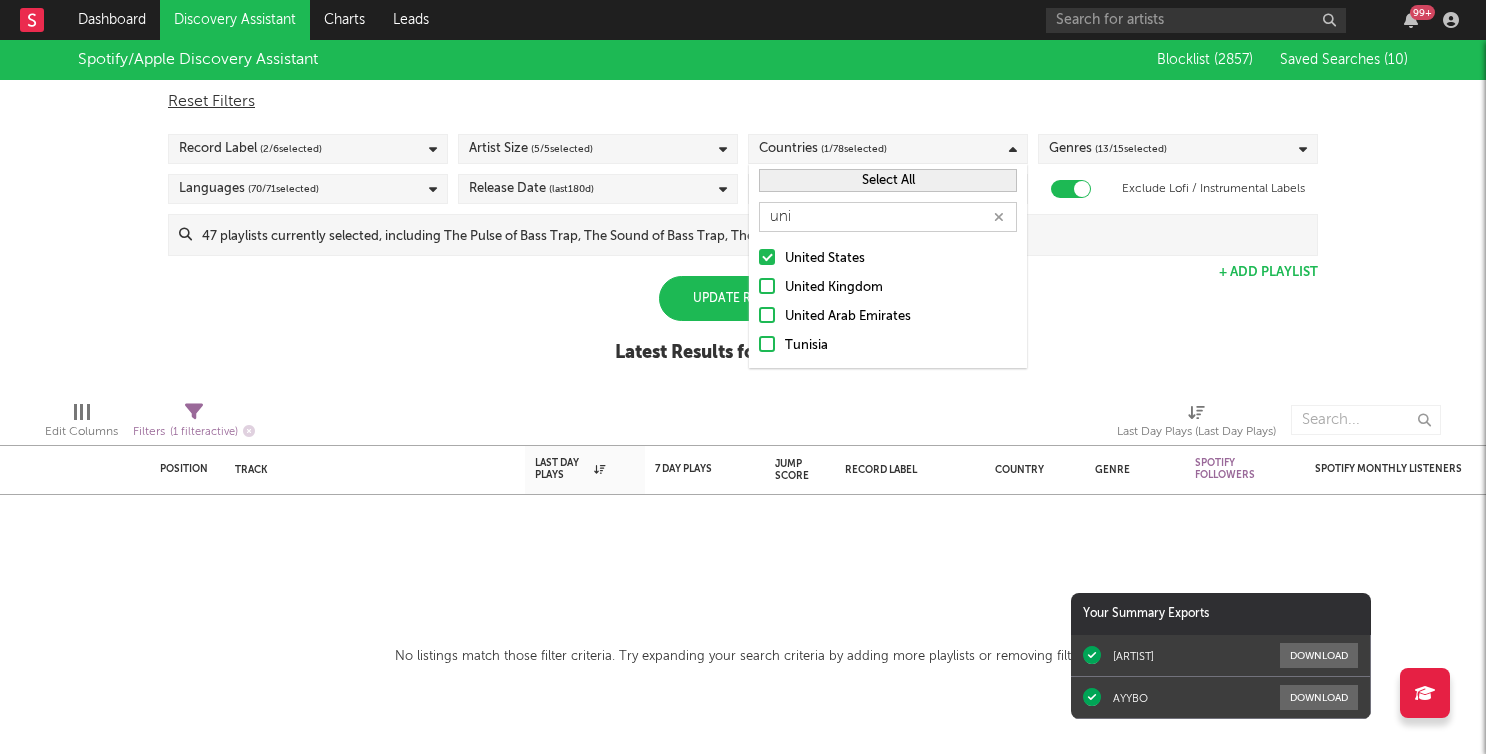 click on "United Kingdom" at bounding box center (901, 288) 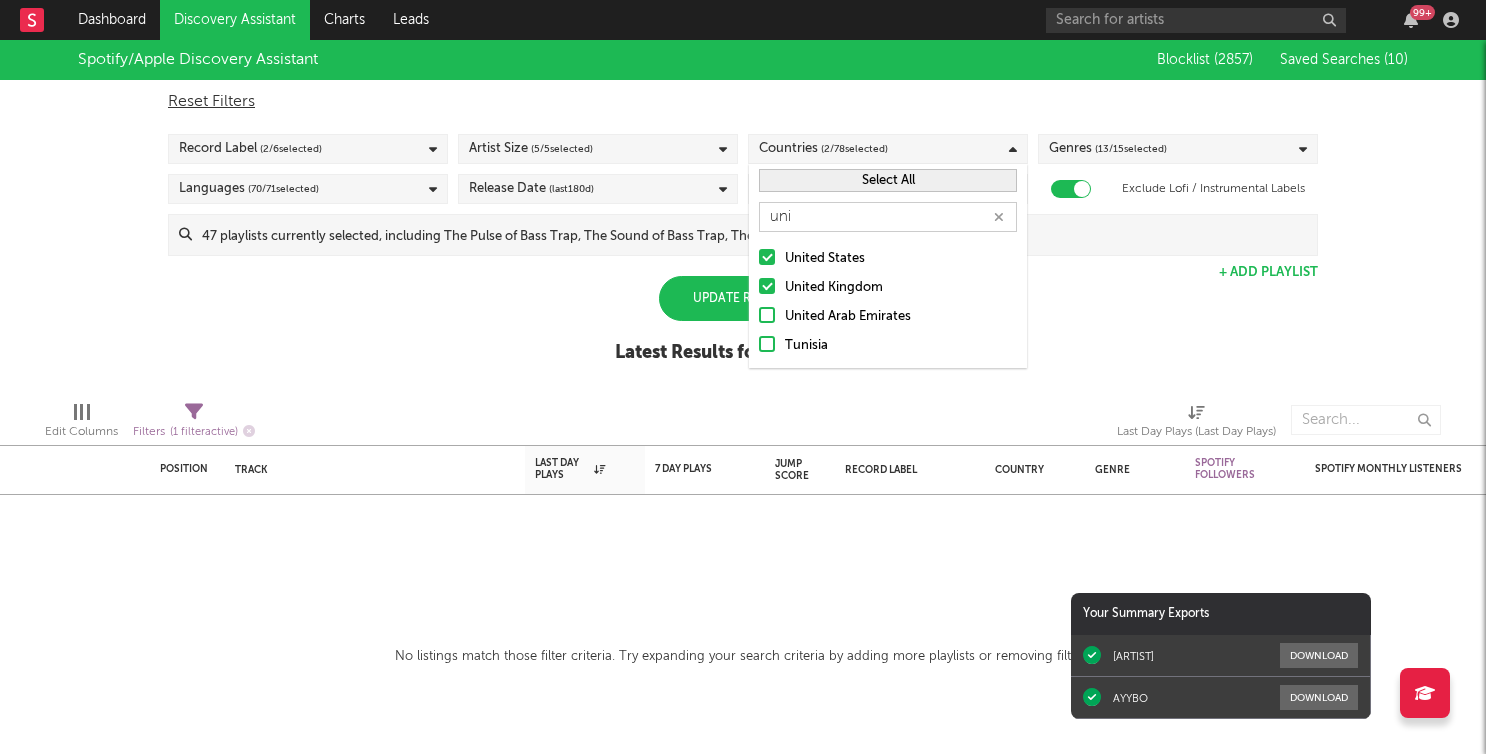 click at bounding box center (999, 217) 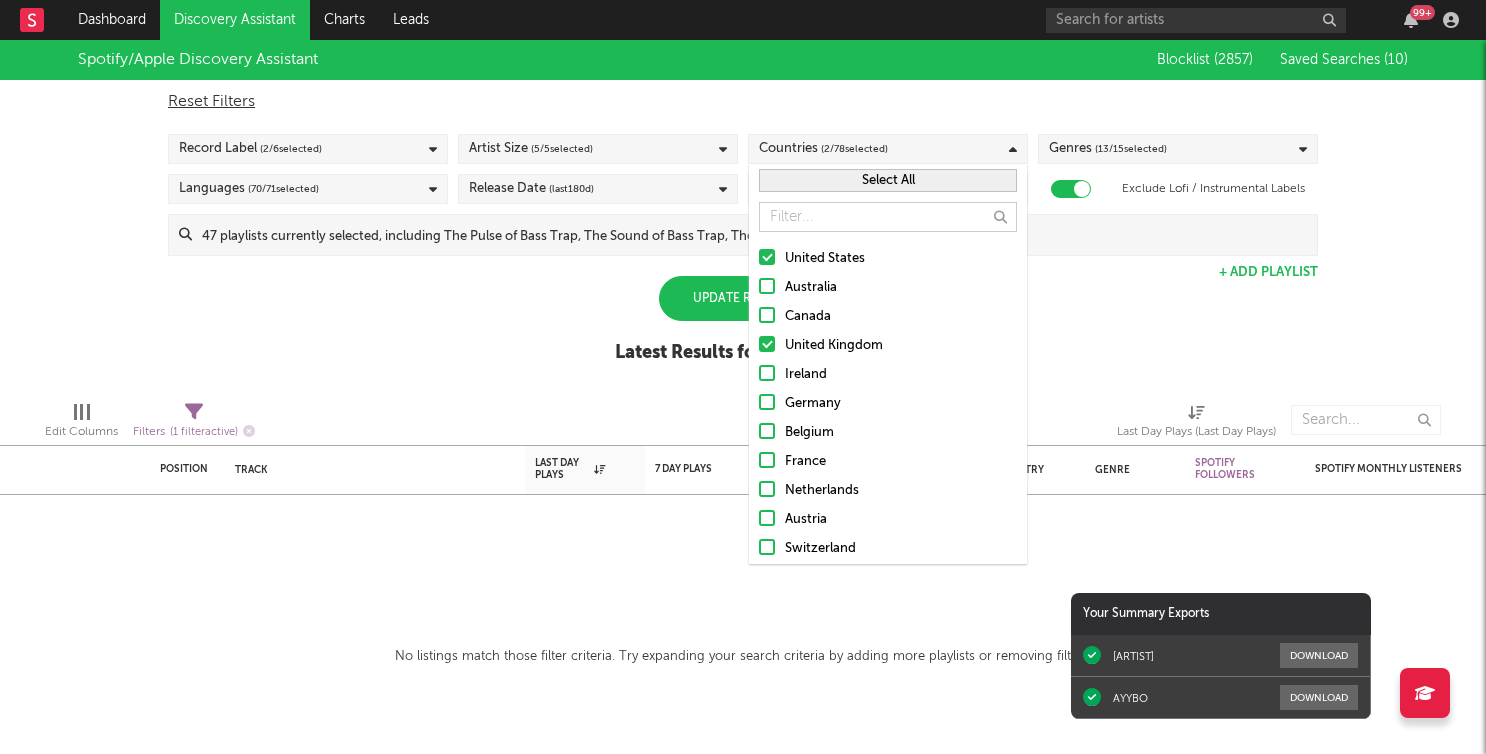 click at bounding box center (767, 315) 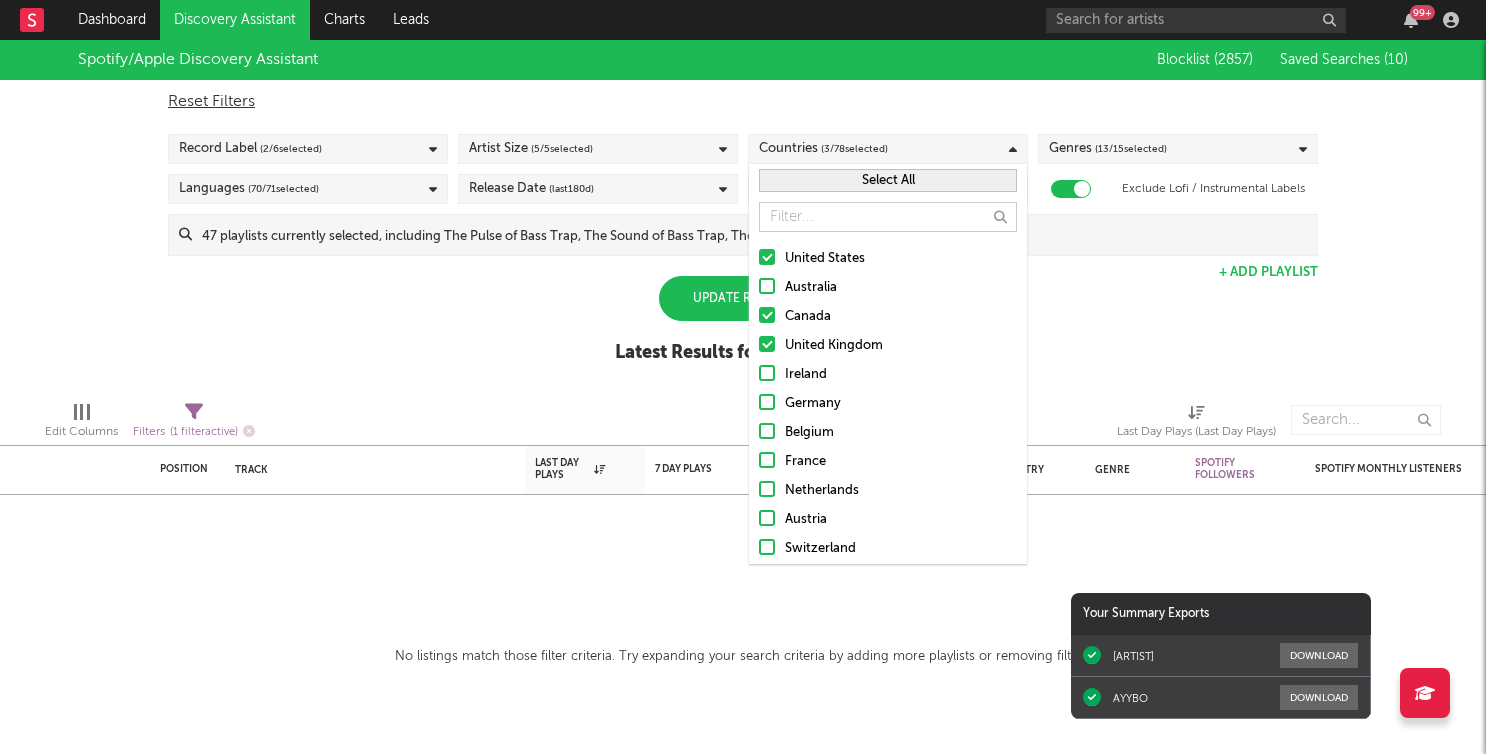 click at bounding box center (767, 286) 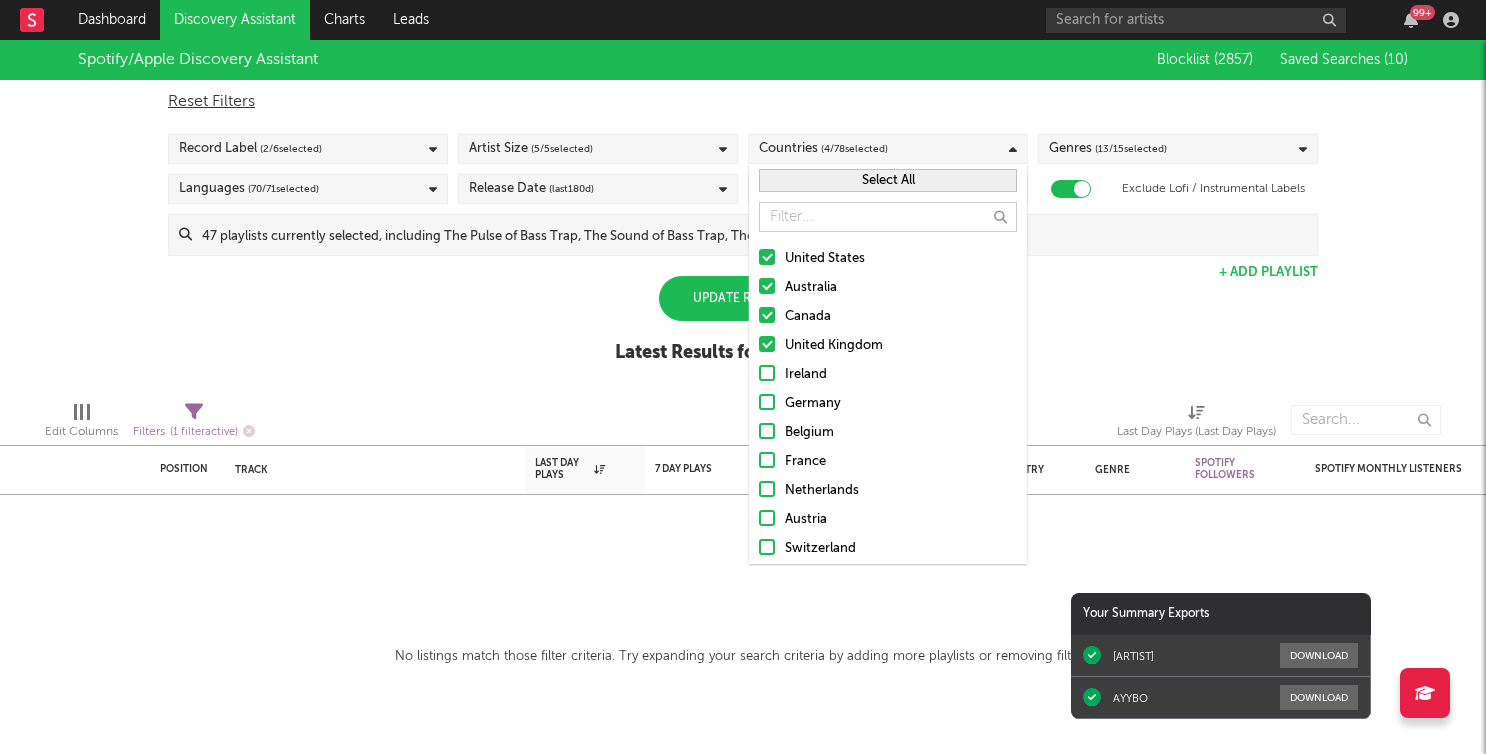 click at bounding box center (767, 402) 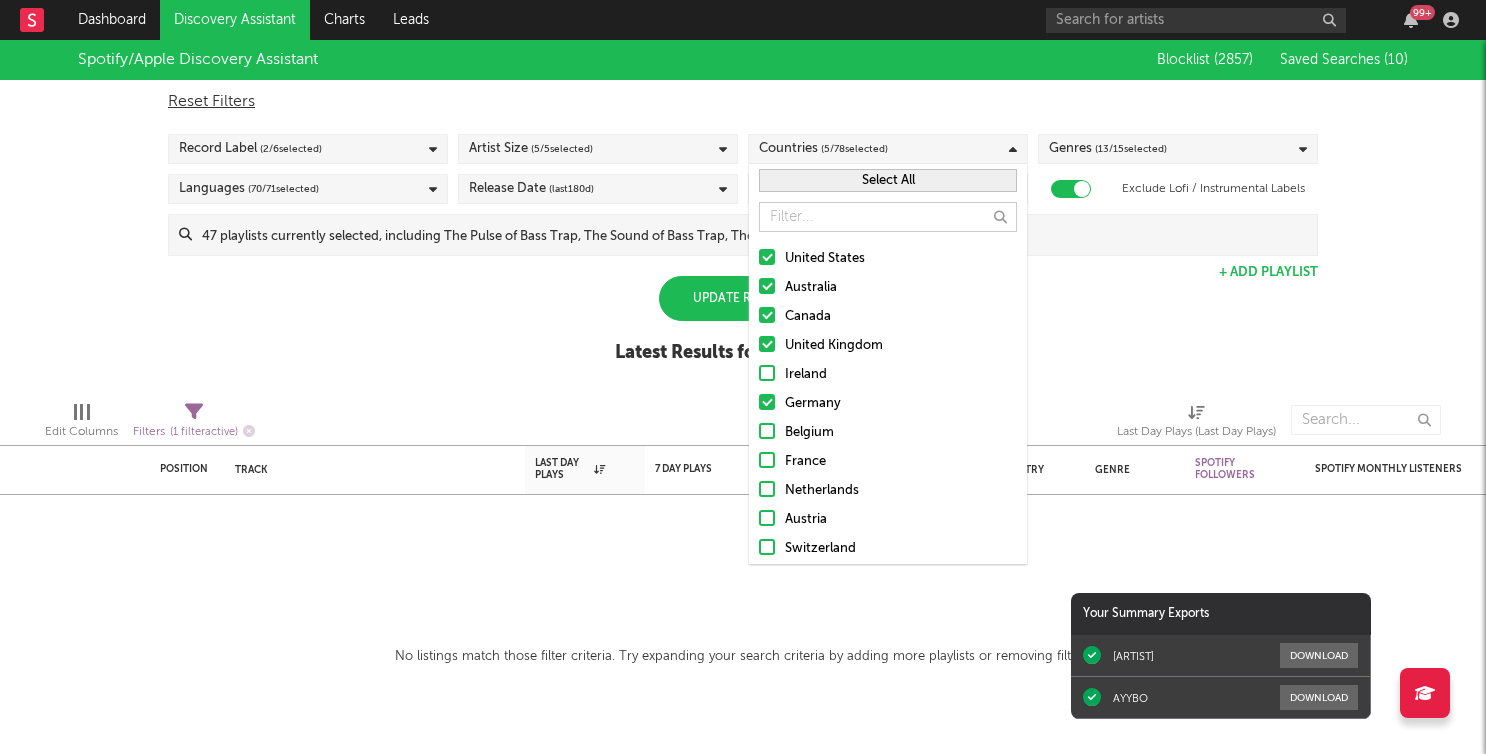 click at bounding box center (767, 373) 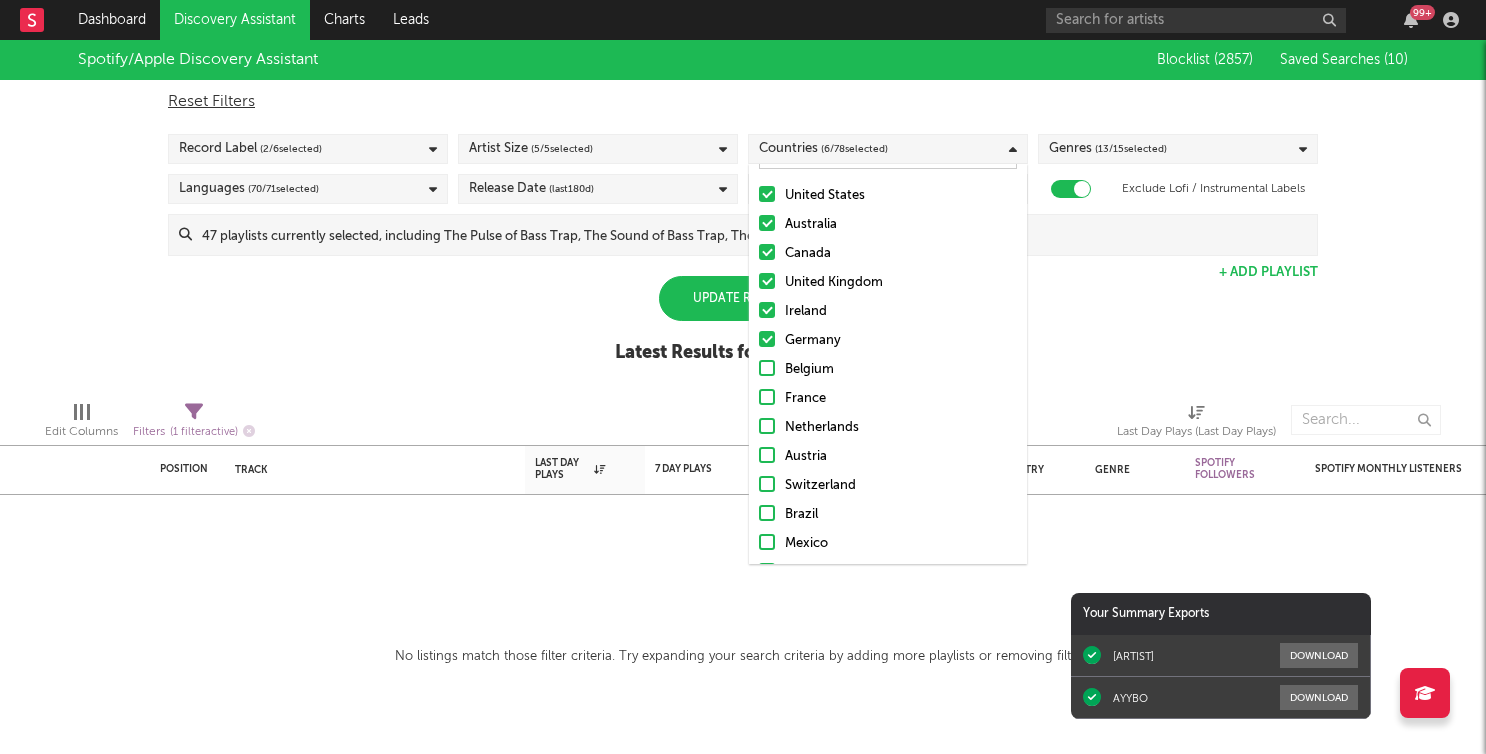 scroll, scrollTop: 108, scrollLeft: 0, axis: vertical 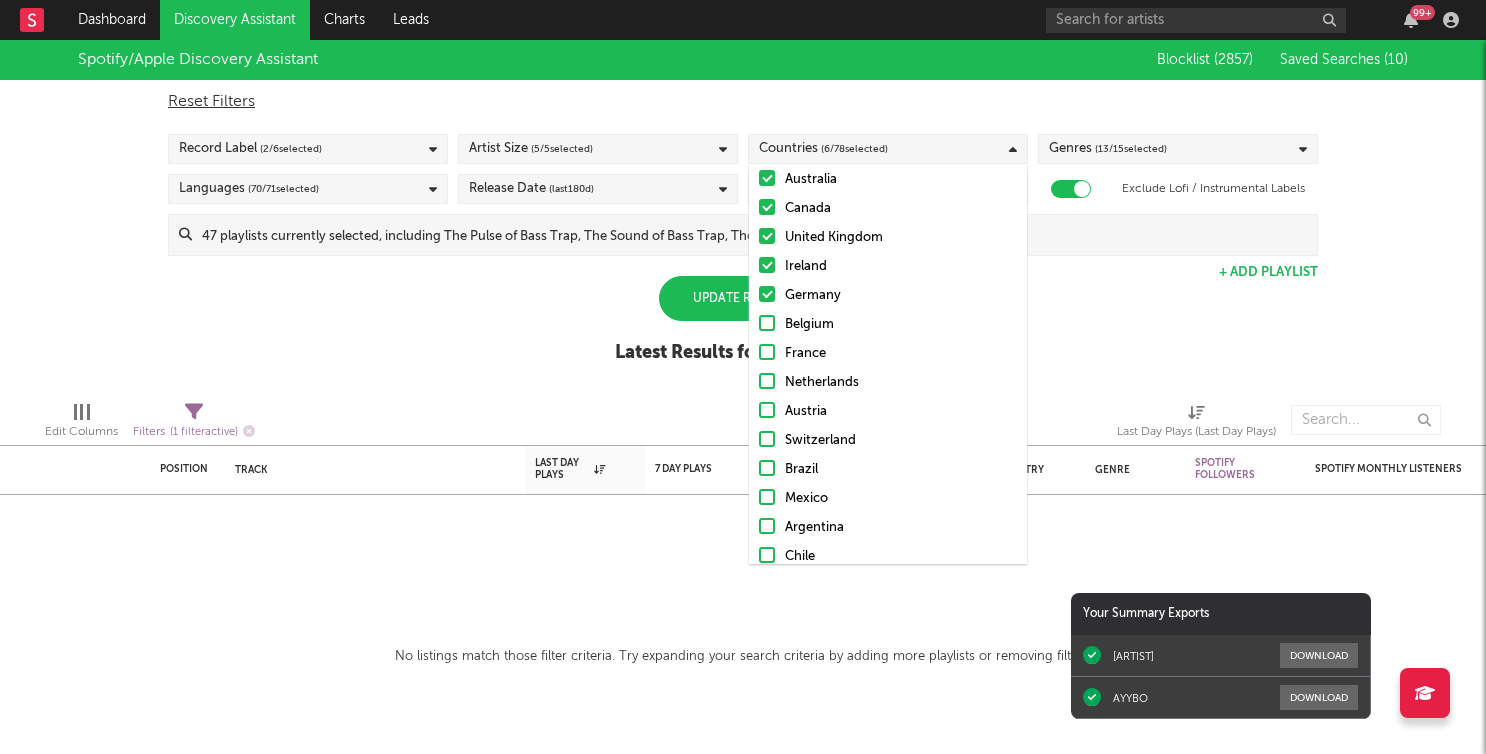 click at bounding box center (767, 381) 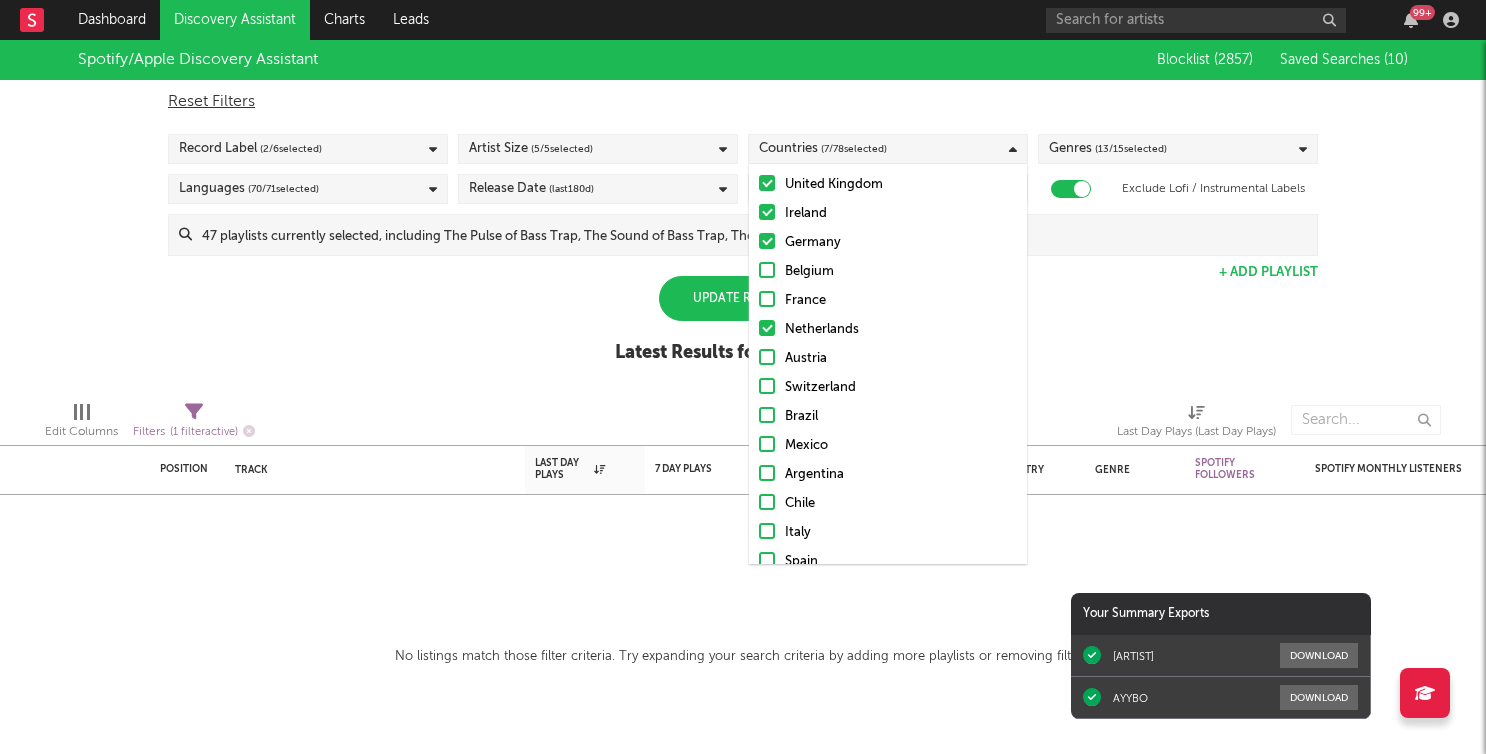 scroll, scrollTop: 175, scrollLeft: 0, axis: vertical 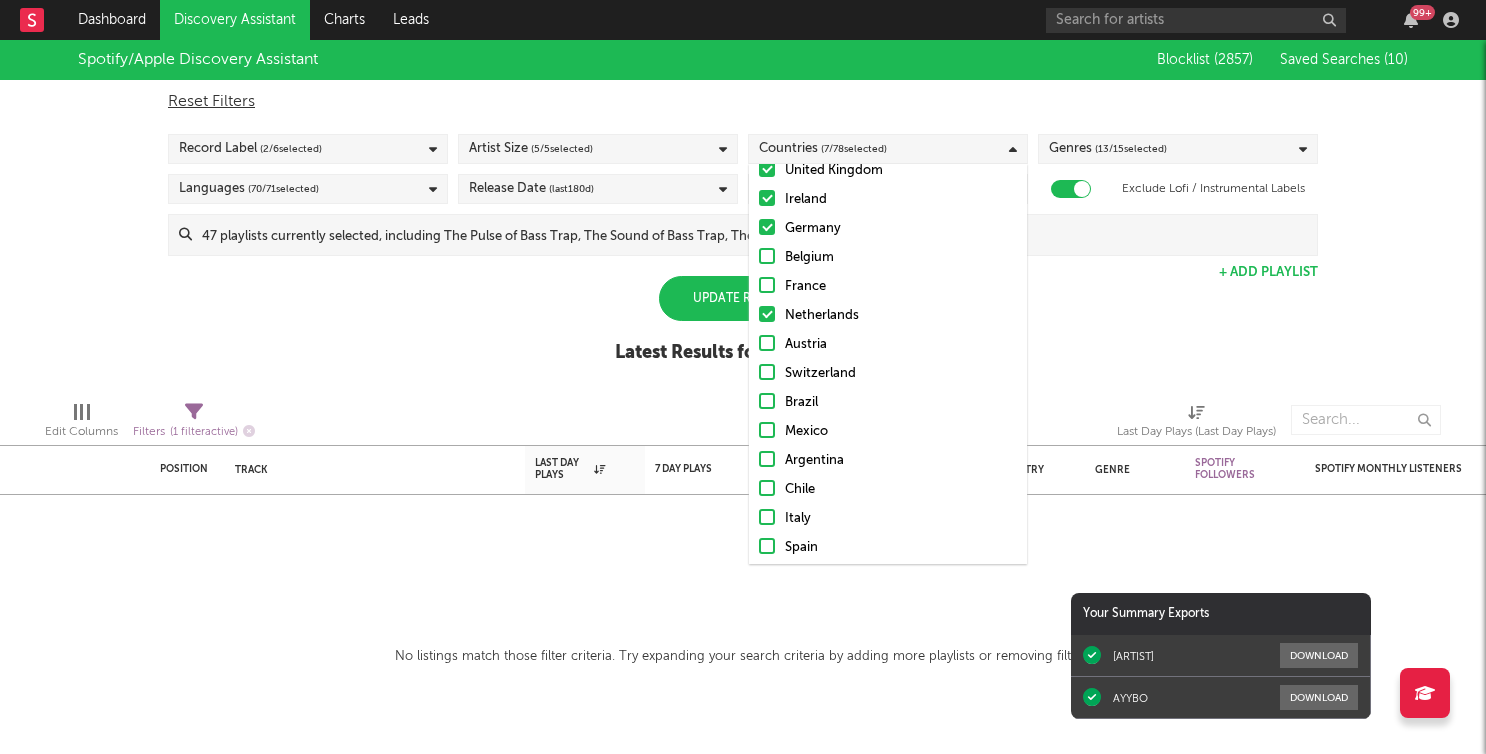 click at bounding box center [767, 372] 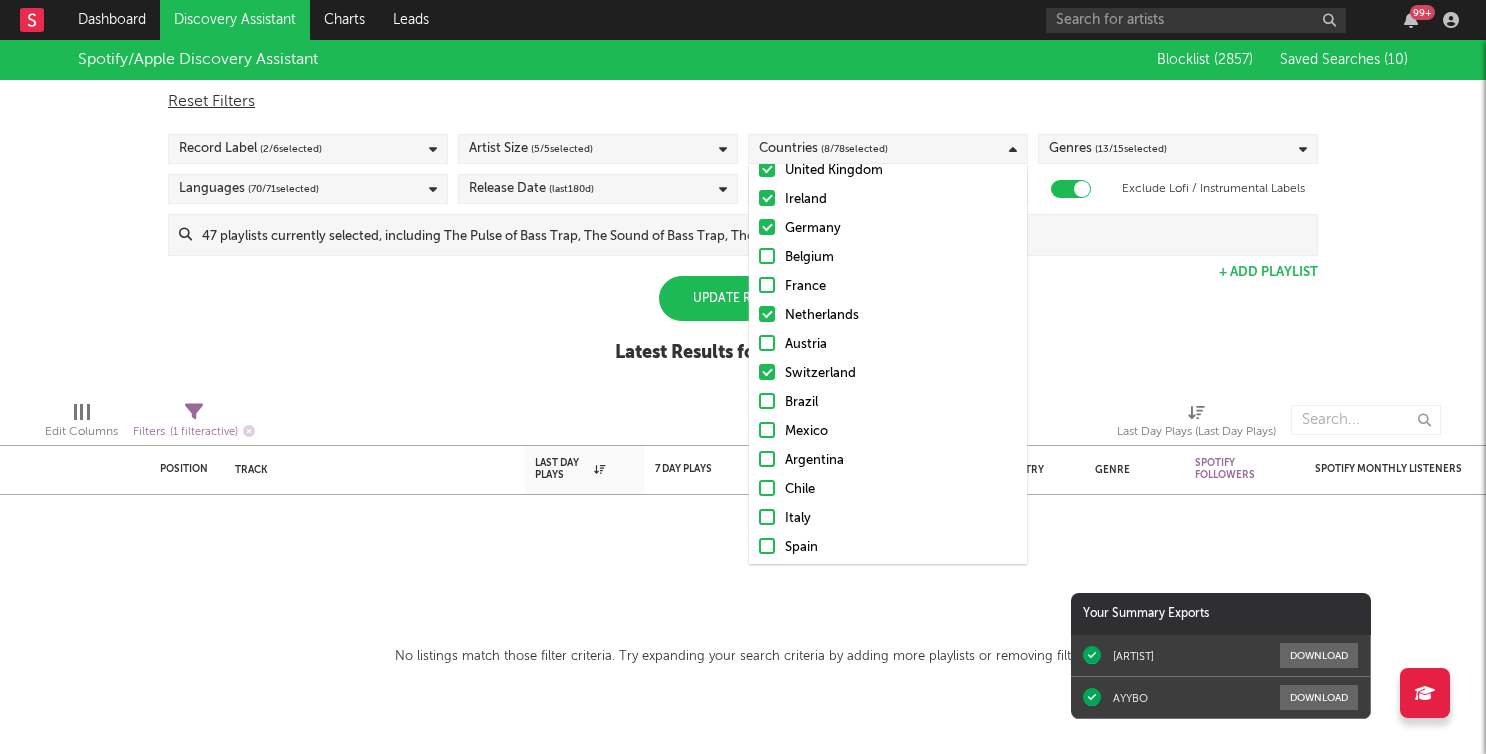 click on "[COUNTRY] [COUNTRY] [COUNTRY] [COUNTRY] [COUNTRY] [COUNTRY] [COUNTRY] [COUNTRY] [COUNTRY] [COUNTRY] [COUNTRY] [COUNTRY] [COUNTRY] [COUNTRY] [COUNTRY] [COUNTRY] [COUNTRY] [COUNTRY] [COUNTRY] [COUNTRY] [COUNTRY] [COUNTRY] [COUNTRY] [COUNTRY] [COUNTRY] [COUNTRY] [COUNTRY] [COUNTRY] [COUNTRY] [COUNTRY] [COUNTRY] [COUNTRY] [COUNTRY] [COUNTRY] [COUNTRY] [COUNTRY] Other Uncategorized" at bounding box center (888, 1200) 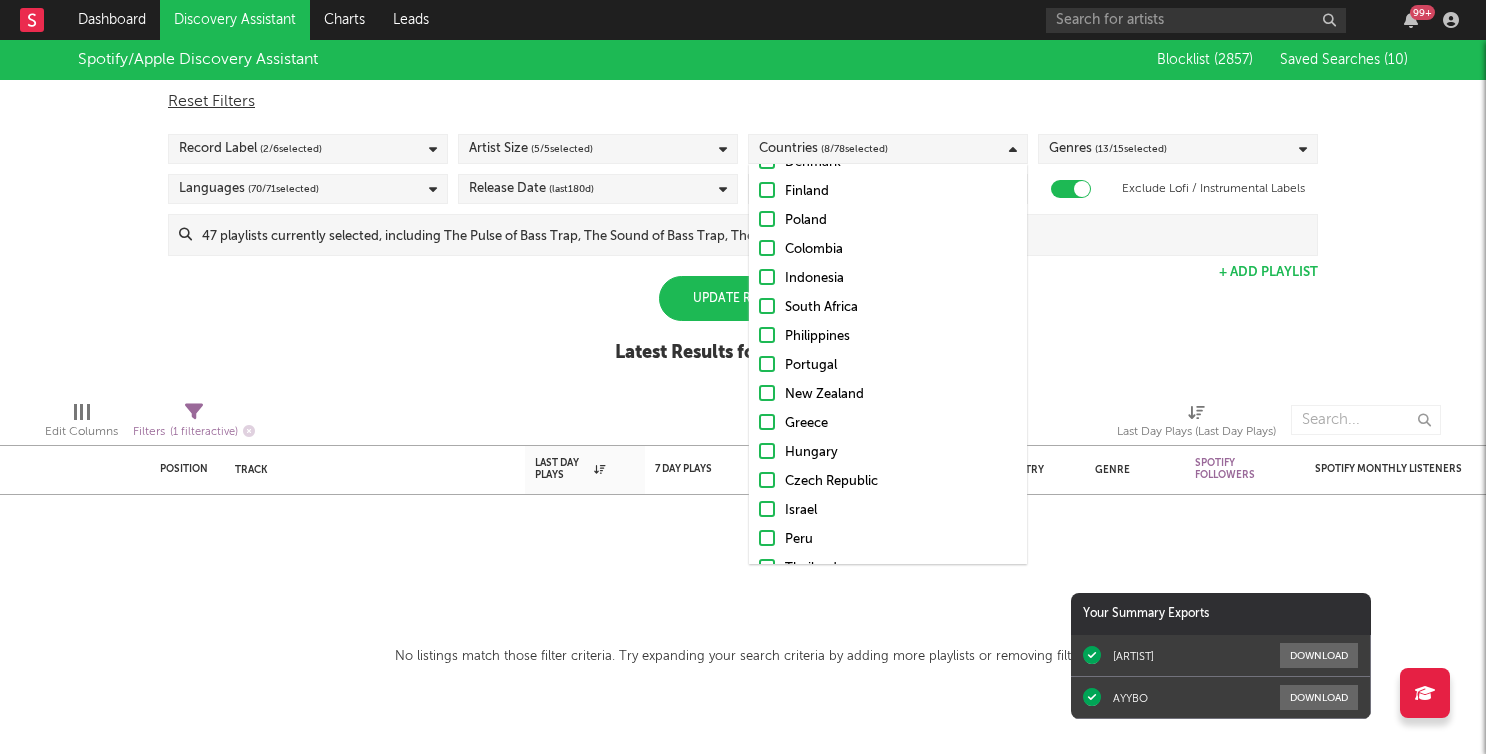 scroll, scrollTop: 889, scrollLeft: 0, axis: vertical 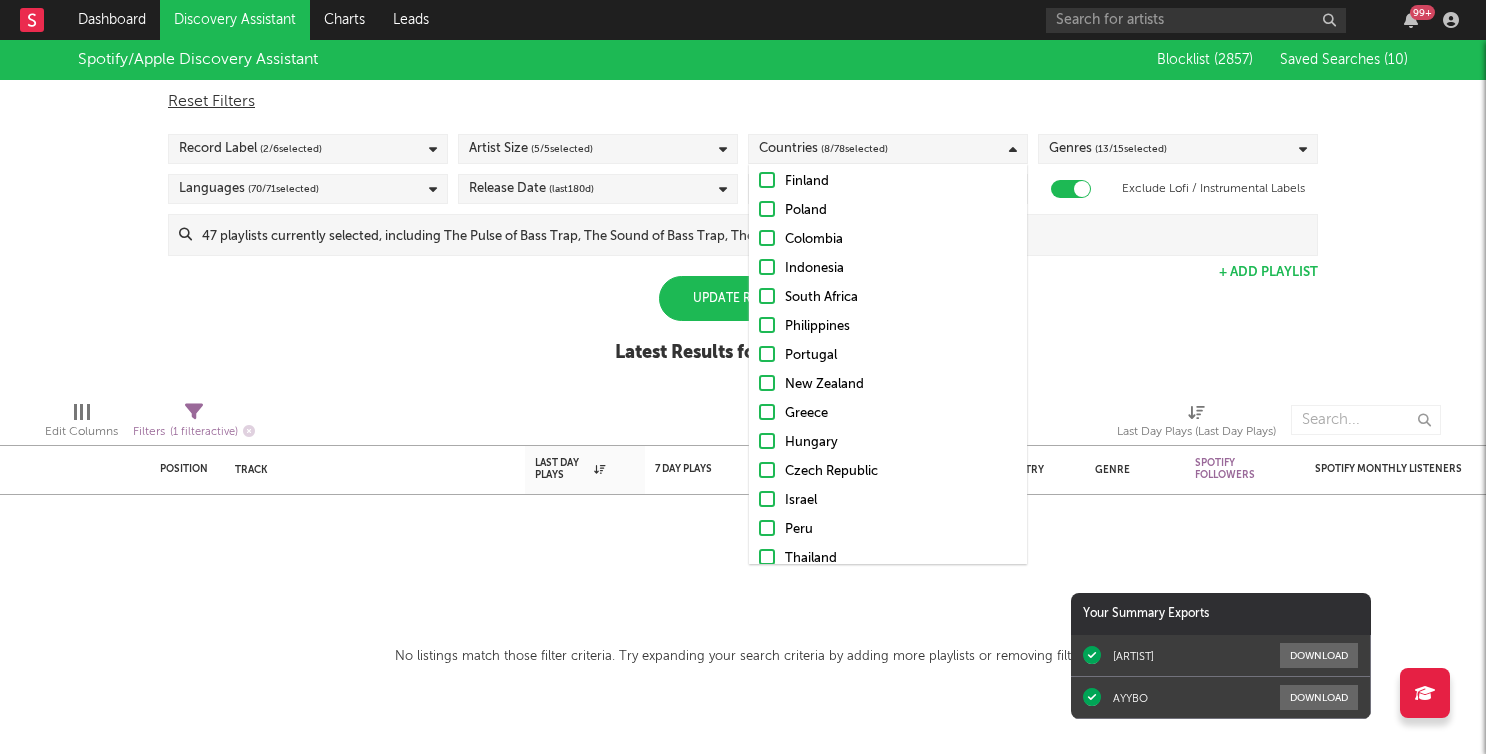 click at bounding box center [767, 383] 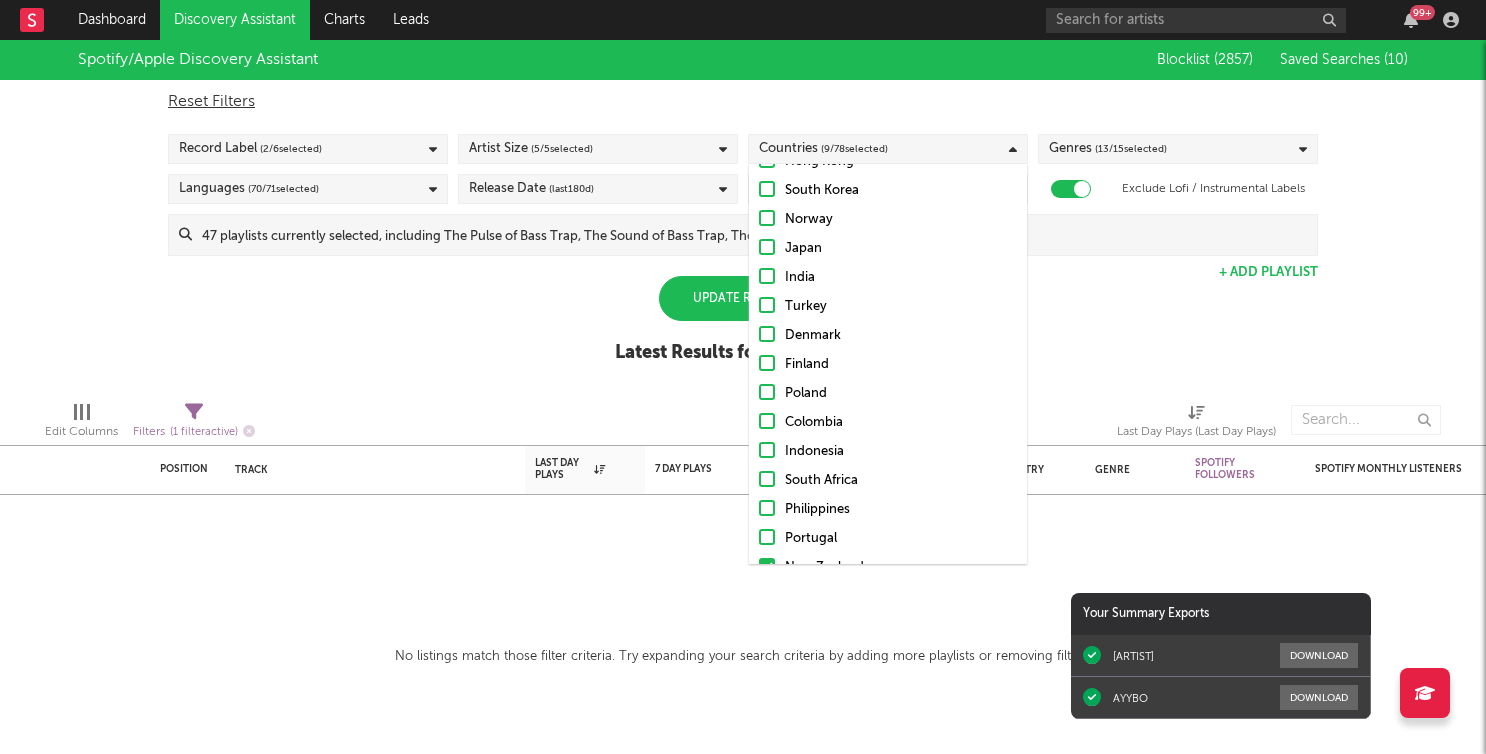 scroll, scrollTop: 681, scrollLeft: 0, axis: vertical 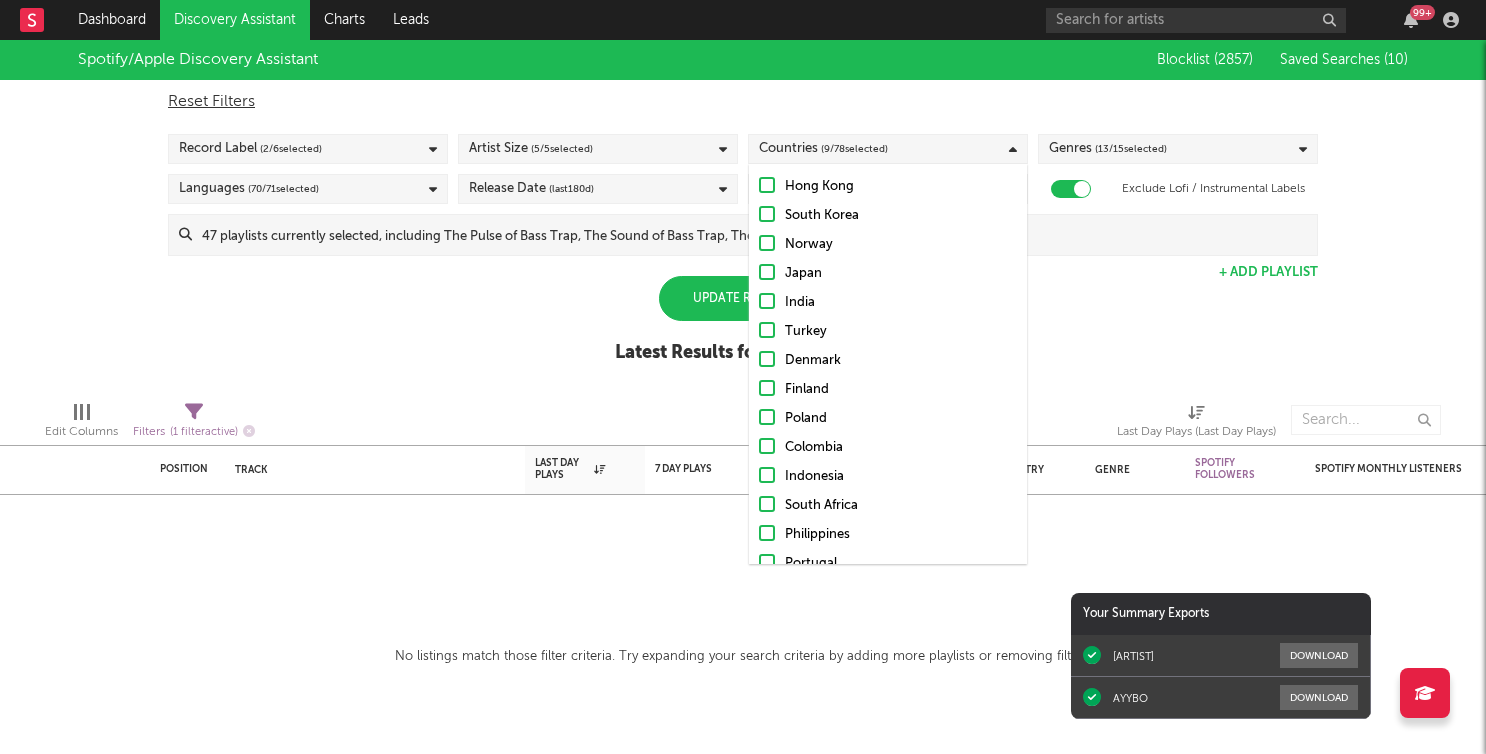 click at bounding box center [767, 446] 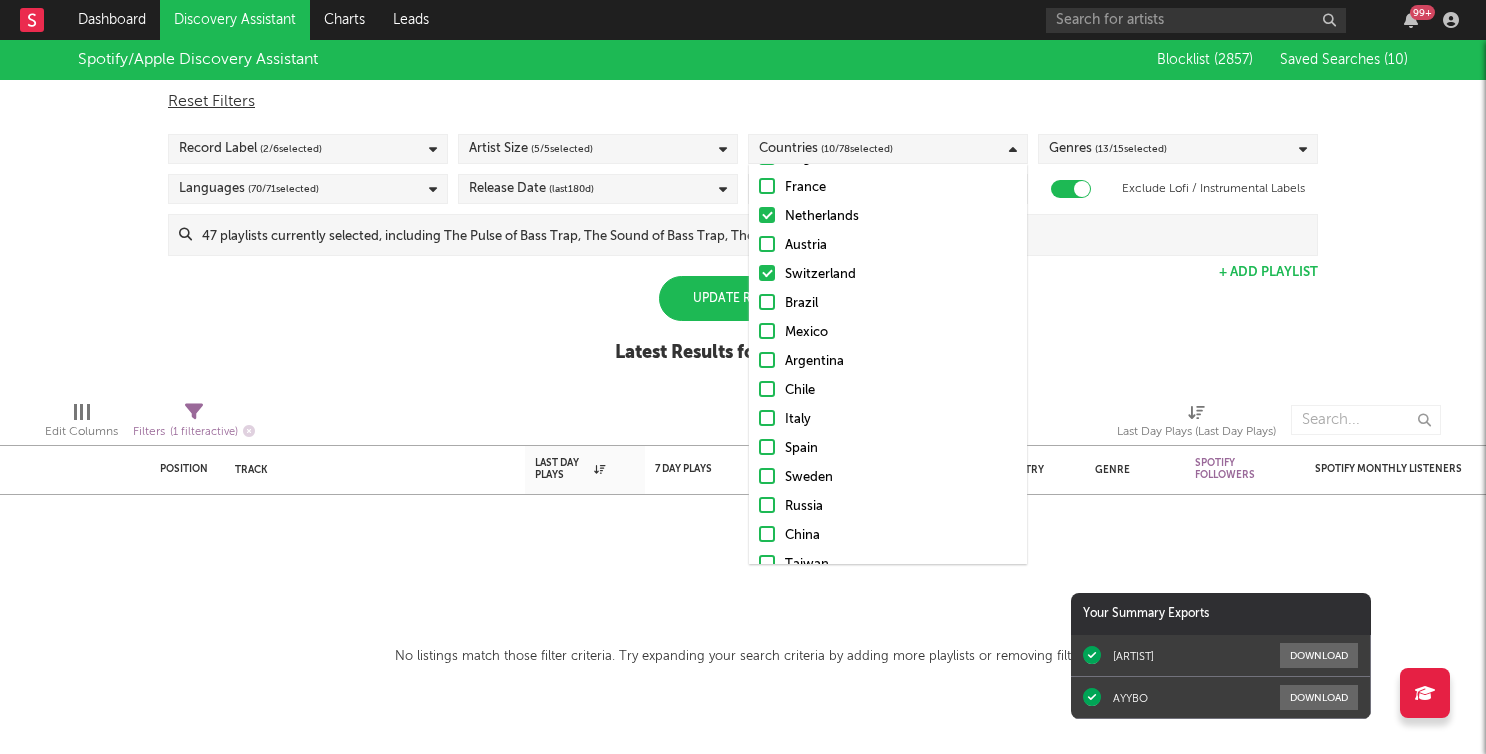 scroll, scrollTop: 199, scrollLeft: 0, axis: vertical 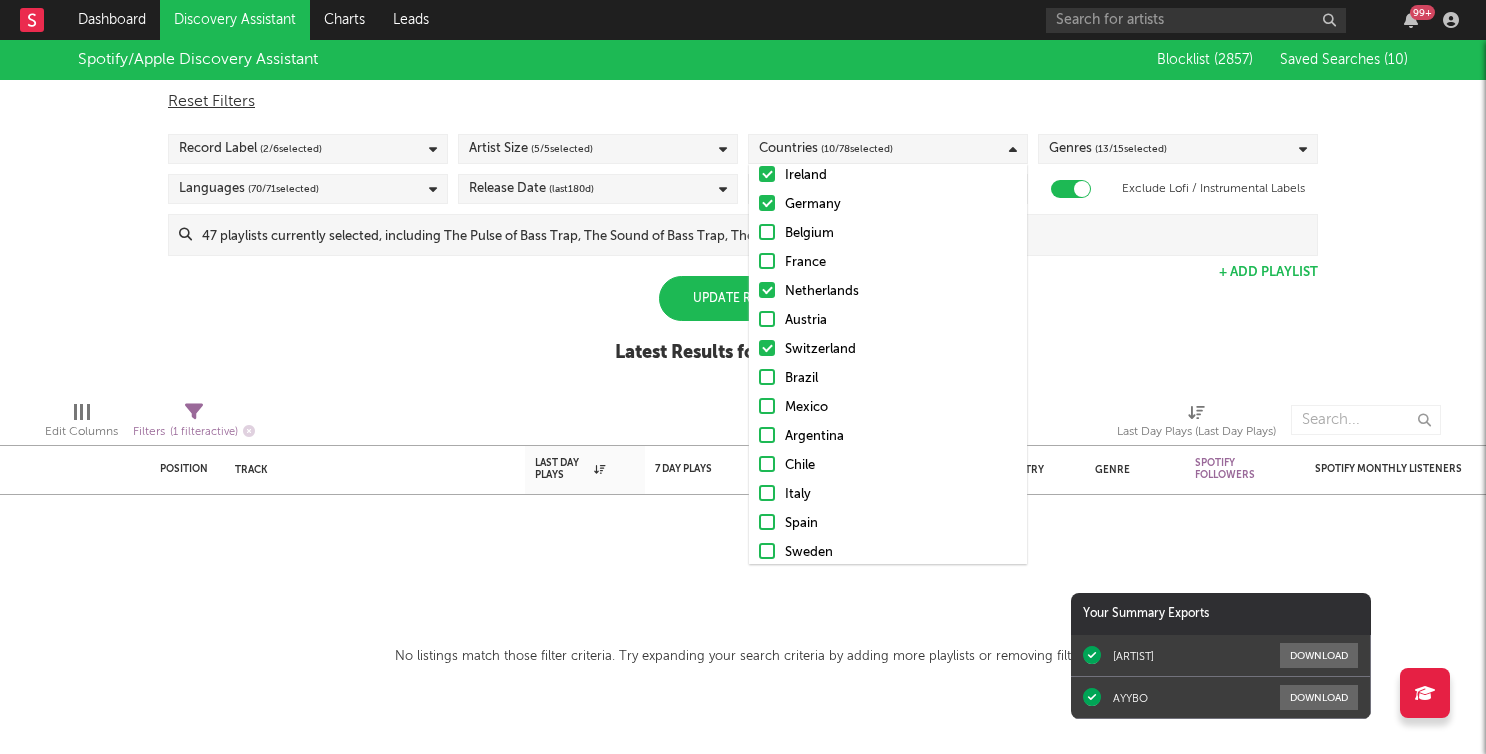click at bounding box center (767, 319) 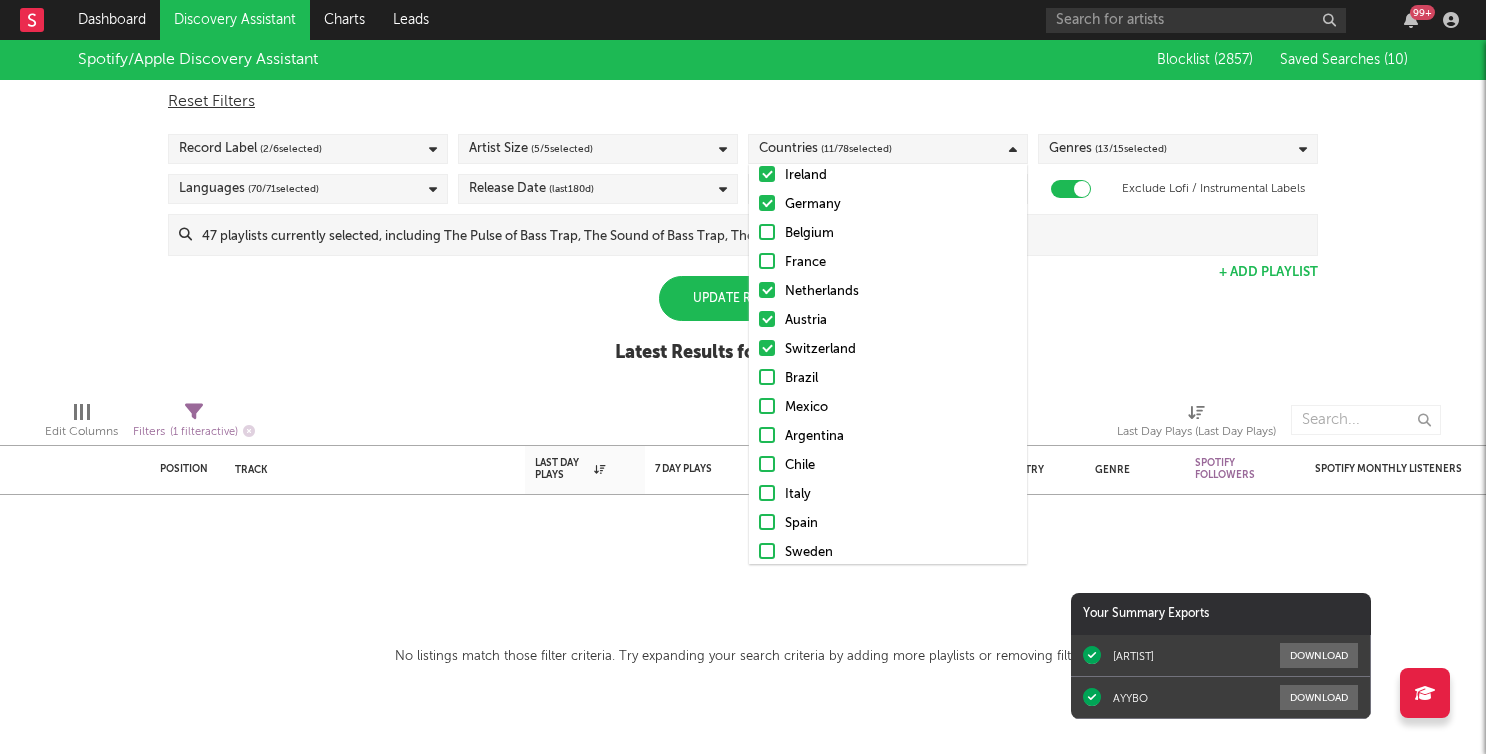 scroll, scrollTop: 181, scrollLeft: 0, axis: vertical 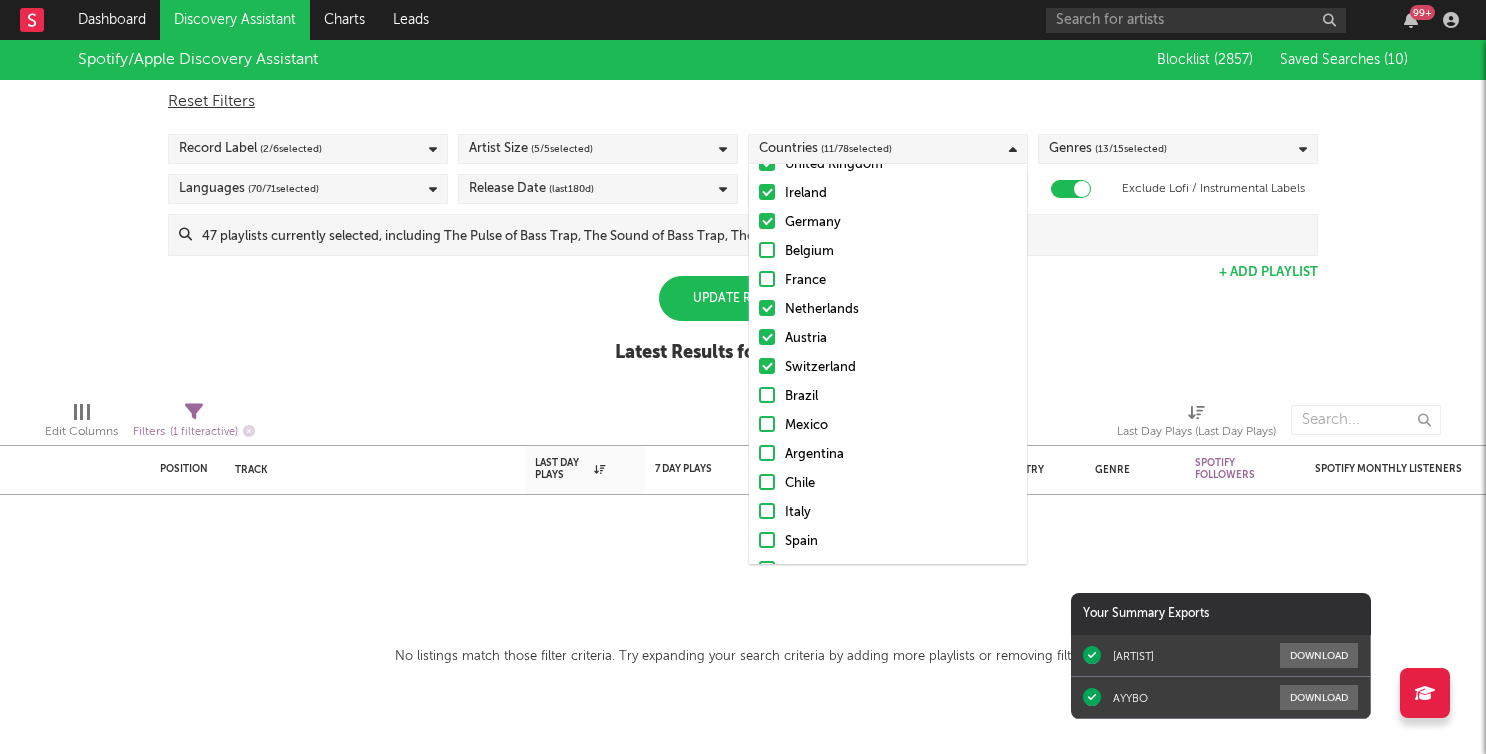 click at bounding box center [767, 279] 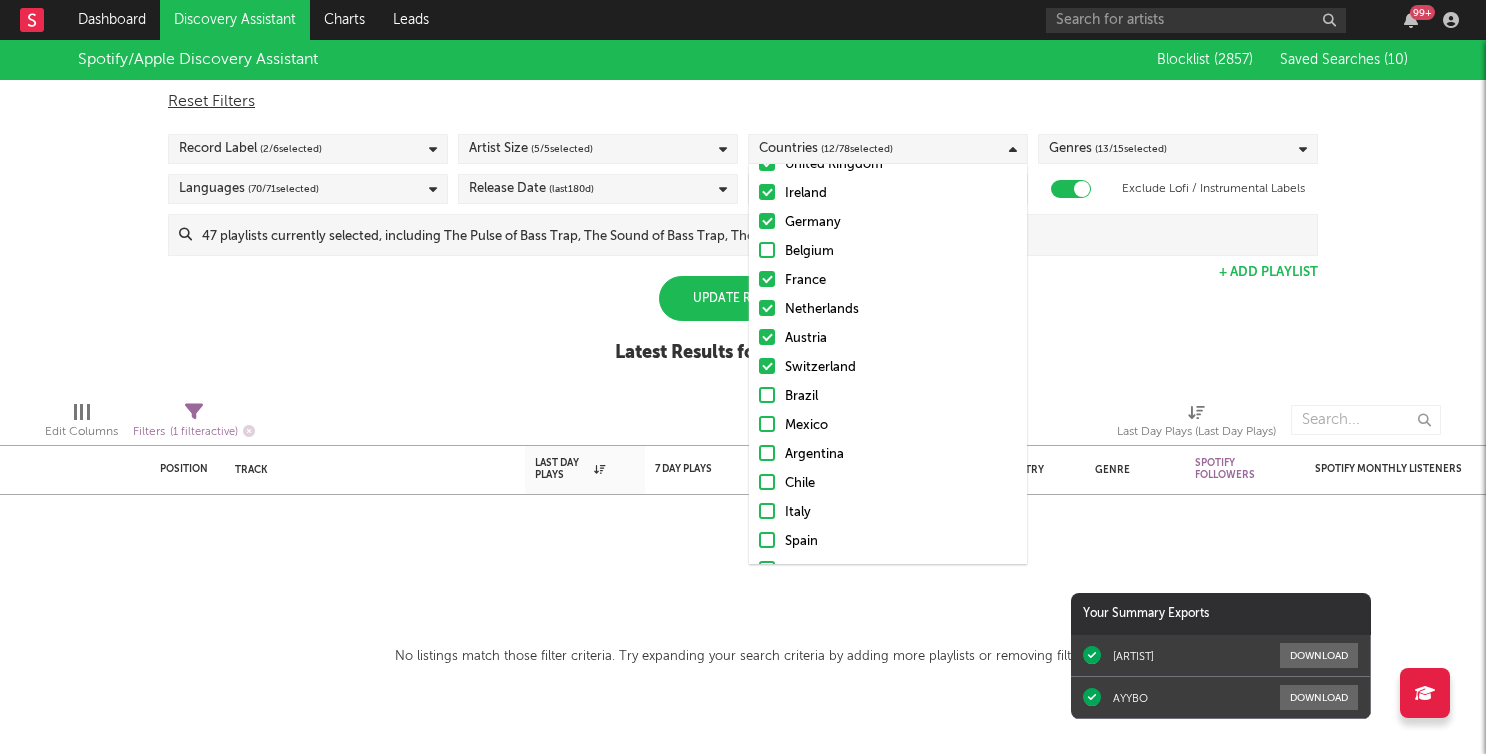click at bounding box center [767, 250] 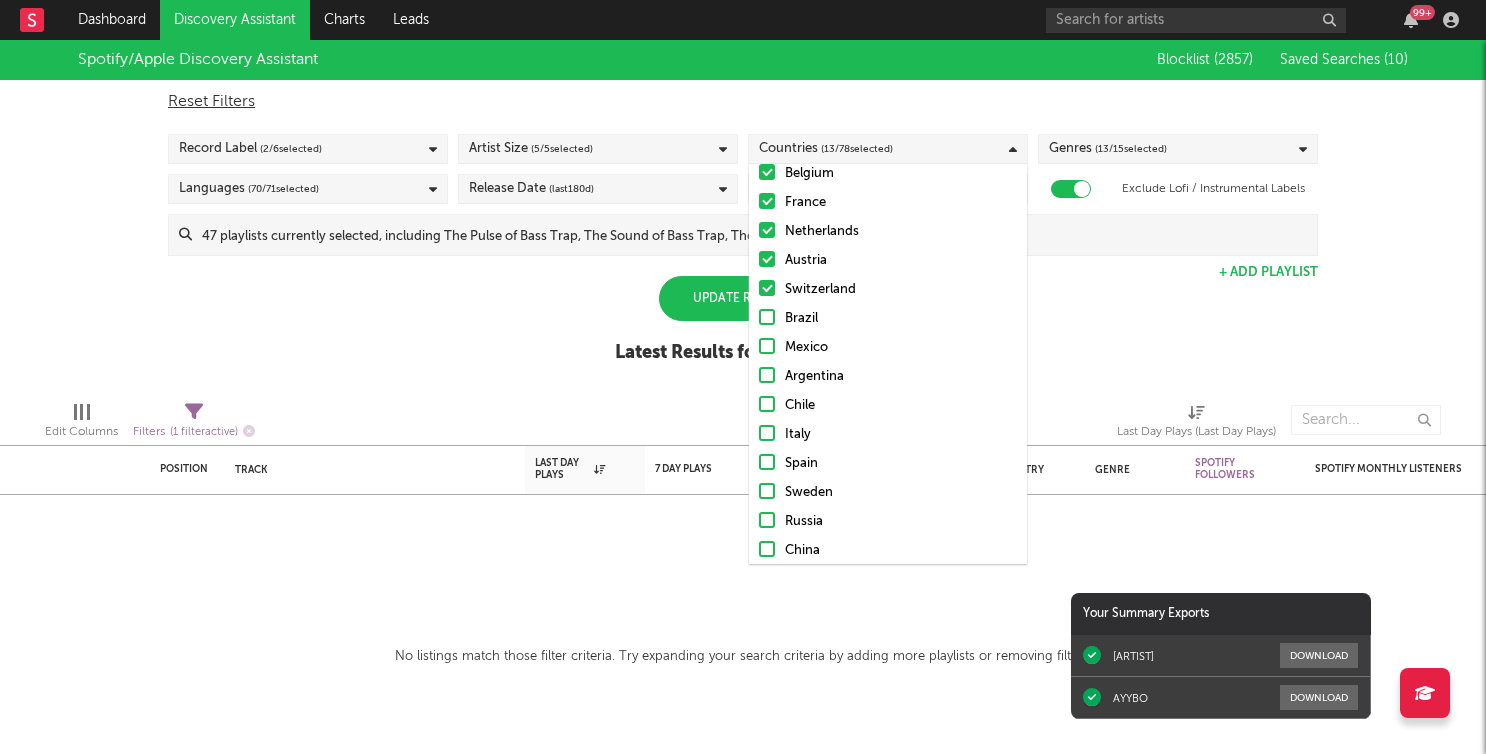 scroll, scrollTop: 287, scrollLeft: 0, axis: vertical 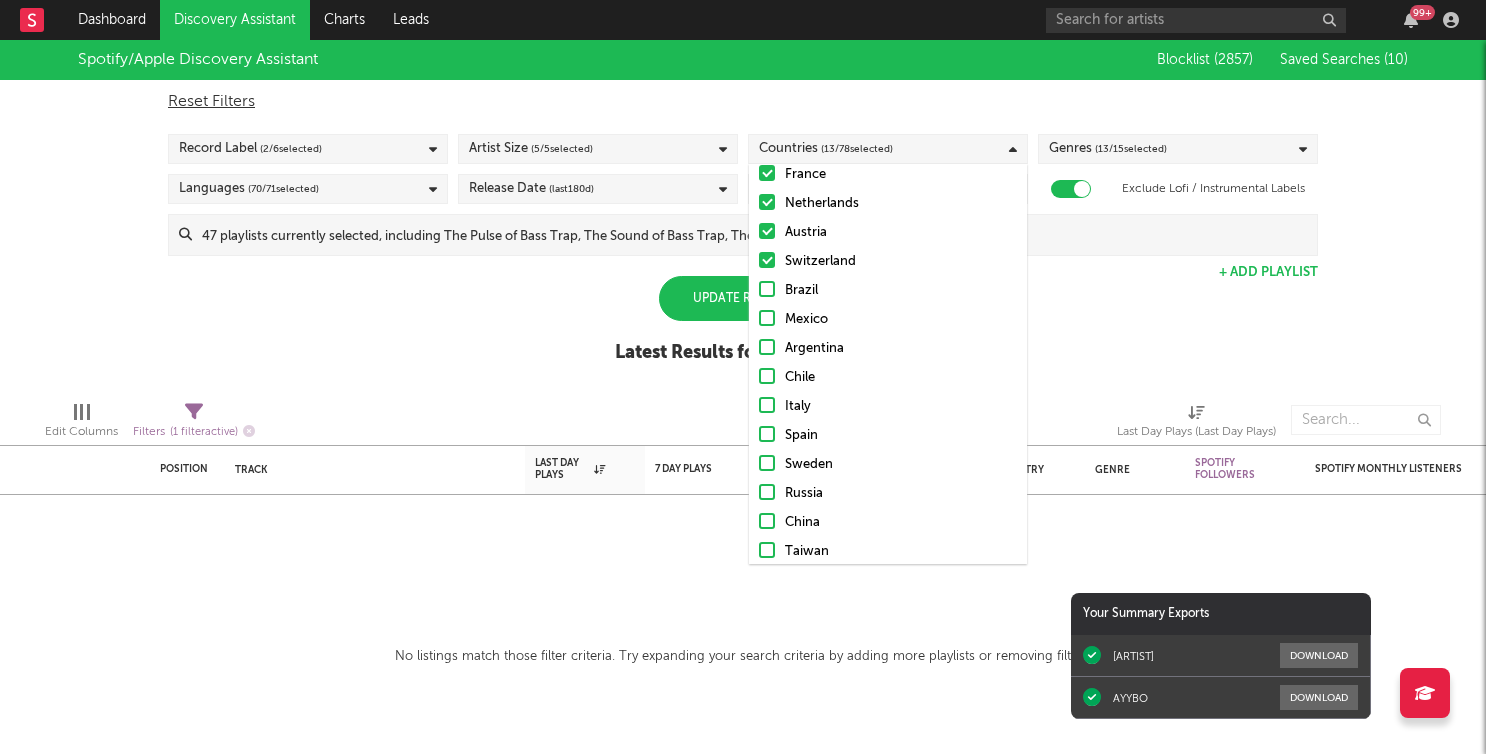 click on "[COUNTRY] [COUNTRY] [COUNTRY] [COUNTRY] [COUNTRY] [COUNTRY] [COUNTRY] [COUNTRY] [COUNTRY] [COUNTRY] [COUNTRY] [COUNTRY] [COUNTRY] [COUNTRY] [COUNTRY] [COUNTRY] [COUNTRY] [COUNTRY] [COUNTRY] [COUNTRY] [COUNTRY] [COUNTRY] [COUNTRY] [COUNTRY] [COUNTRY] [COUNTRY] [COUNTRY] [COUNTRY] [COUNTRY] [COUNTRY] [COUNTRY] [COUNTRY] [COUNTRY] [COUNTRY] [COUNTRY] [COUNTRY] Other Uncategorized" at bounding box center (888, 1088) 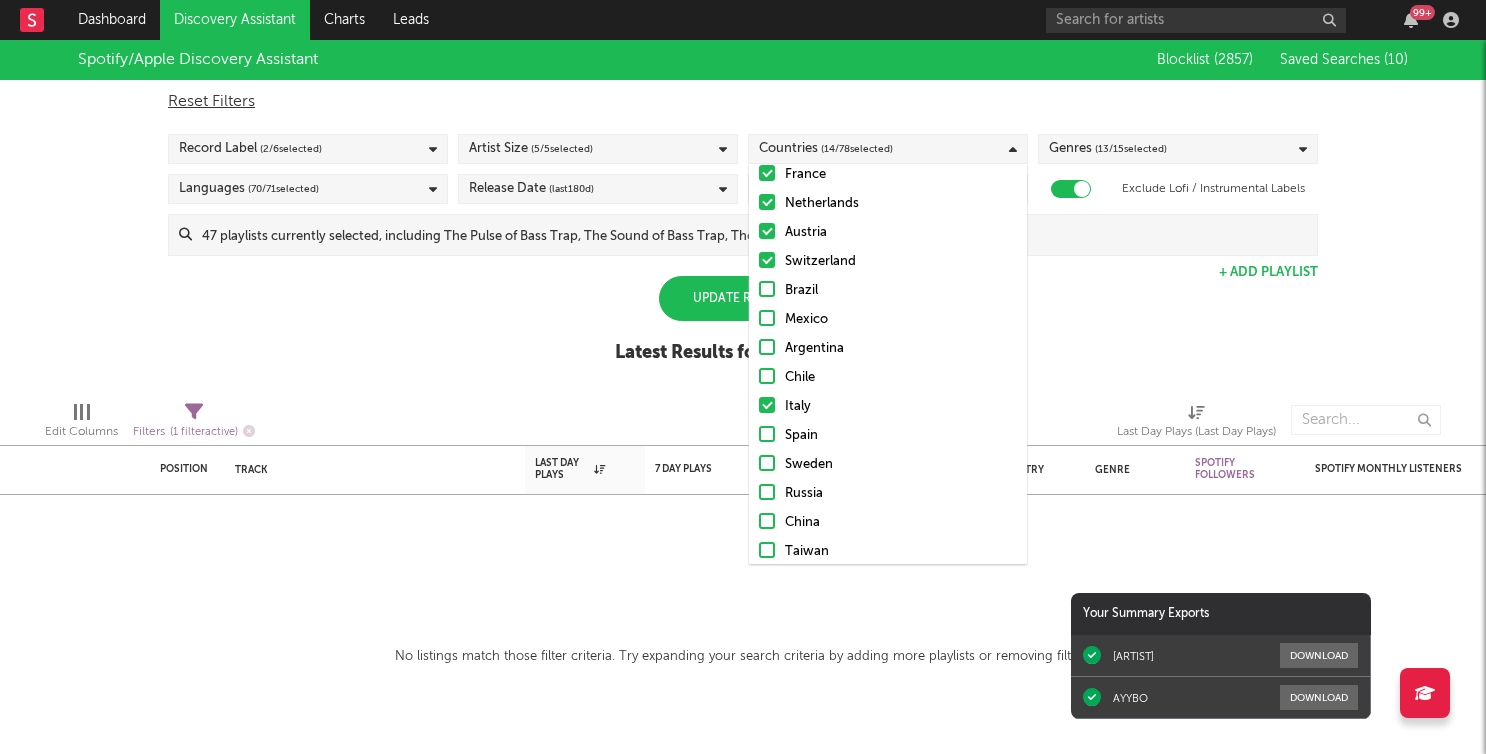 click at bounding box center [767, 434] 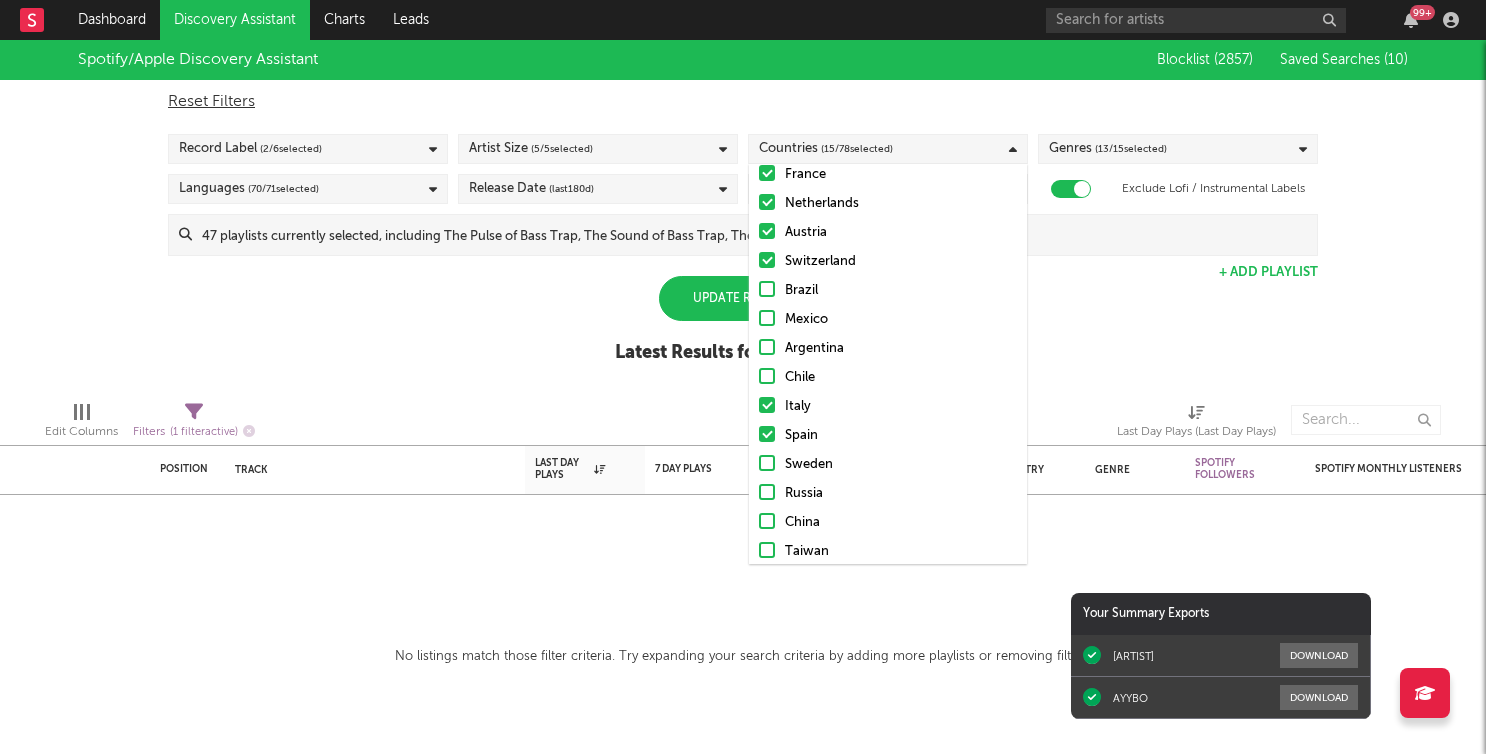 click at bounding box center [767, 463] 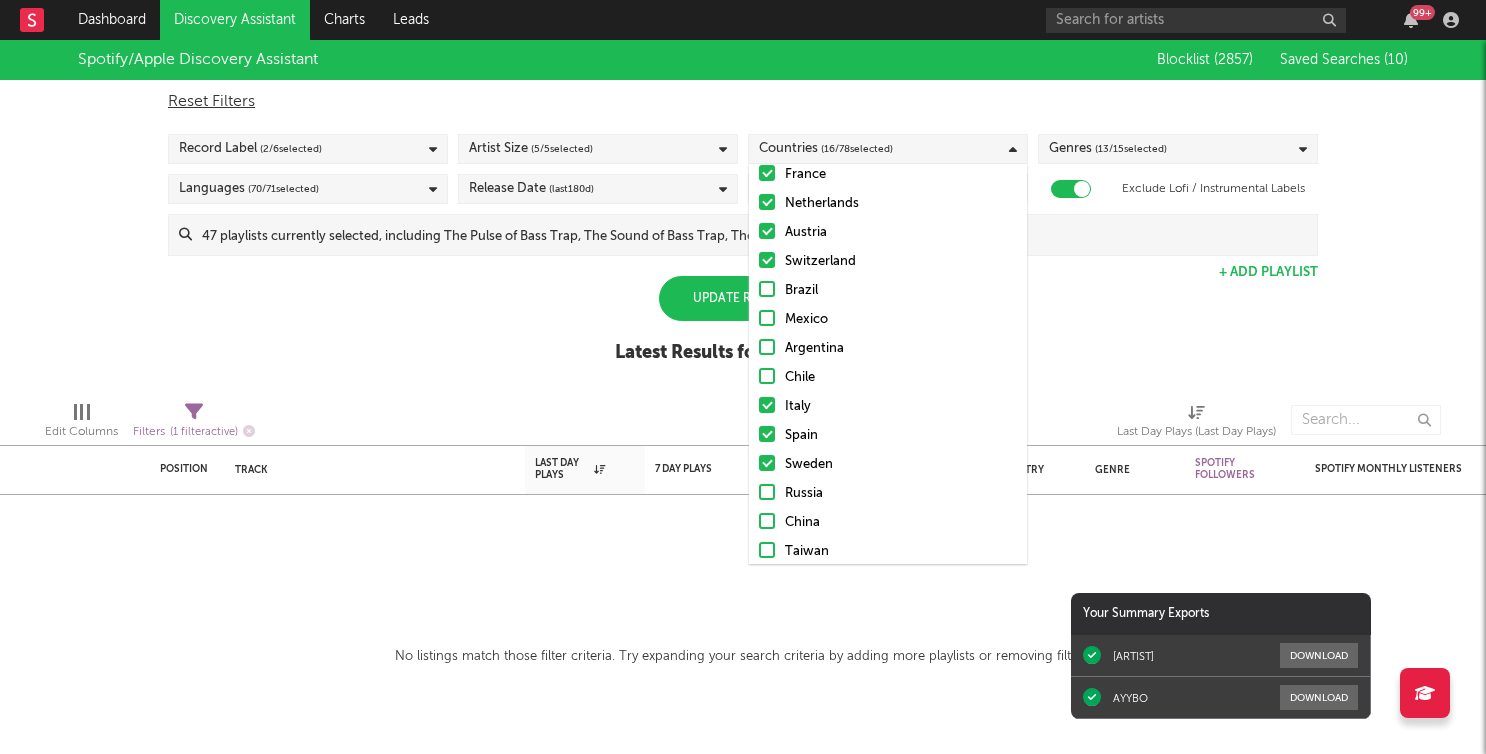 click on "Brazil" at bounding box center (888, 291) 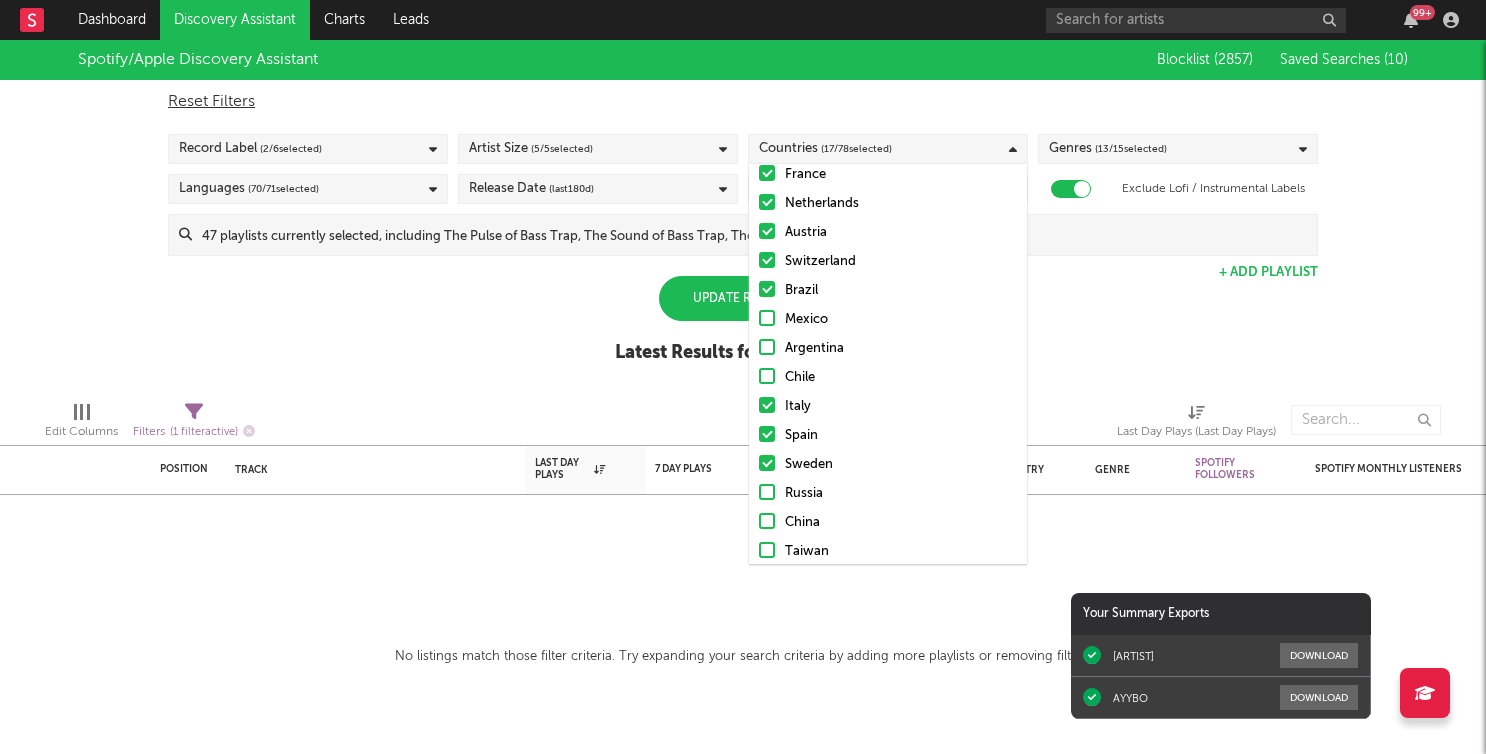 click at bounding box center (767, 347) 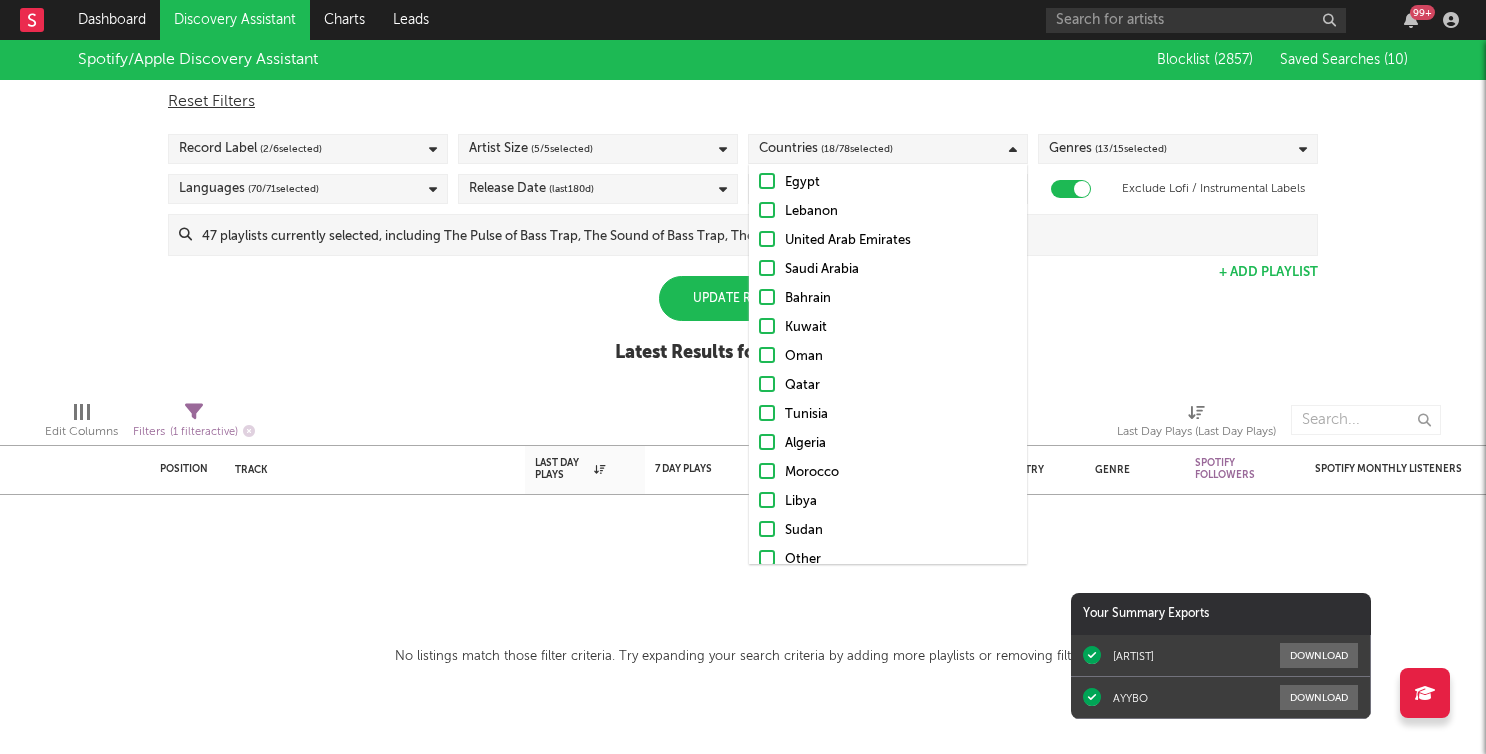 scroll, scrollTop: 1950, scrollLeft: 0, axis: vertical 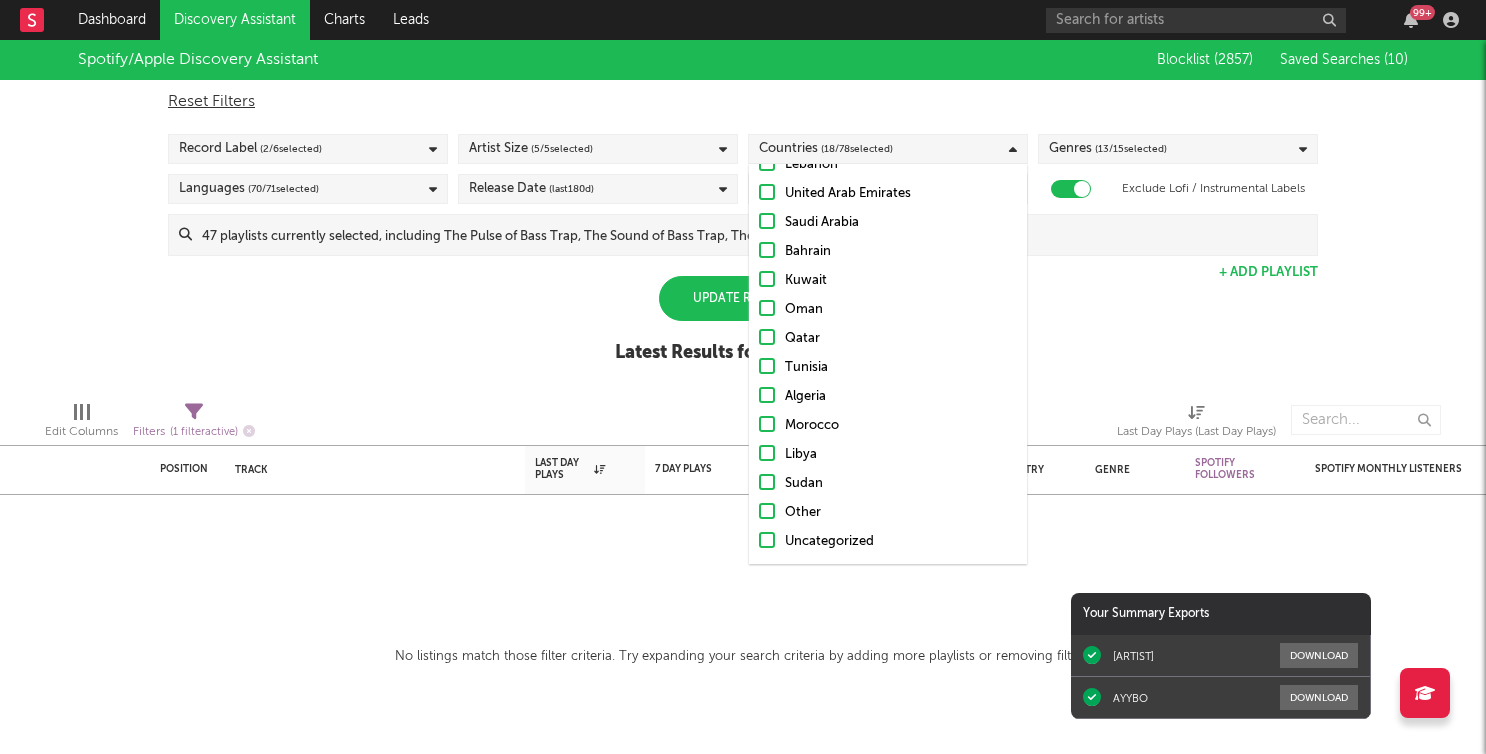 click at bounding box center (767, 424) 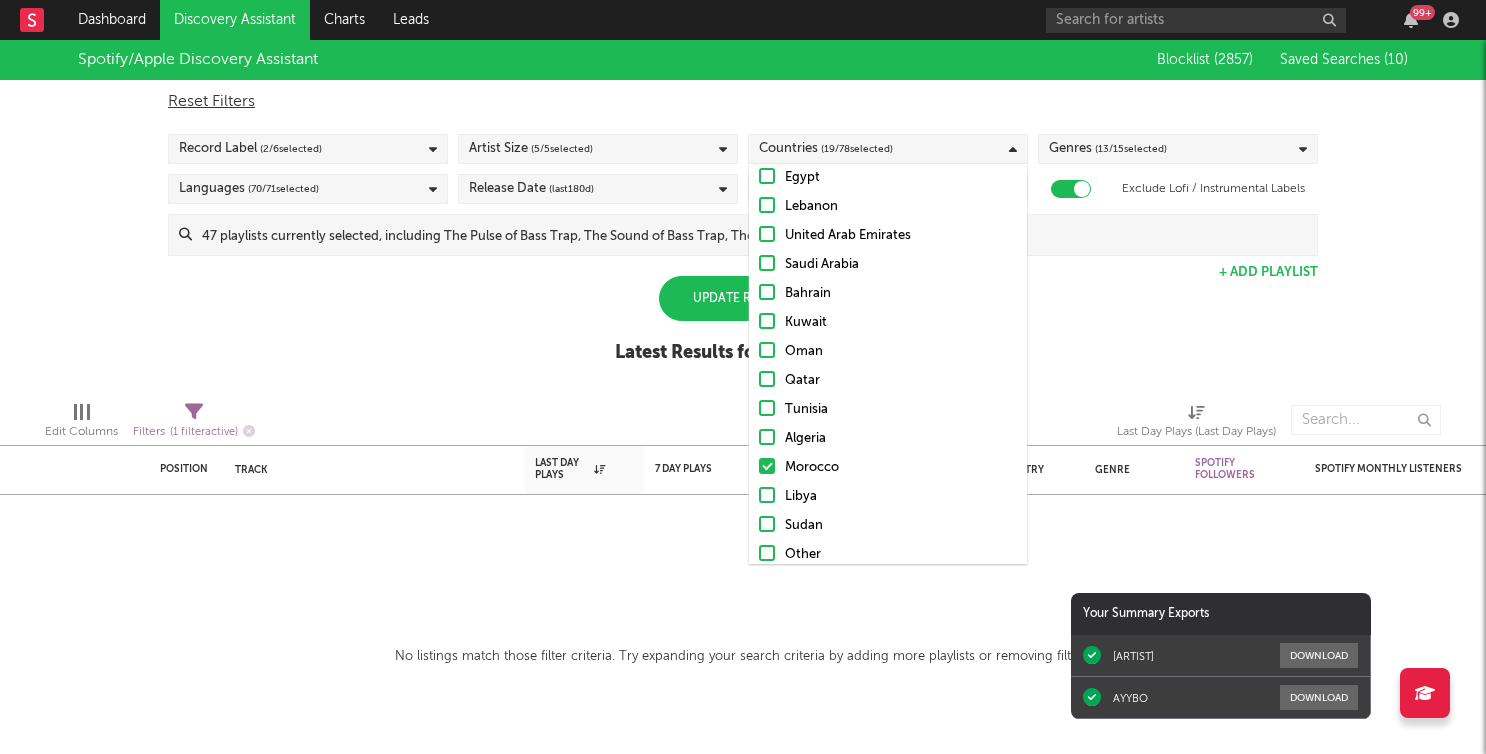 scroll, scrollTop: 1830, scrollLeft: 0, axis: vertical 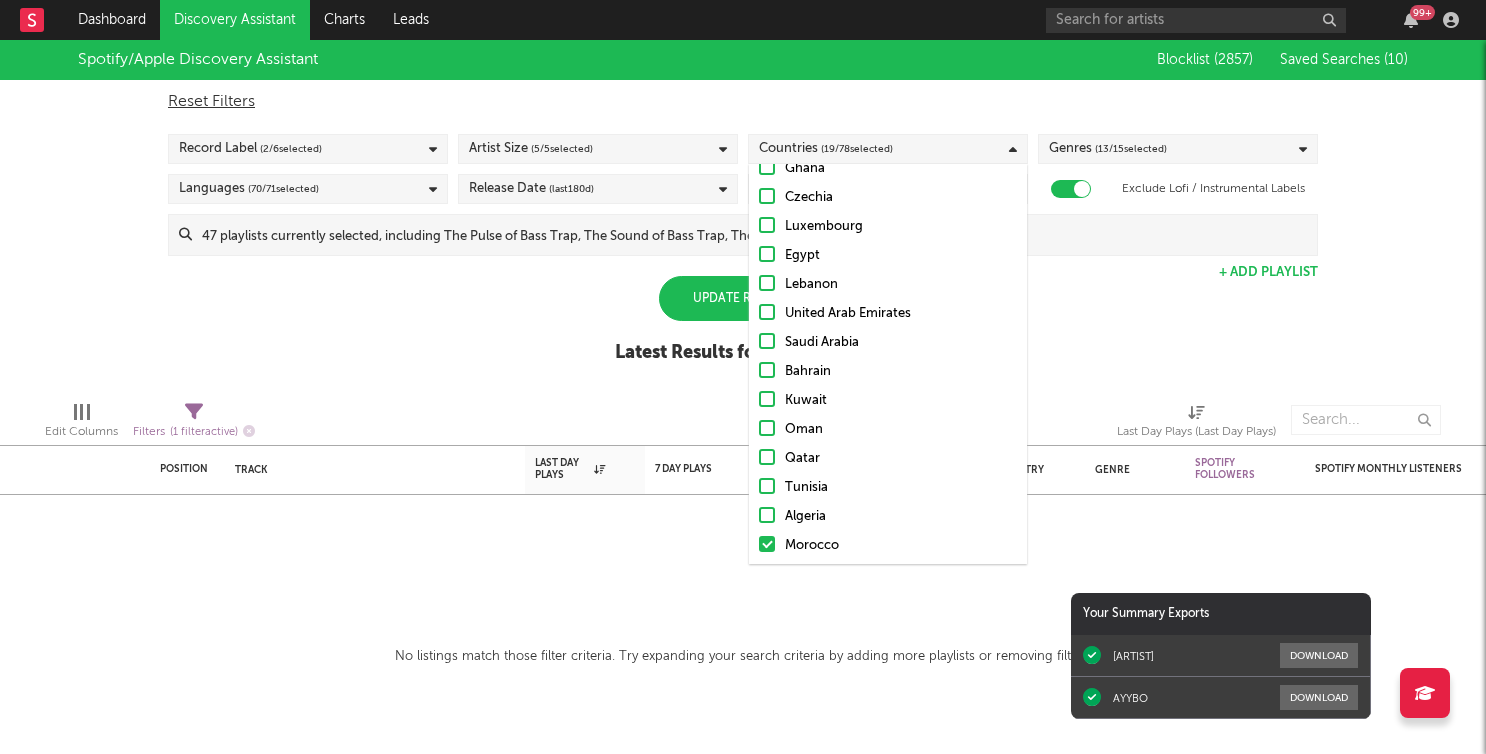 click at bounding box center [767, 312] 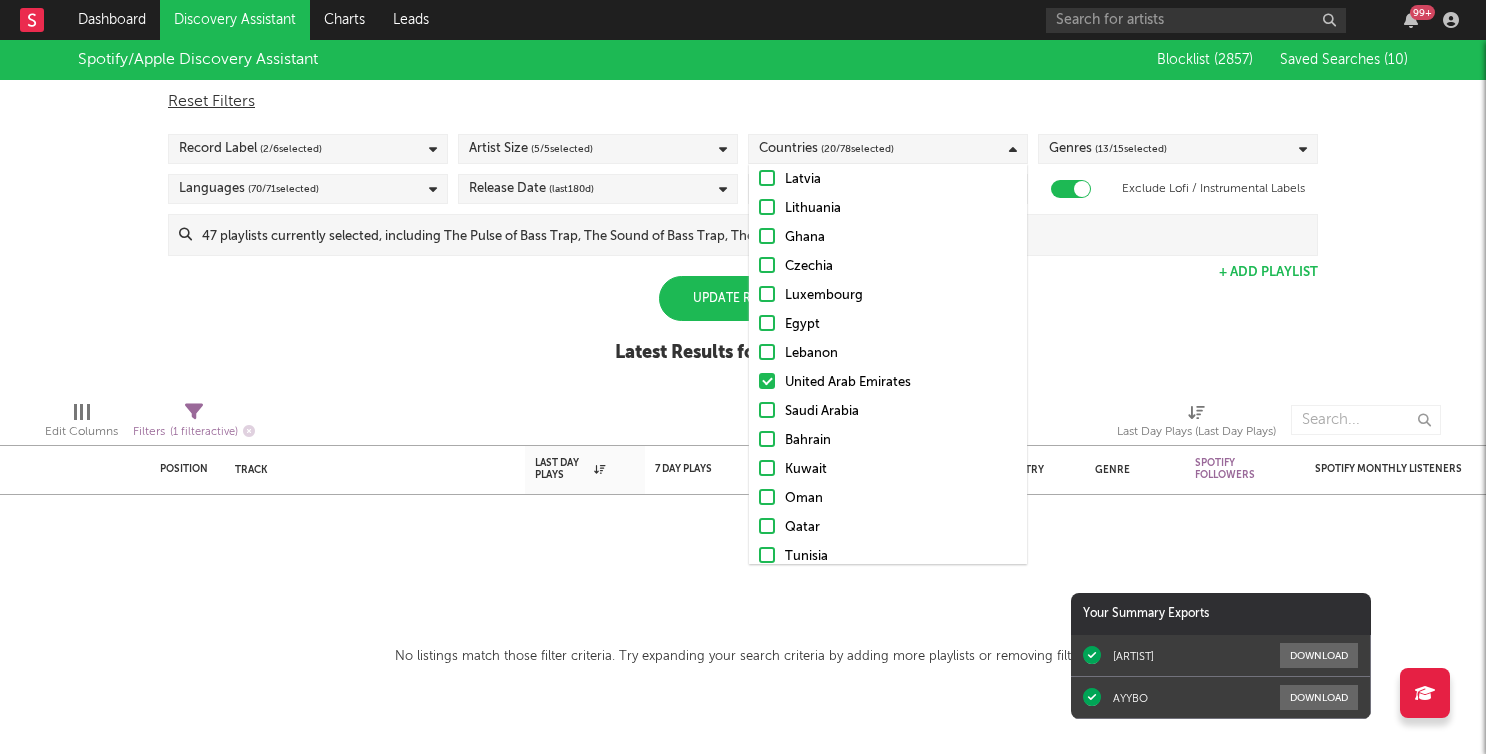 scroll, scrollTop: 1738, scrollLeft: 0, axis: vertical 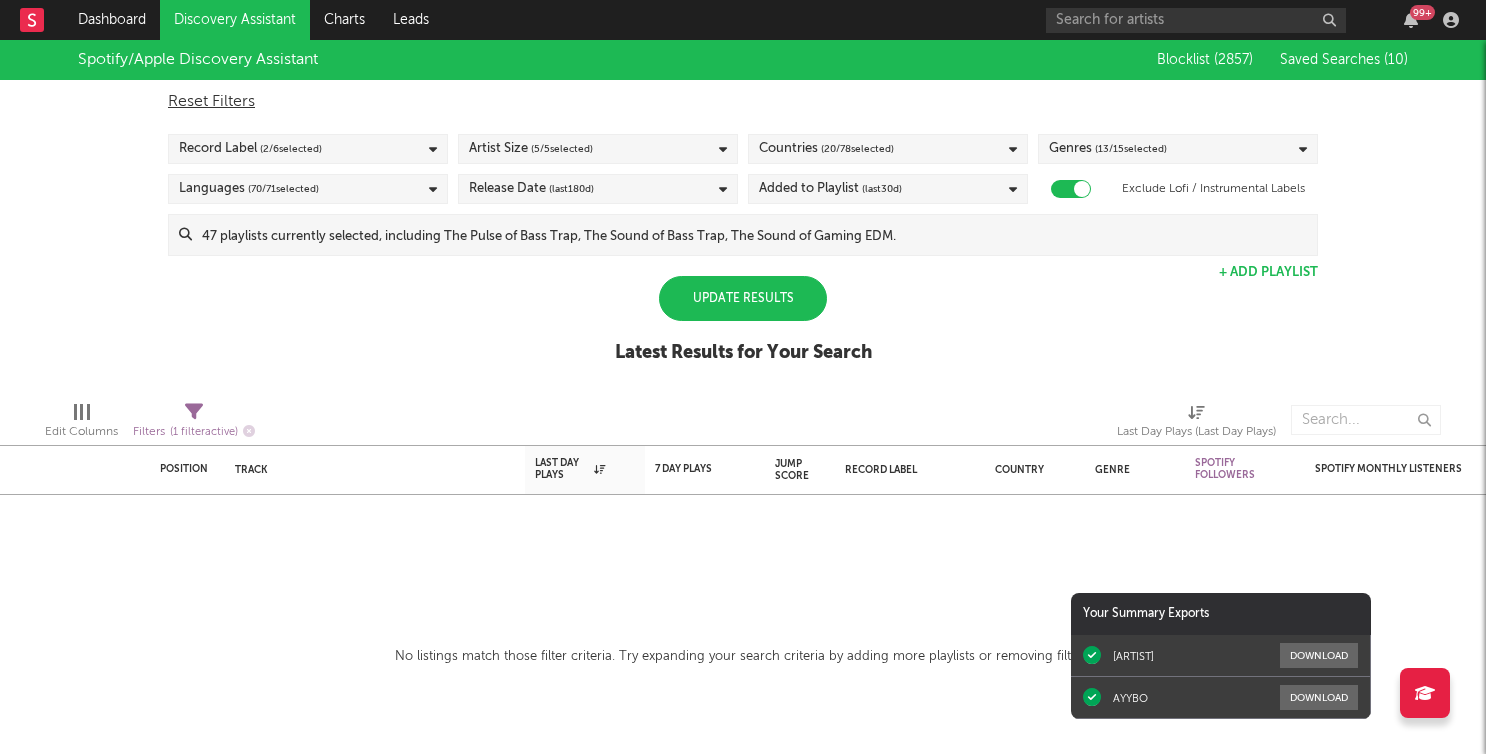 click on "Update Results" at bounding box center (743, 298) 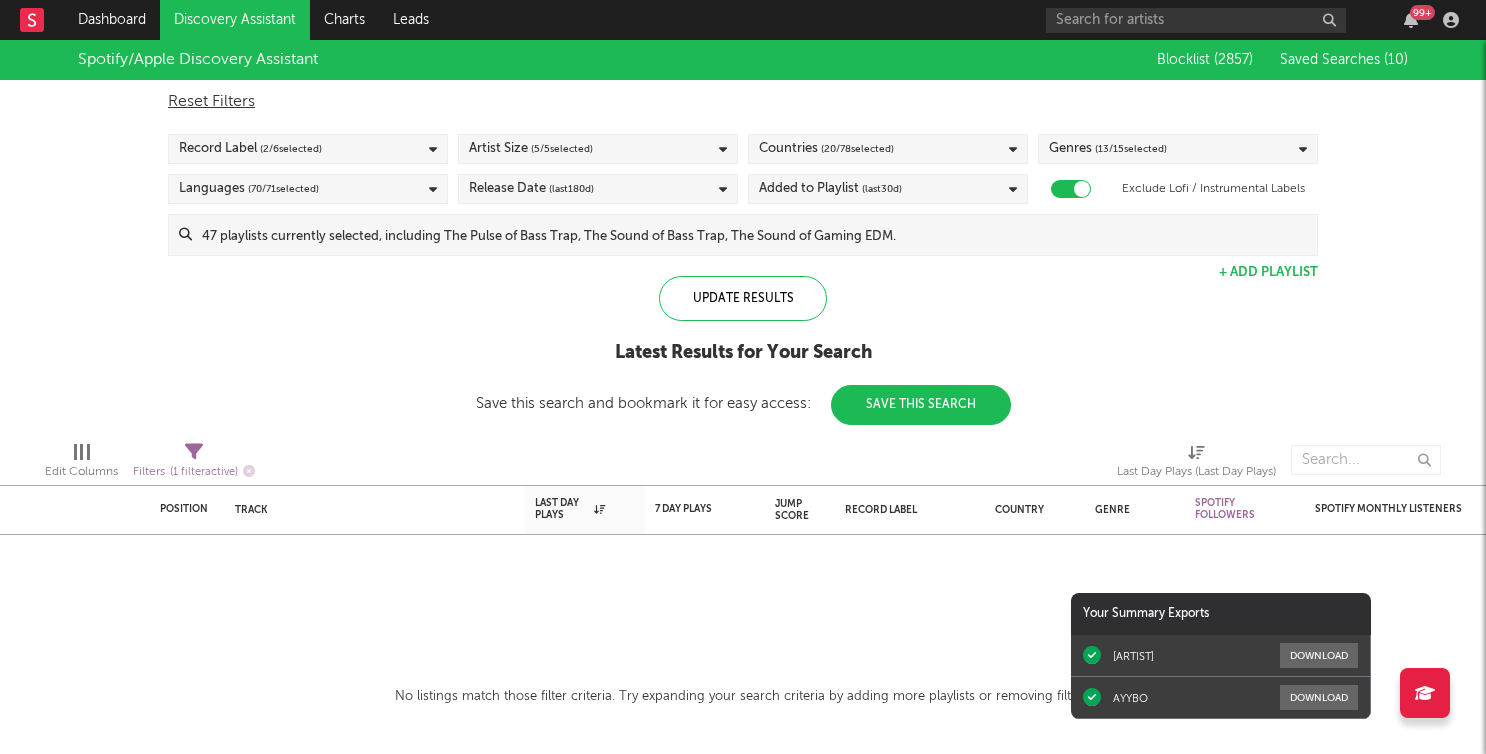 click on "Added to Playlist (last  30 d)" at bounding box center (888, 189) 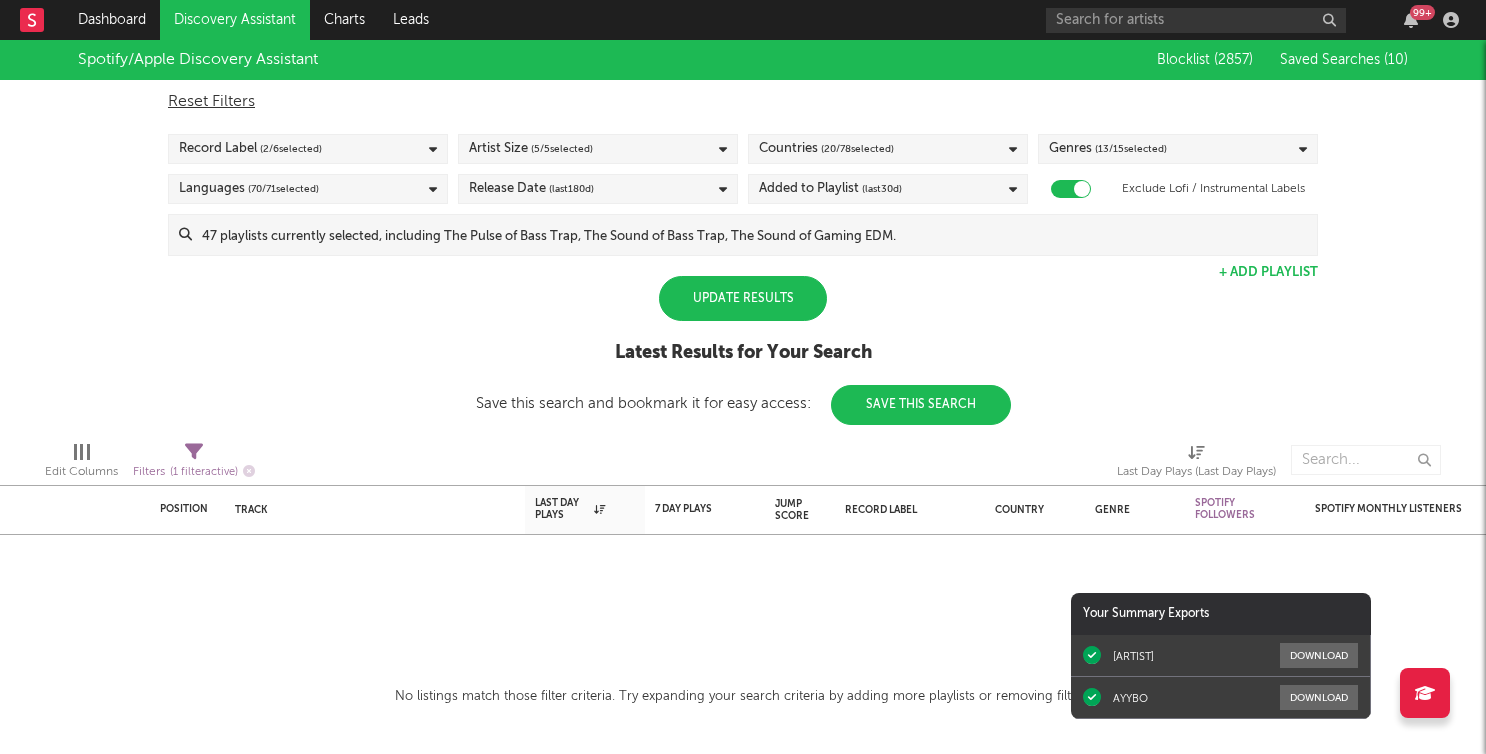 click on "Update Results" at bounding box center (743, 298) 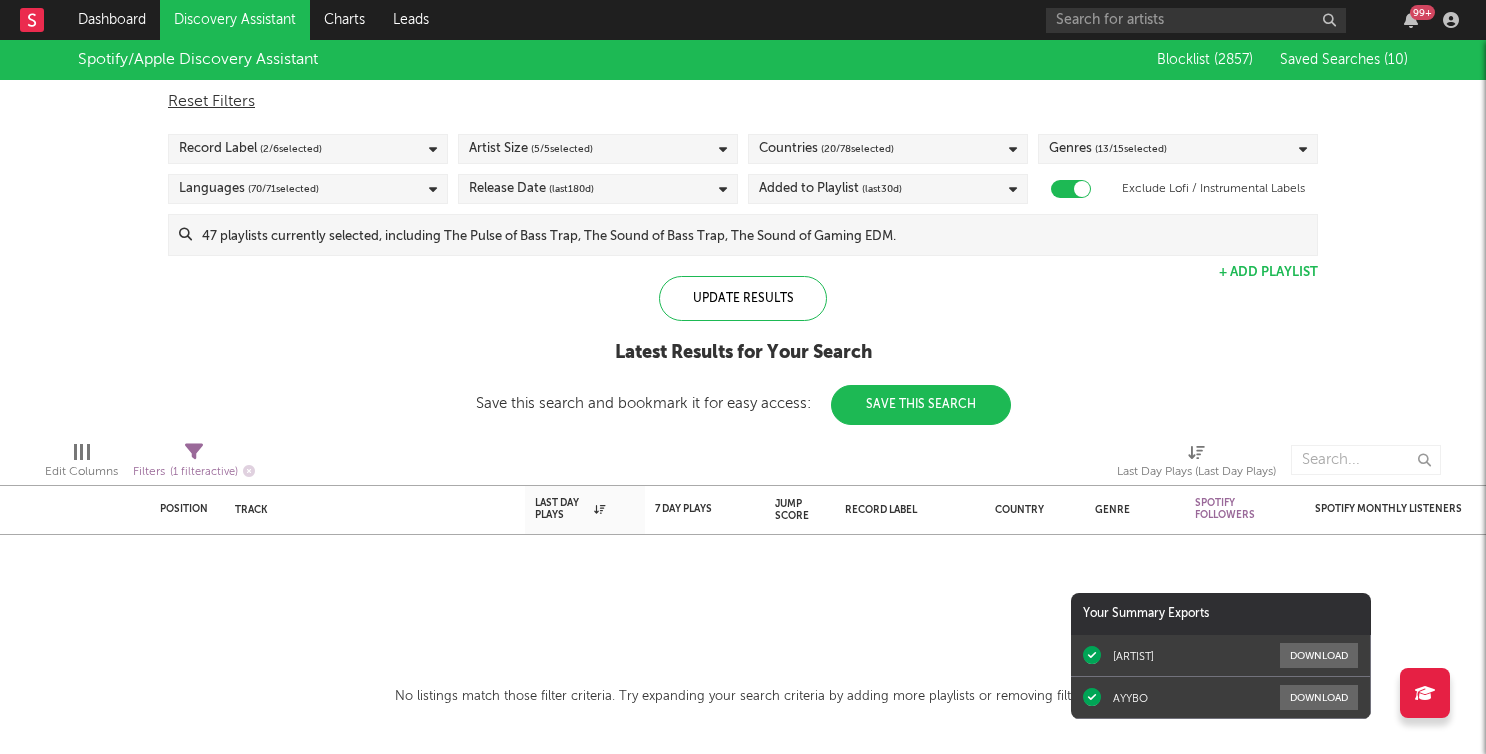 click at bounding box center [754, 235] 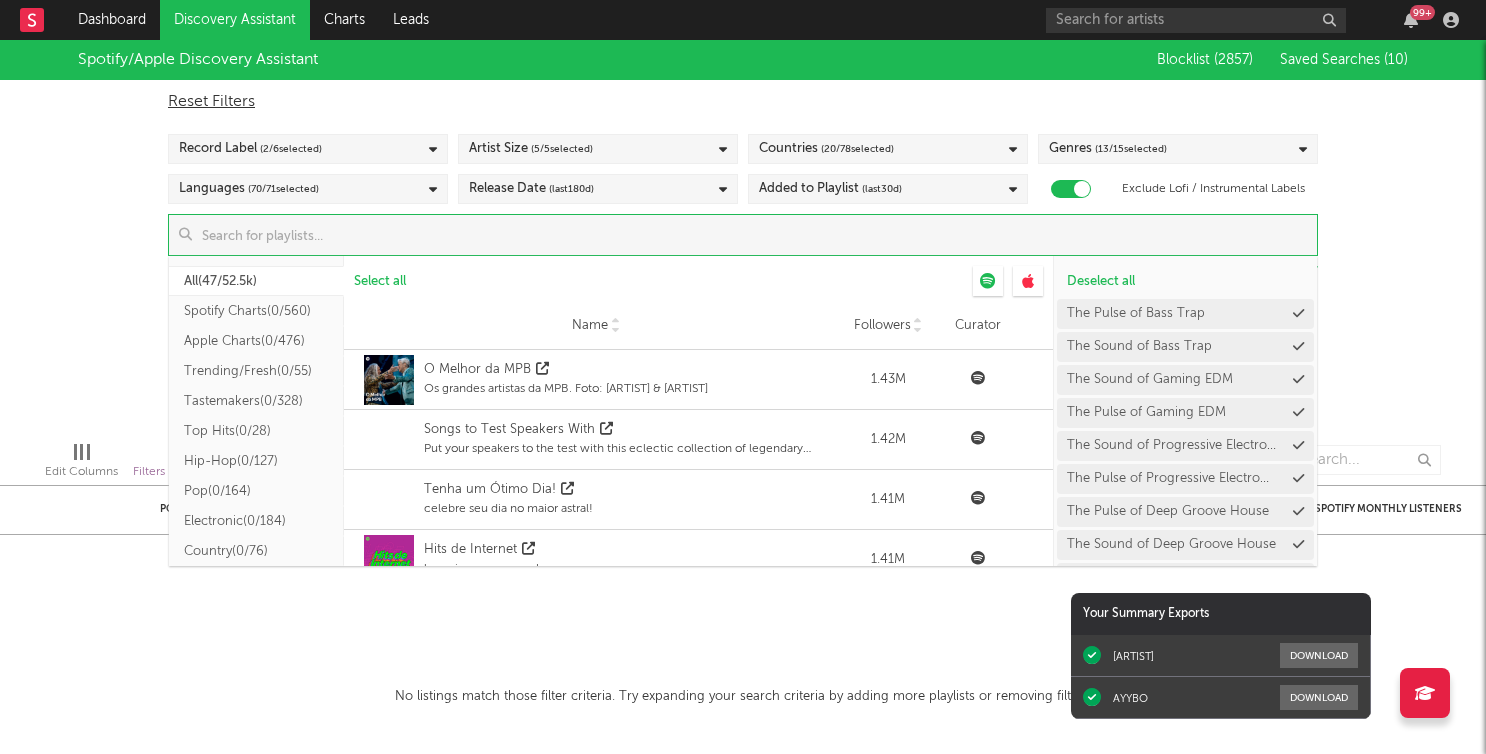 scroll, scrollTop: 17217, scrollLeft: 0, axis: vertical 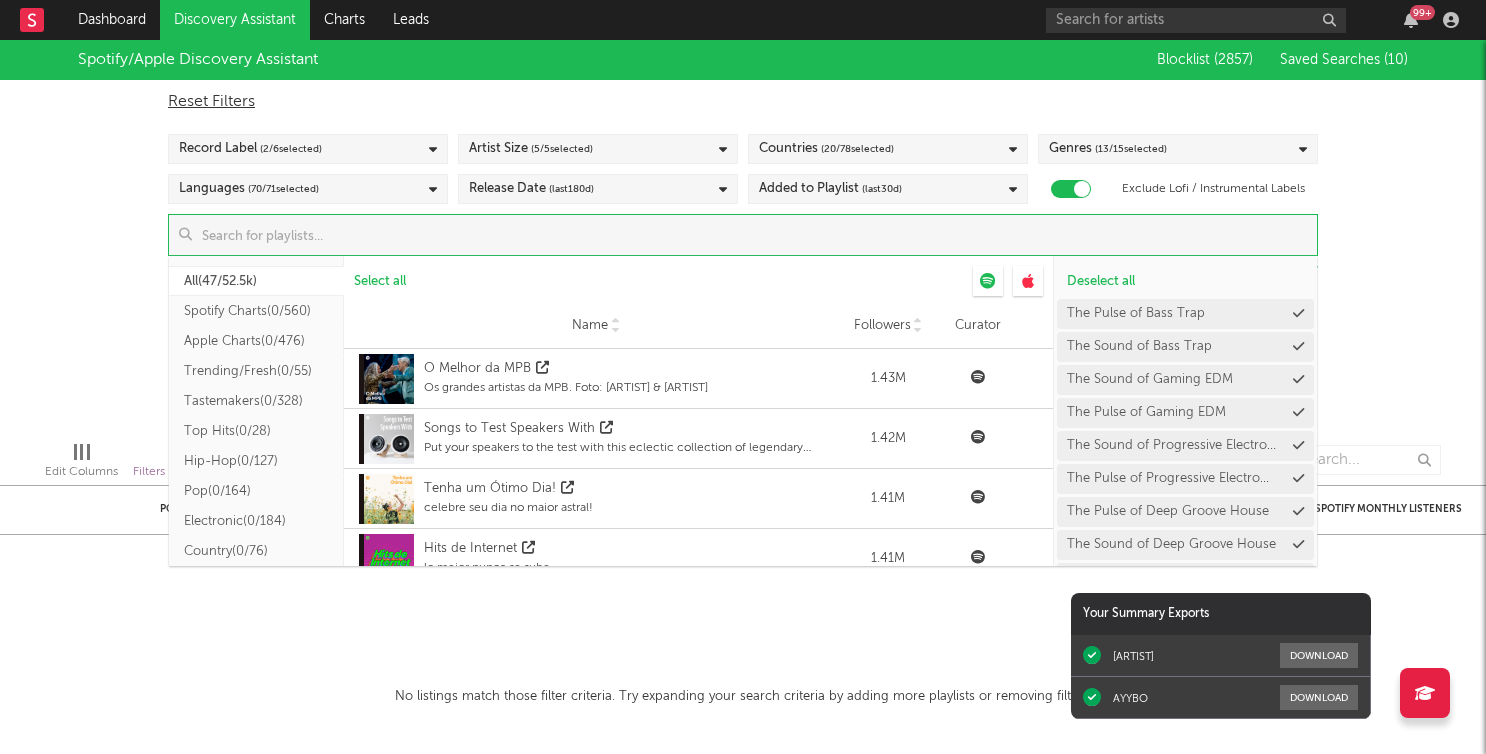 click on "Spotify Charts  ( 0/560 )" at bounding box center (256, 311) 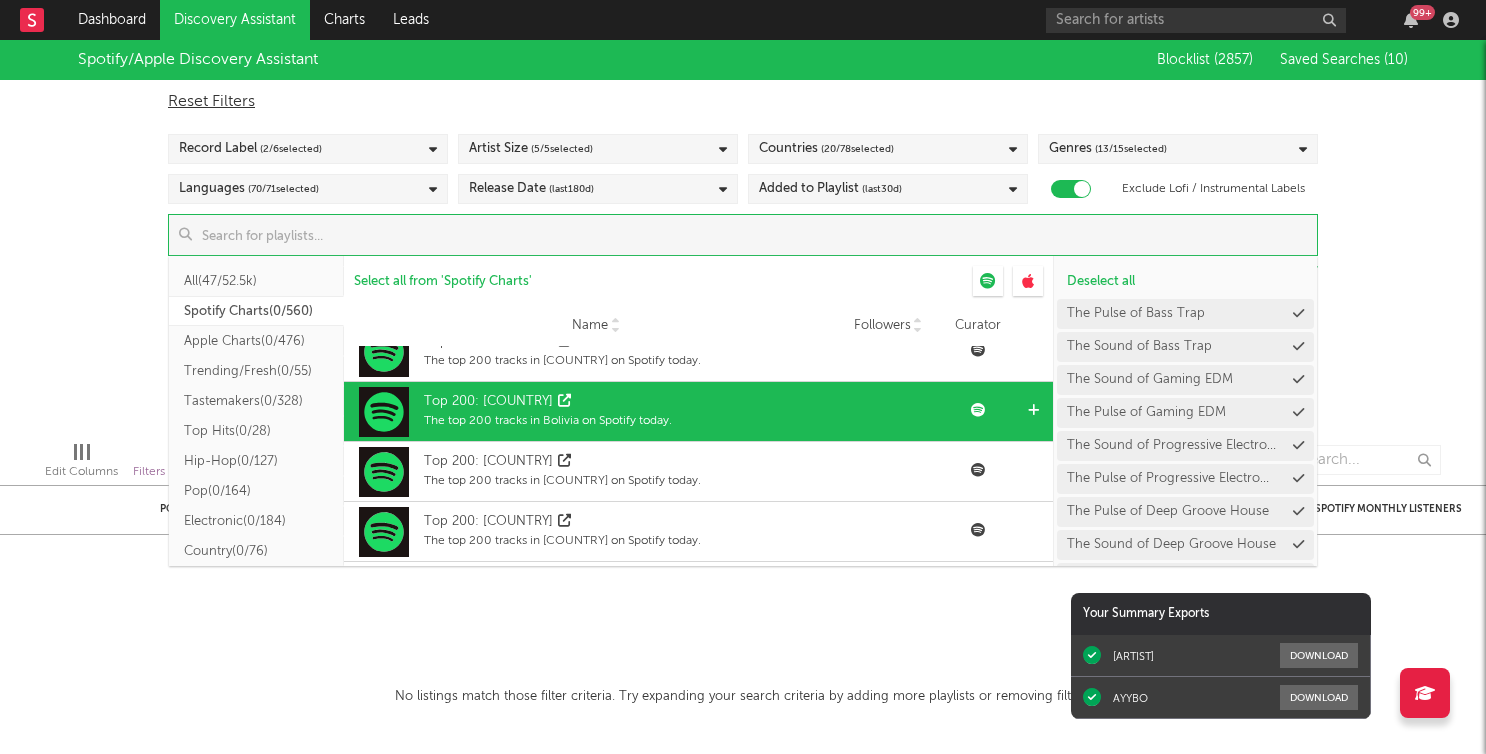 scroll, scrollTop: 386, scrollLeft: 0, axis: vertical 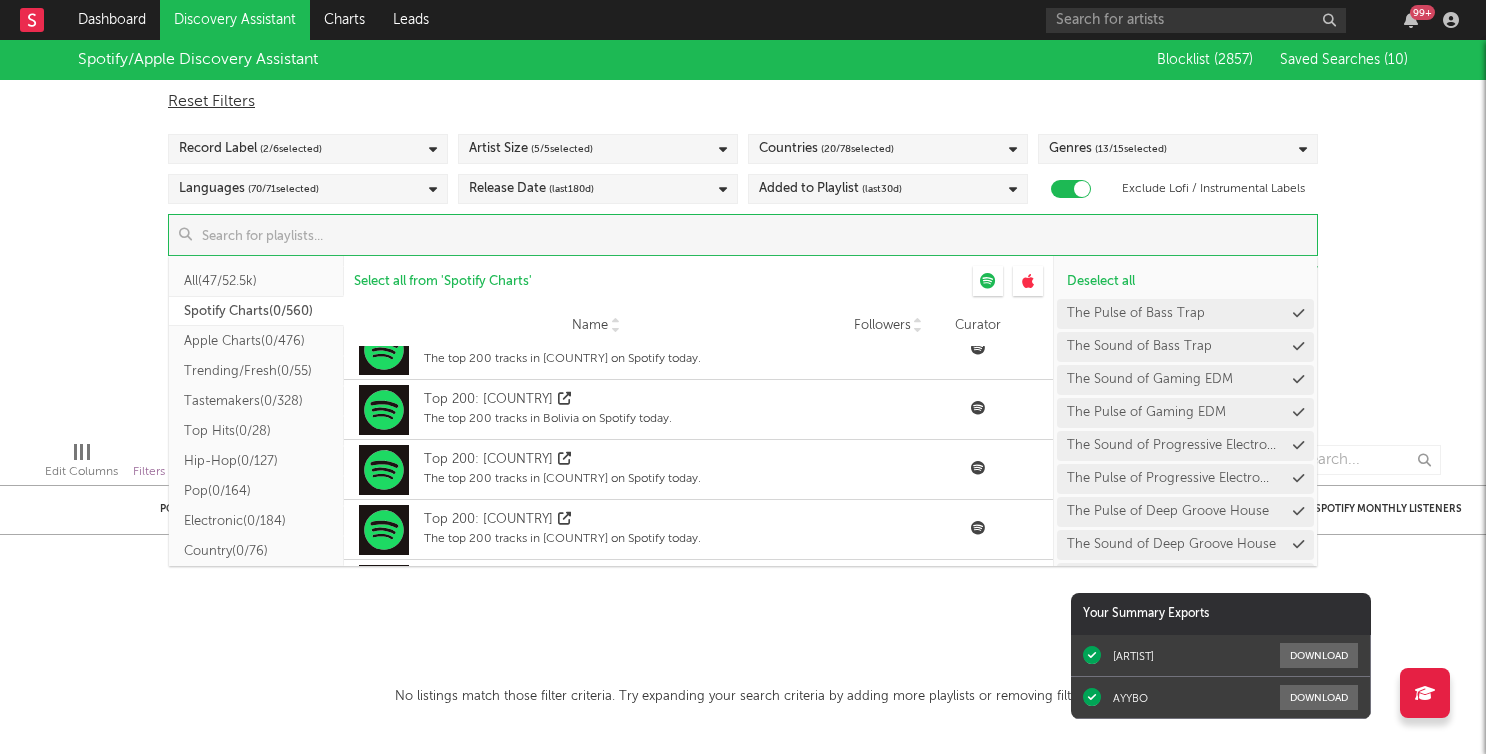 click on "Tastemakers  ( 0/[NUMBER] )" at bounding box center [256, 401] 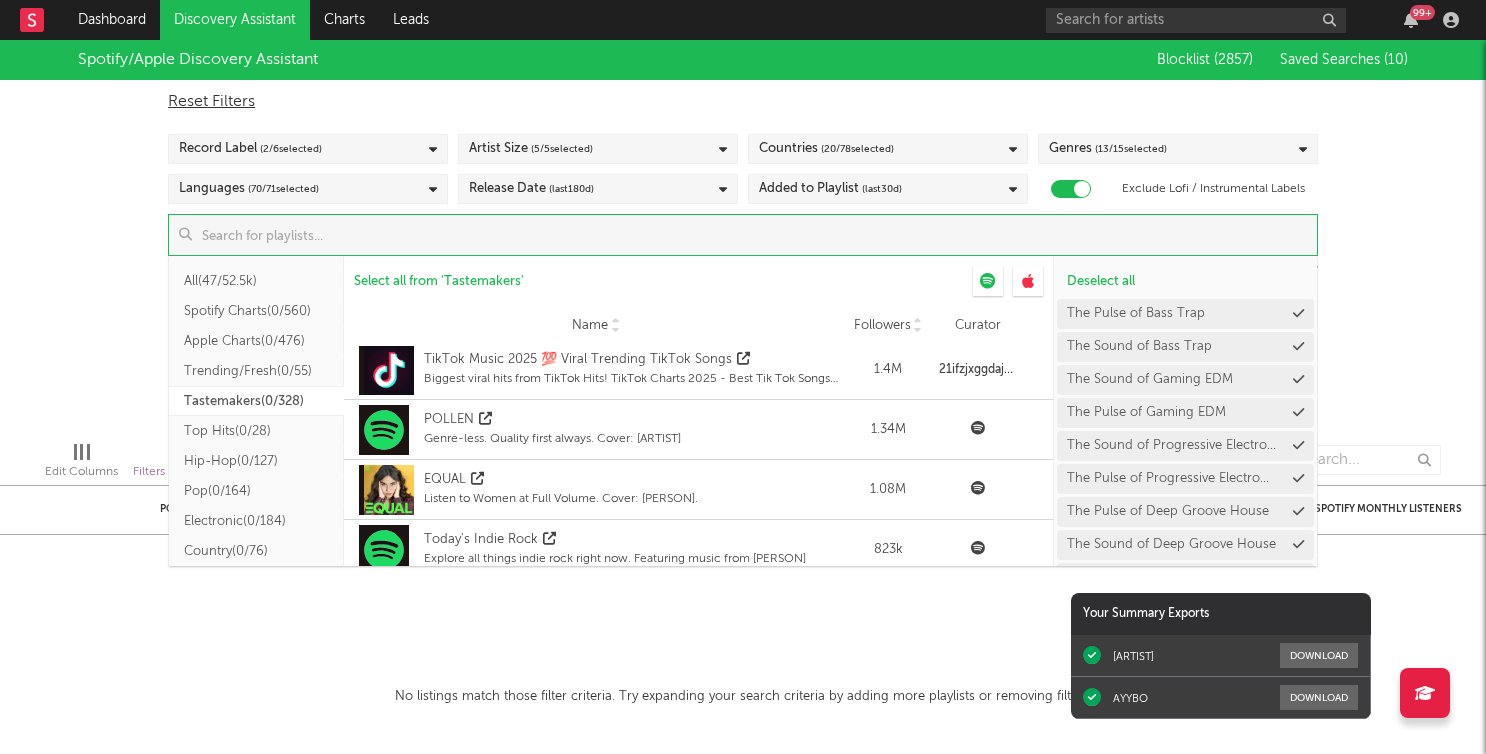 scroll, scrollTop: 345, scrollLeft: 0, axis: vertical 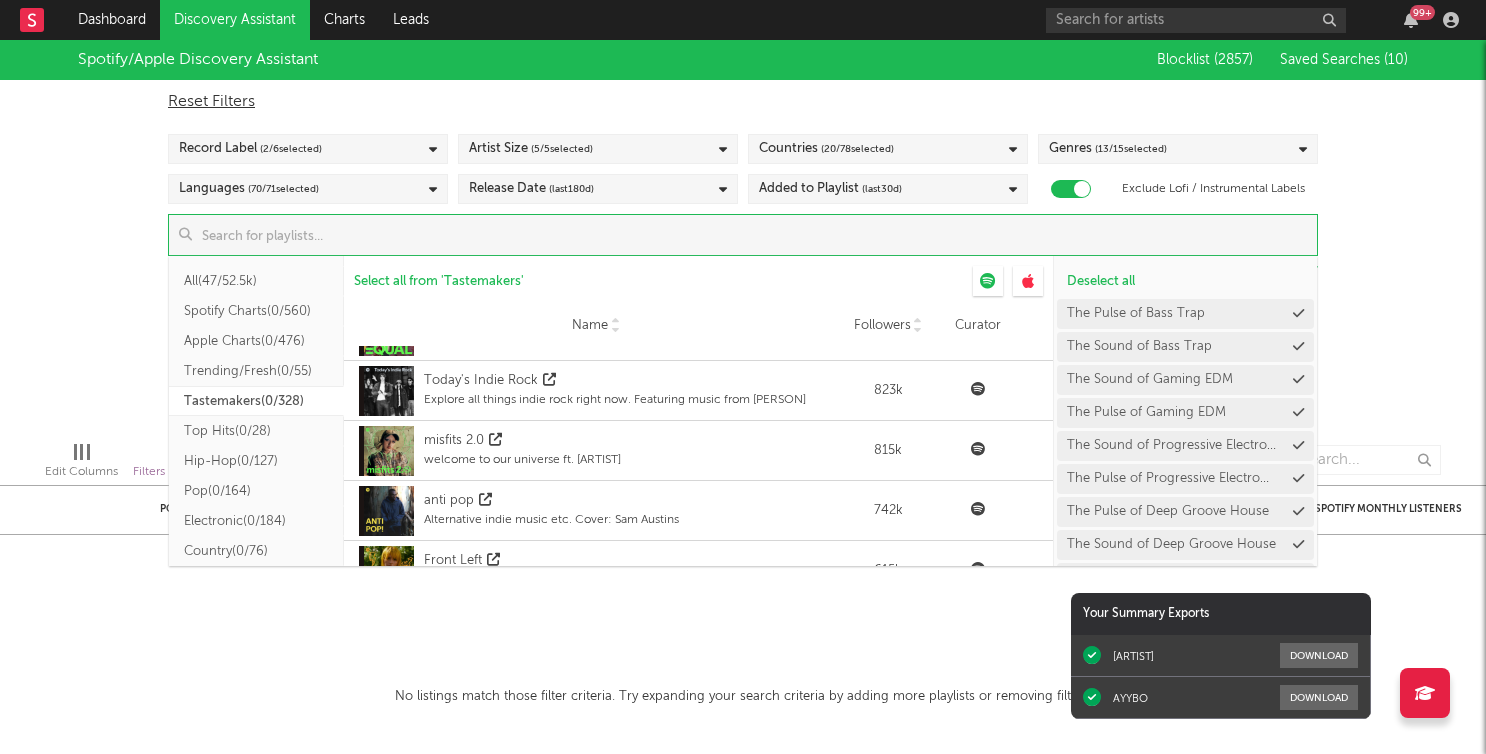 click at bounding box center [754, 235] 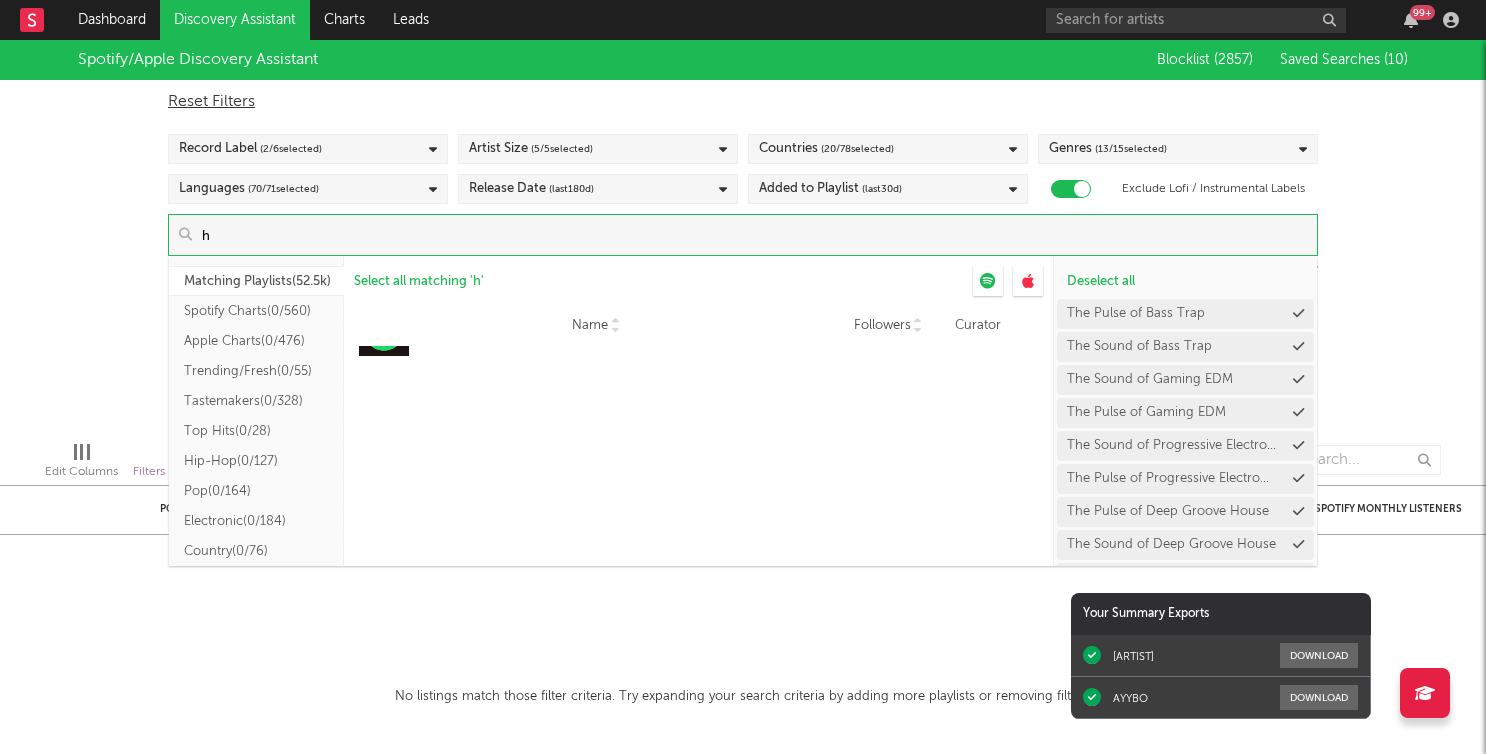 scroll, scrollTop: 0, scrollLeft: 0, axis: both 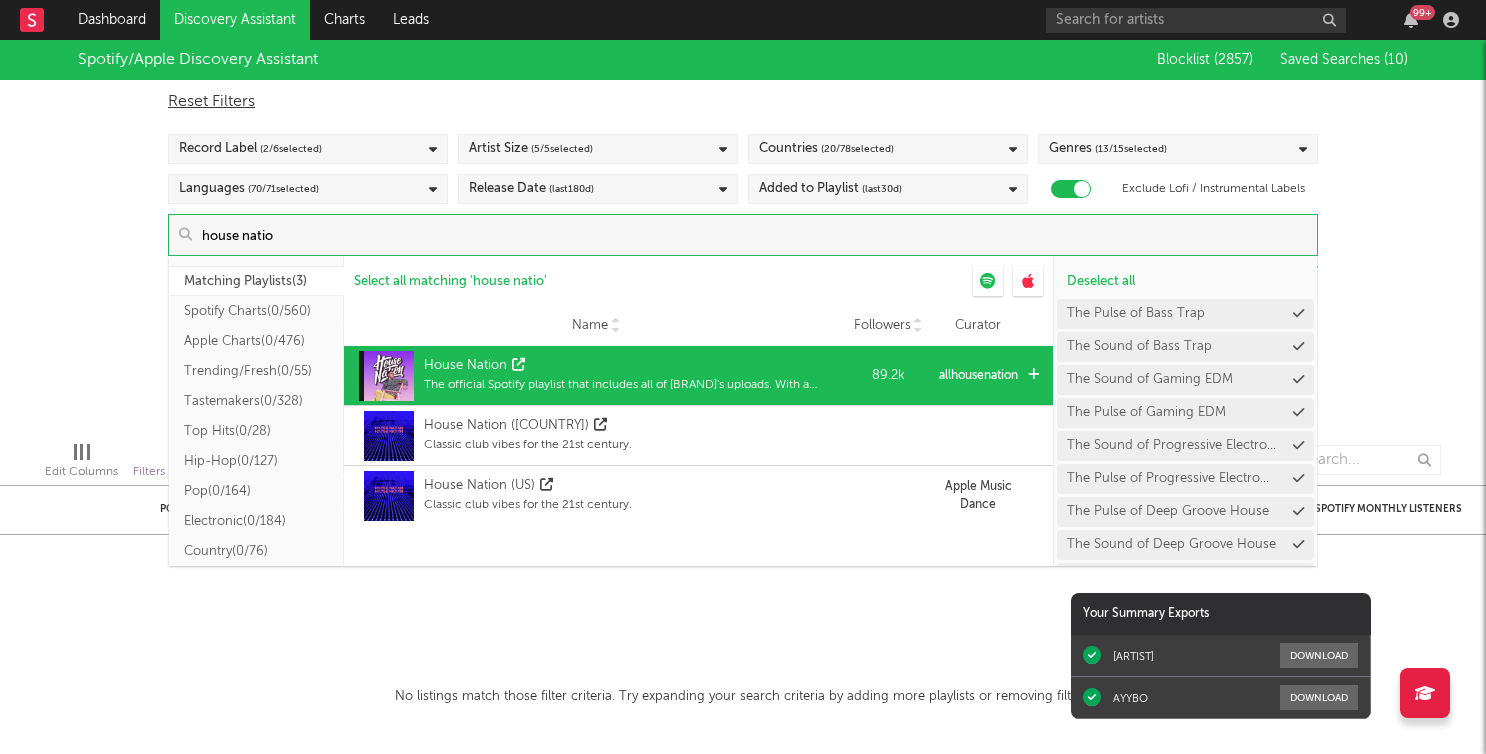 type on "house natio" 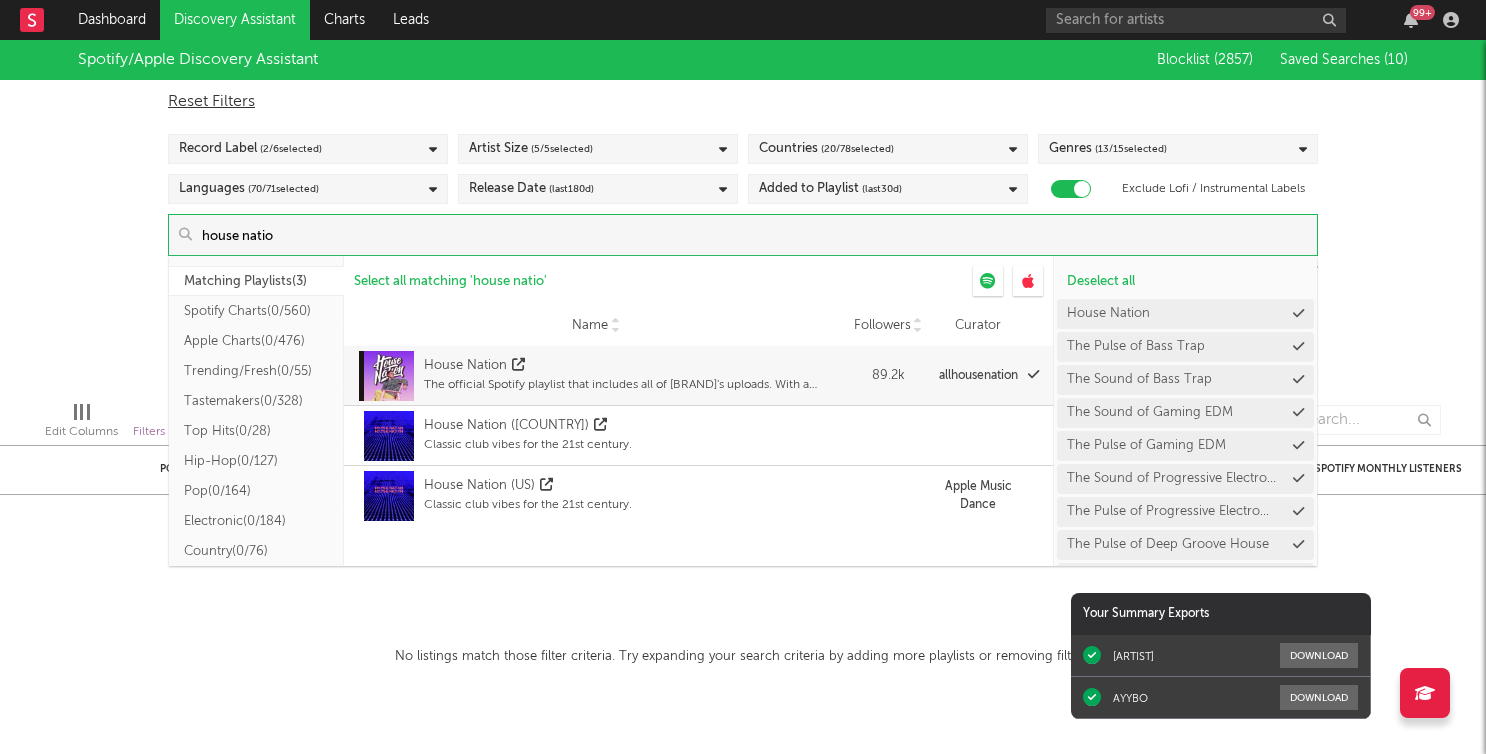 click on "house natio" at bounding box center [754, 235] 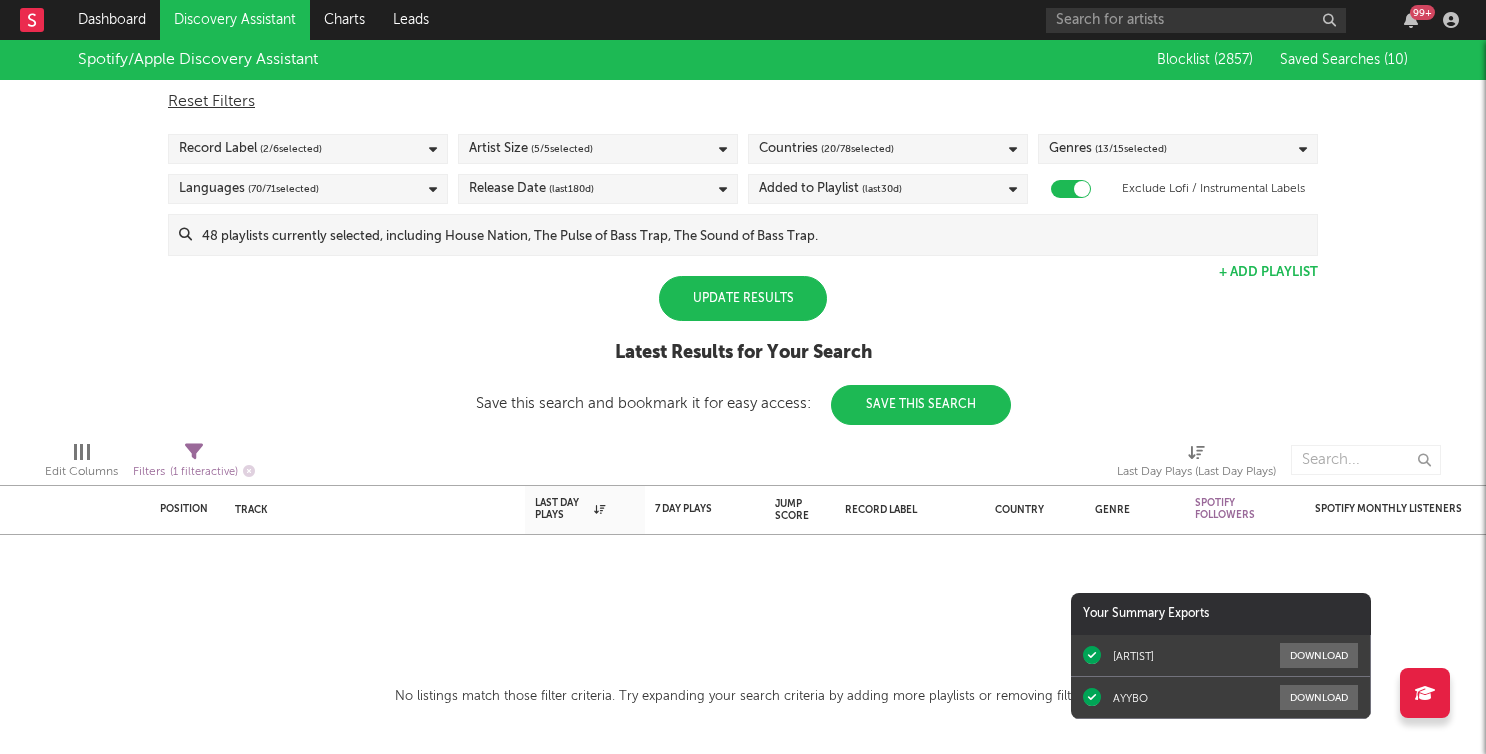click on "Update Results" at bounding box center (743, 298) 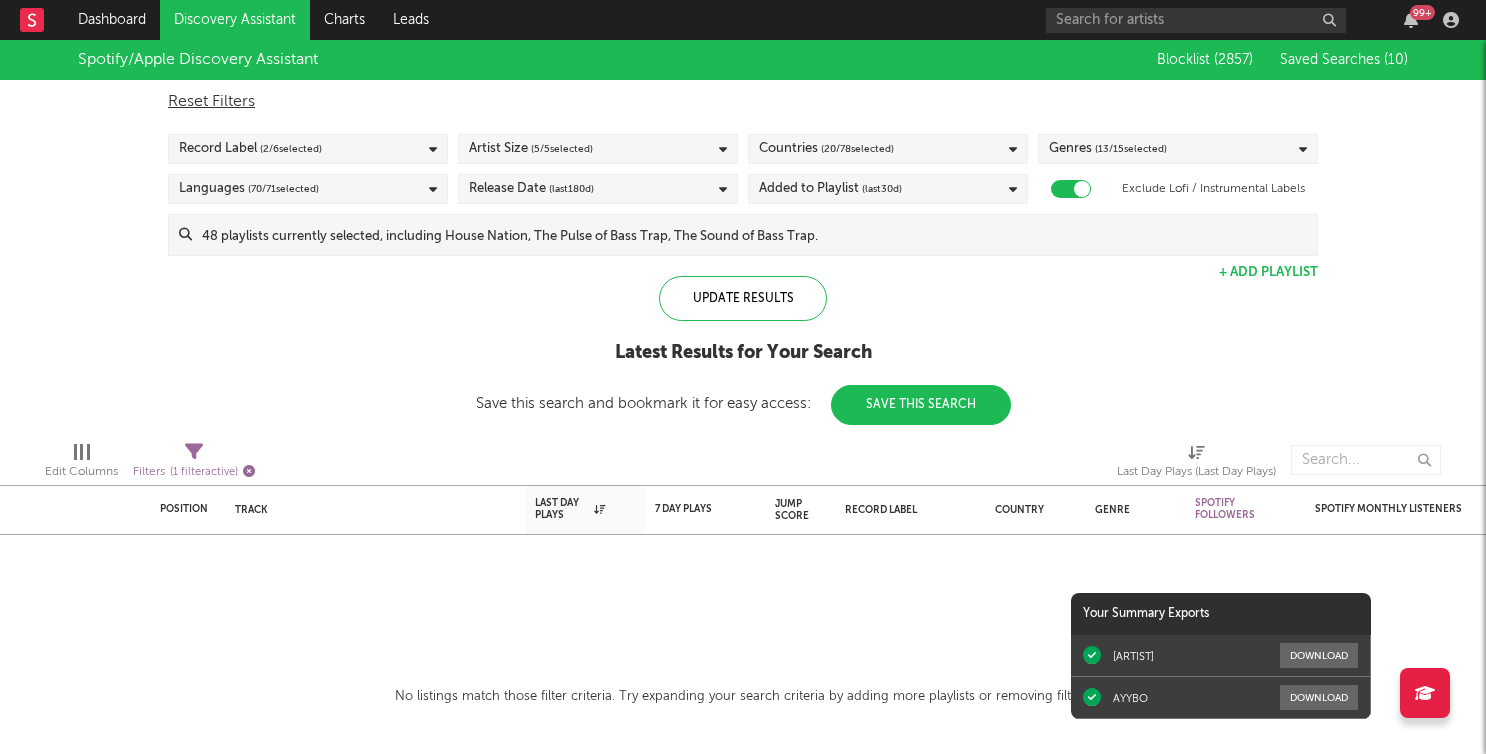 click at bounding box center [249, 471] 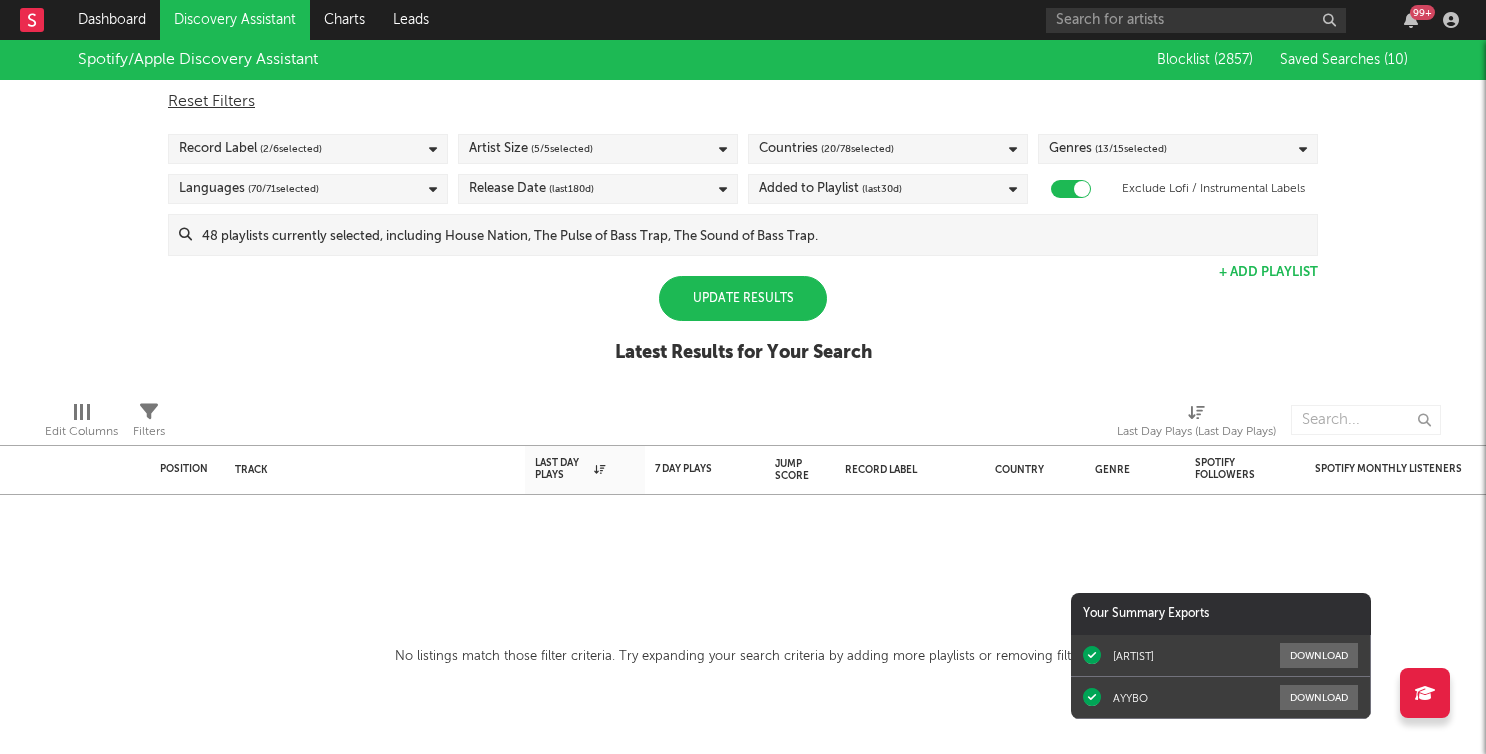click on "Update Results" at bounding box center (743, 298) 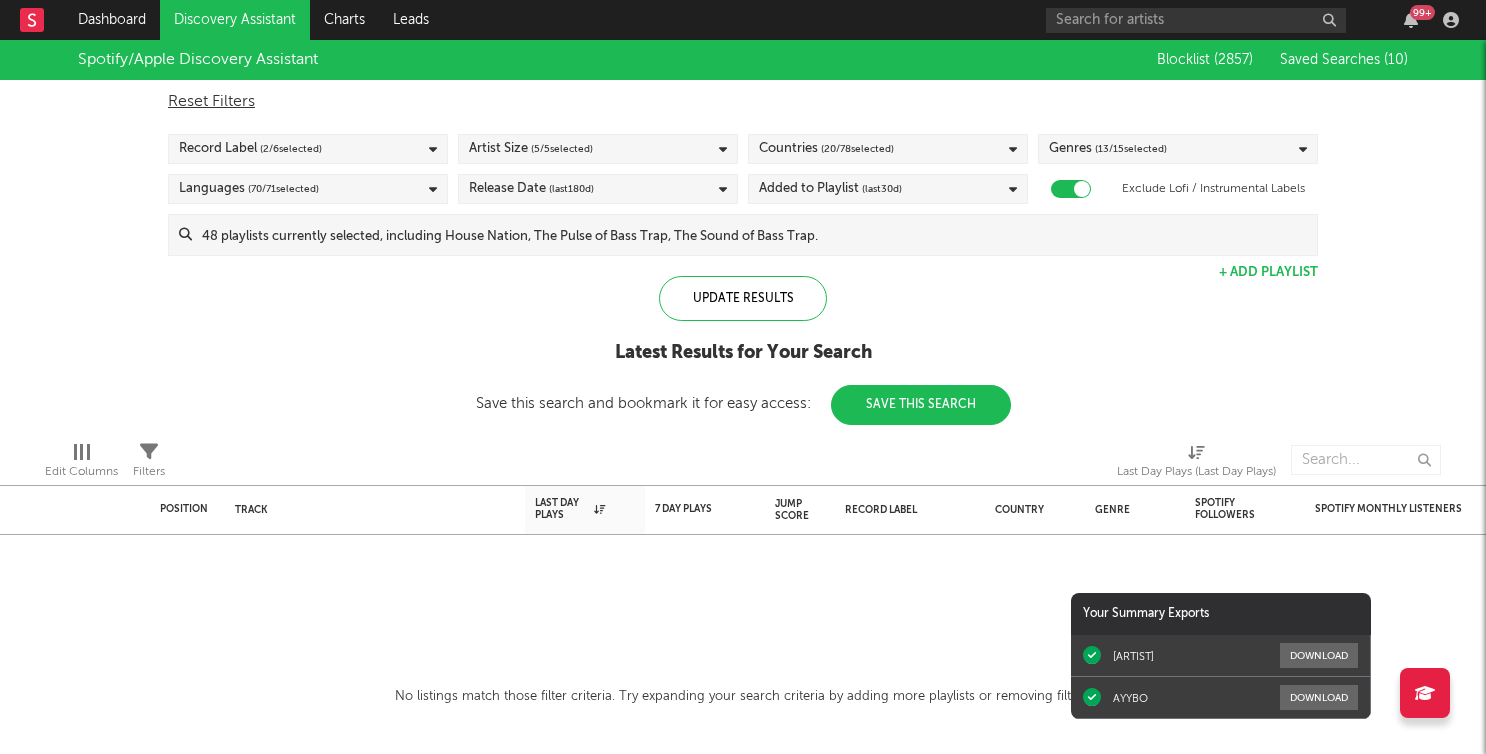 click on "Saved Searches   ( 10 )" at bounding box center [1344, 60] 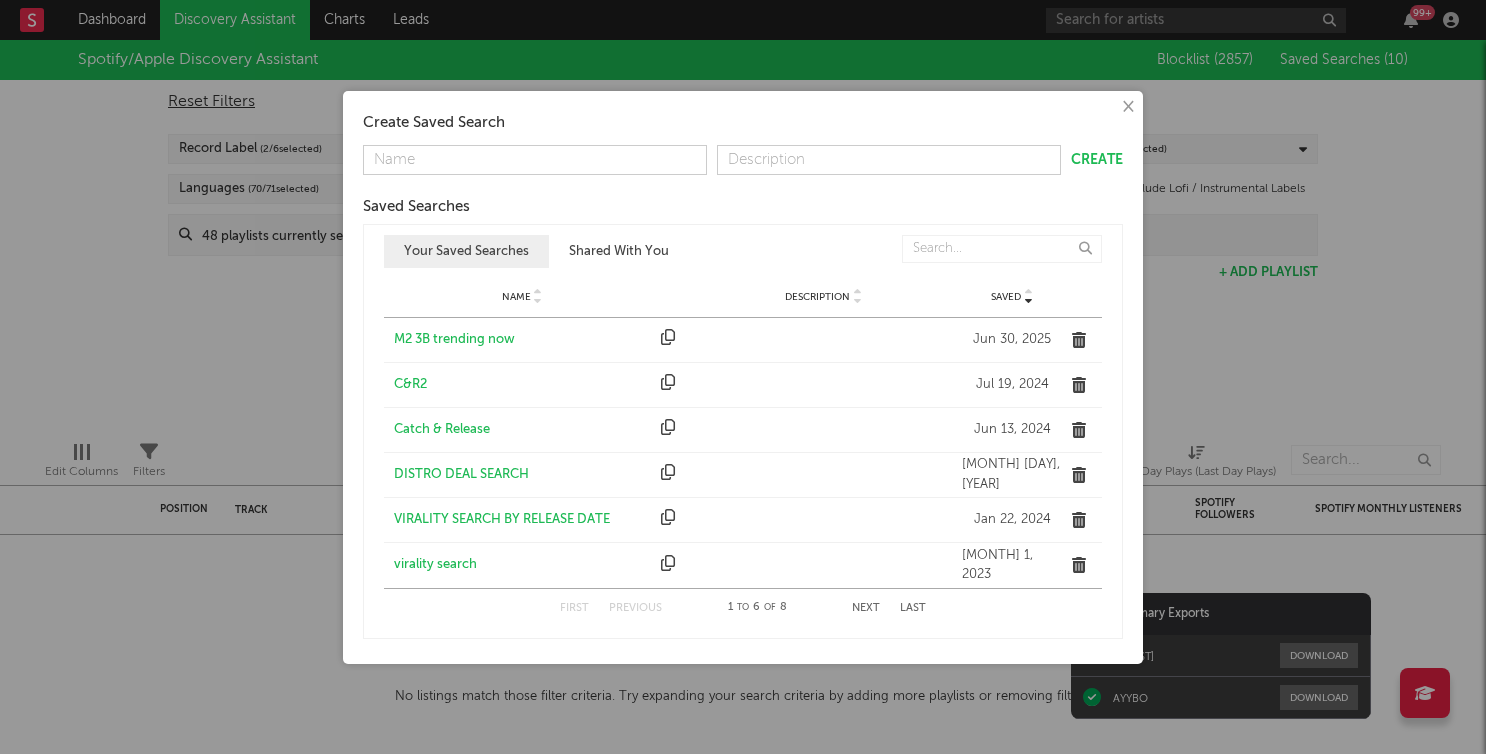 click on "virality search" at bounding box center [522, 565] 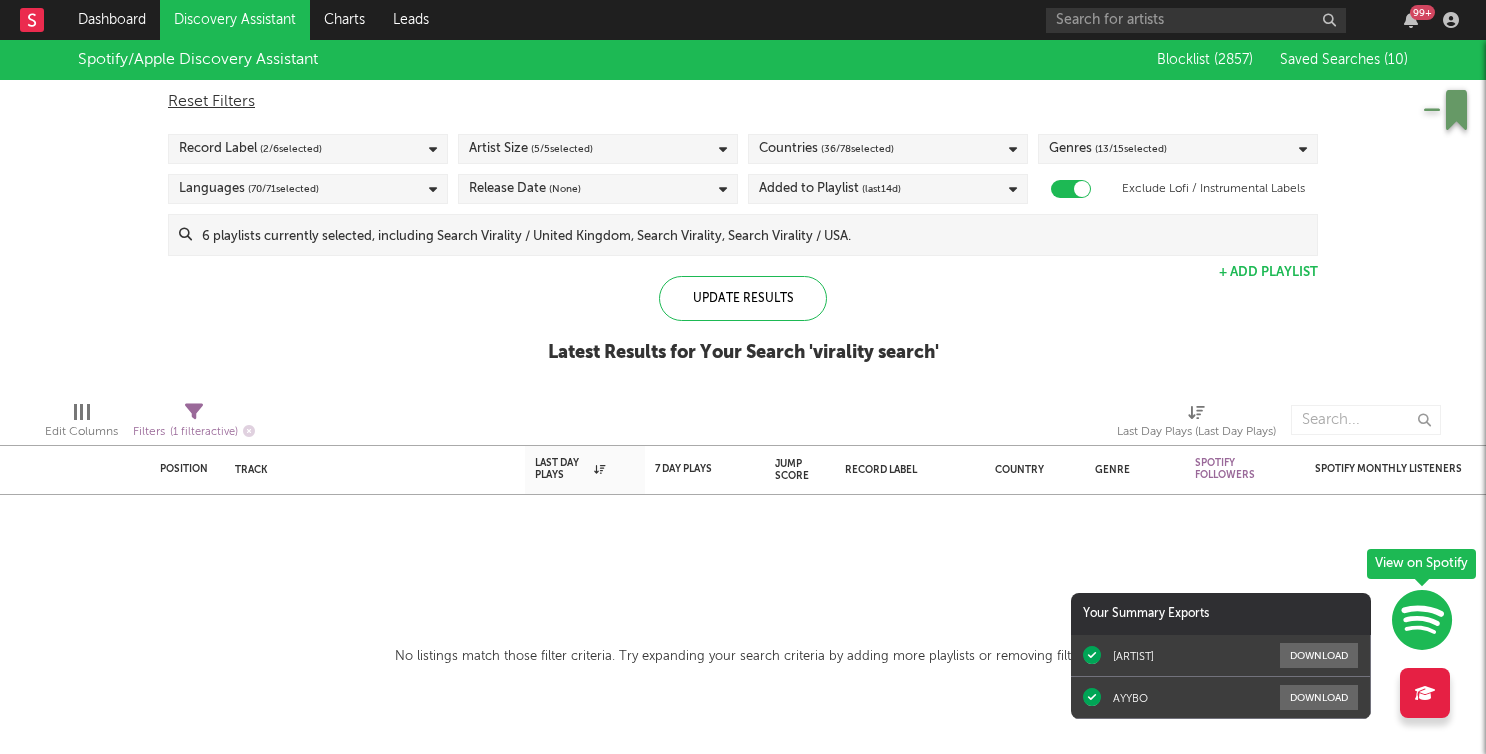 click on "99 +" at bounding box center [1422, 12] 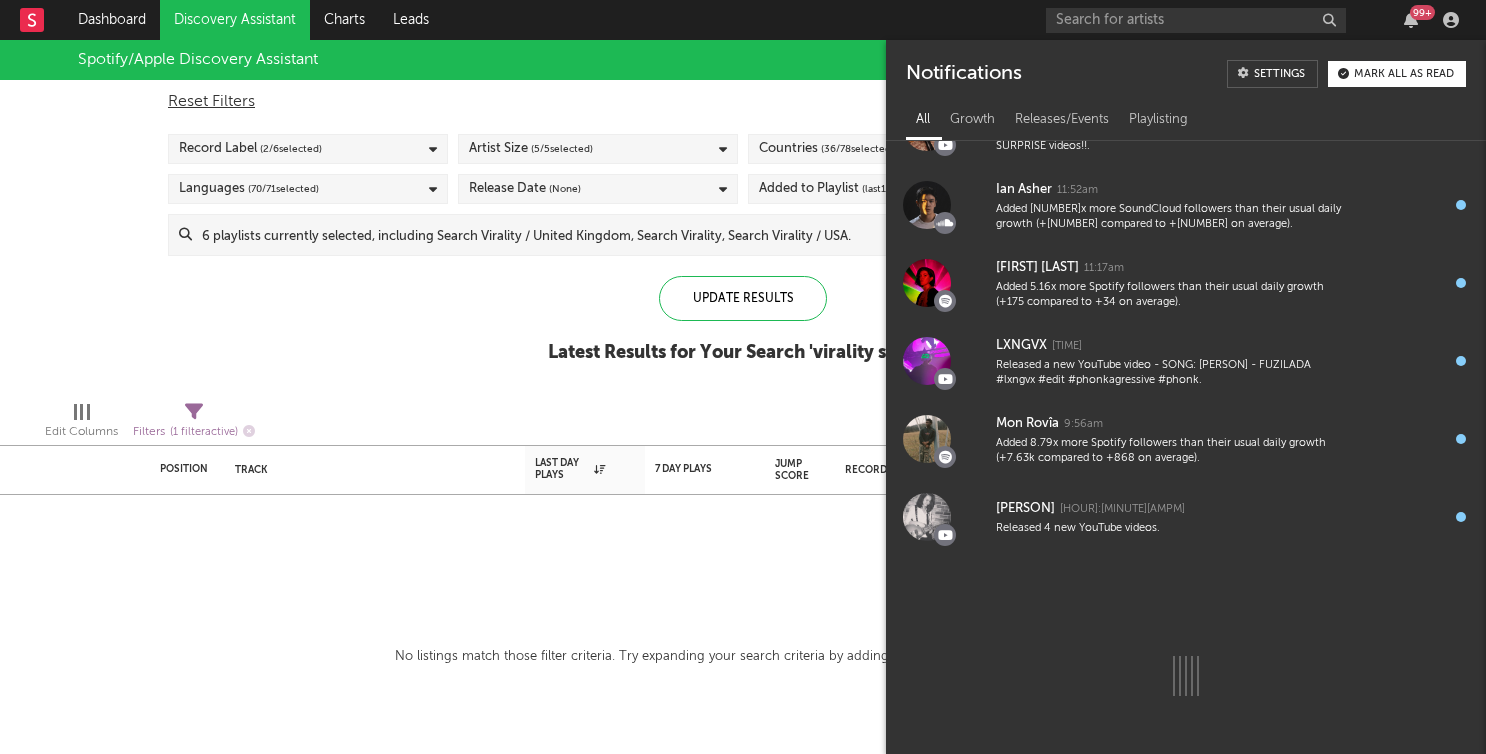 scroll, scrollTop: 875, scrollLeft: 0, axis: vertical 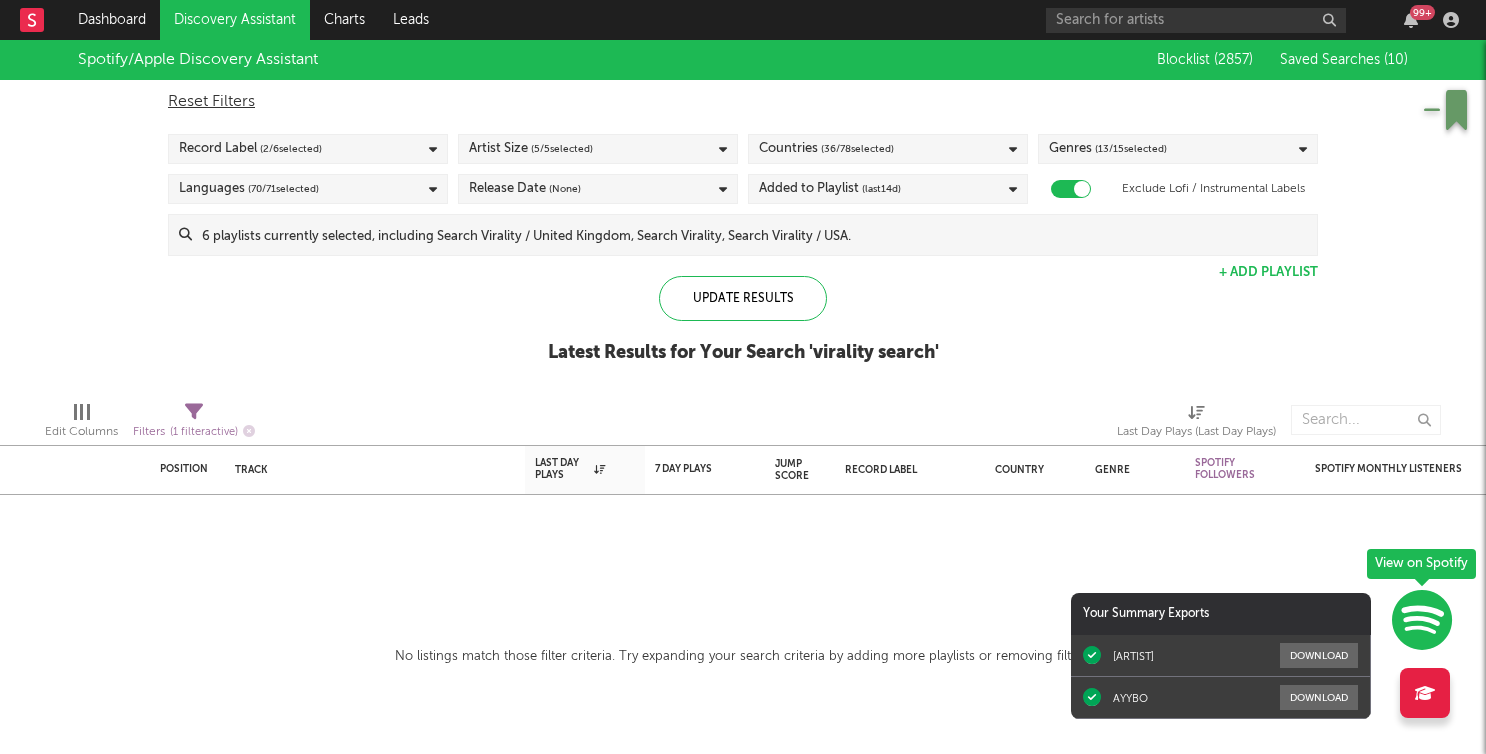 click on "Spotify/Apple Discovery Assistant Blocklist   ( 2857 ) Saved Searches   ( 10 ) Reset Filters Record Label ( 2 / 6  selected) Artist Size ( 5 / 5  selected) Countries ( 36 / 78  selected) Genres ( 13 / 15  selected) Languages ( 70 / 71  selected) Release Date (None) Added to Playlist (last  14 d) Exclude Lofi / Instrumental Labels Update Results + Add Playlist Update Results Latest Results for Your Search ' virality search  '" at bounding box center [743, 212] 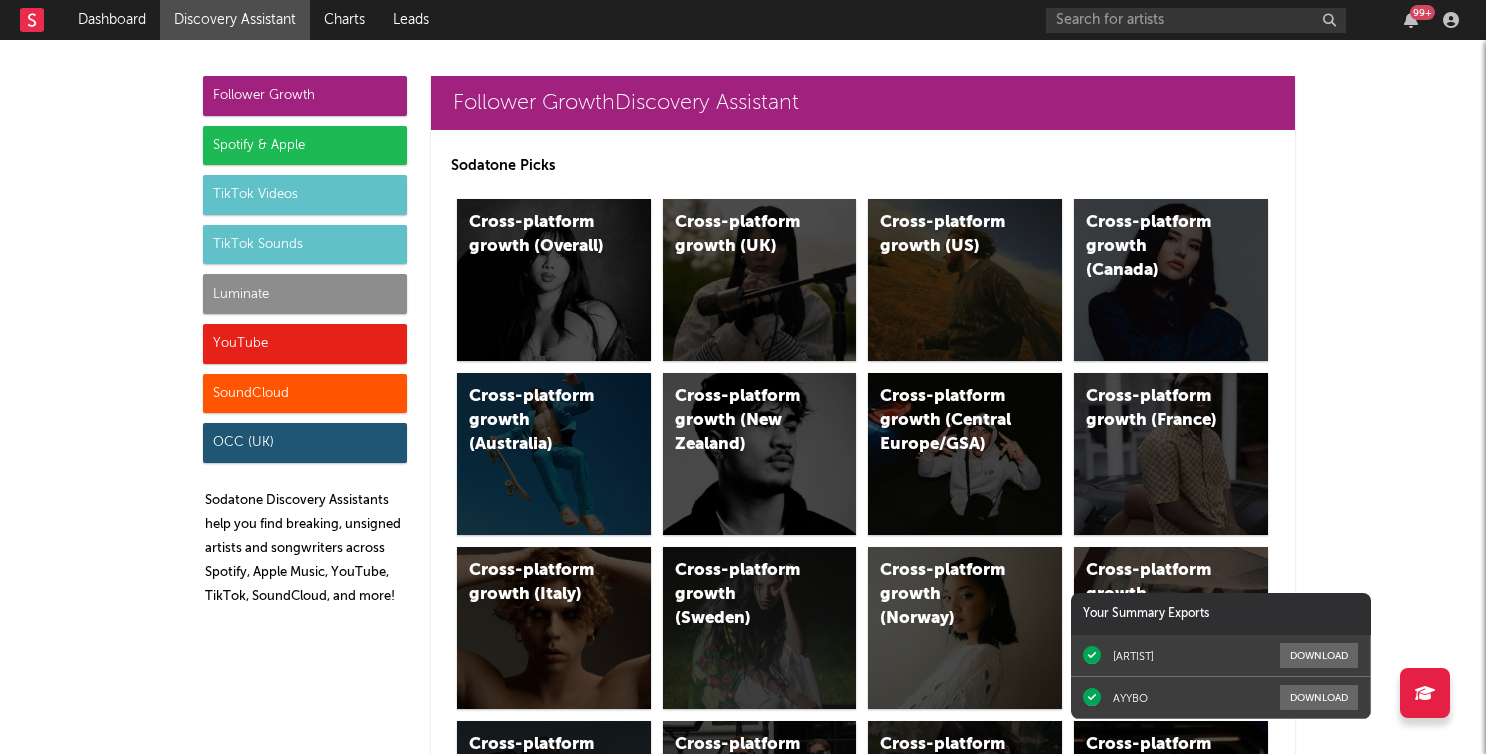 click on "Spotify & Apple" at bounding box center [305, 146] 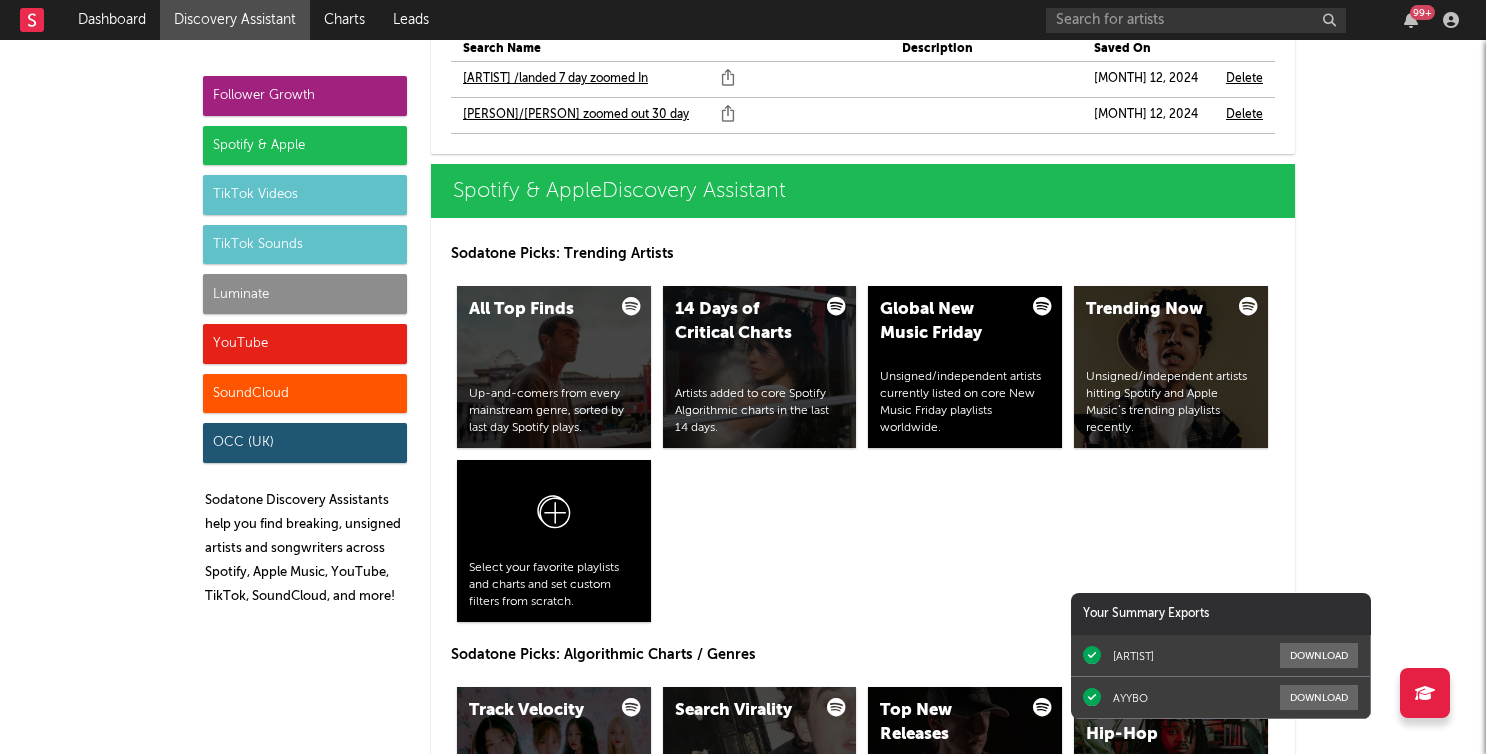 scroll, scrollTop: 2048, scrollLeft: 0, axis: vertical 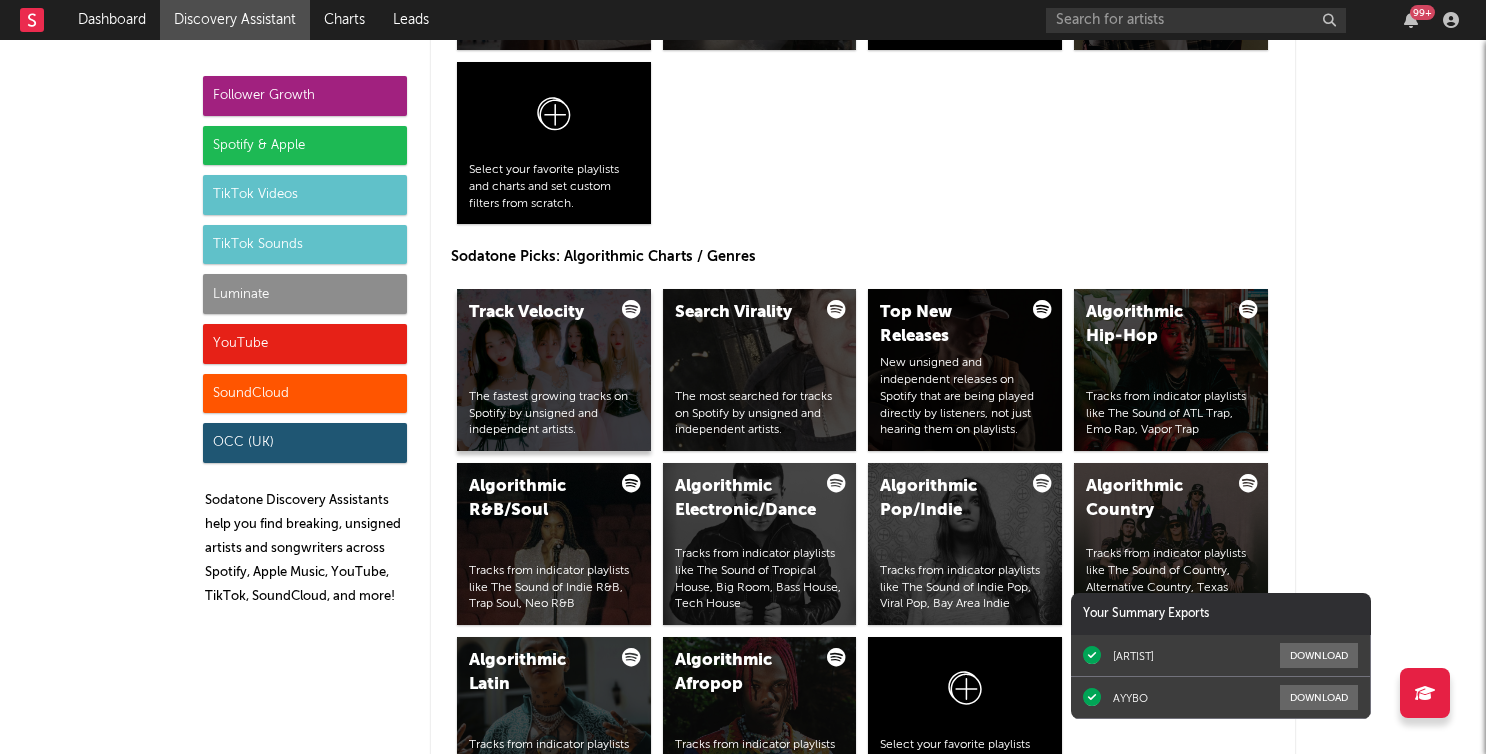 click on "Track Velocity The fastest growing tracks on Spotify by unsigned and independent artists." at bounding box center (554, 370) 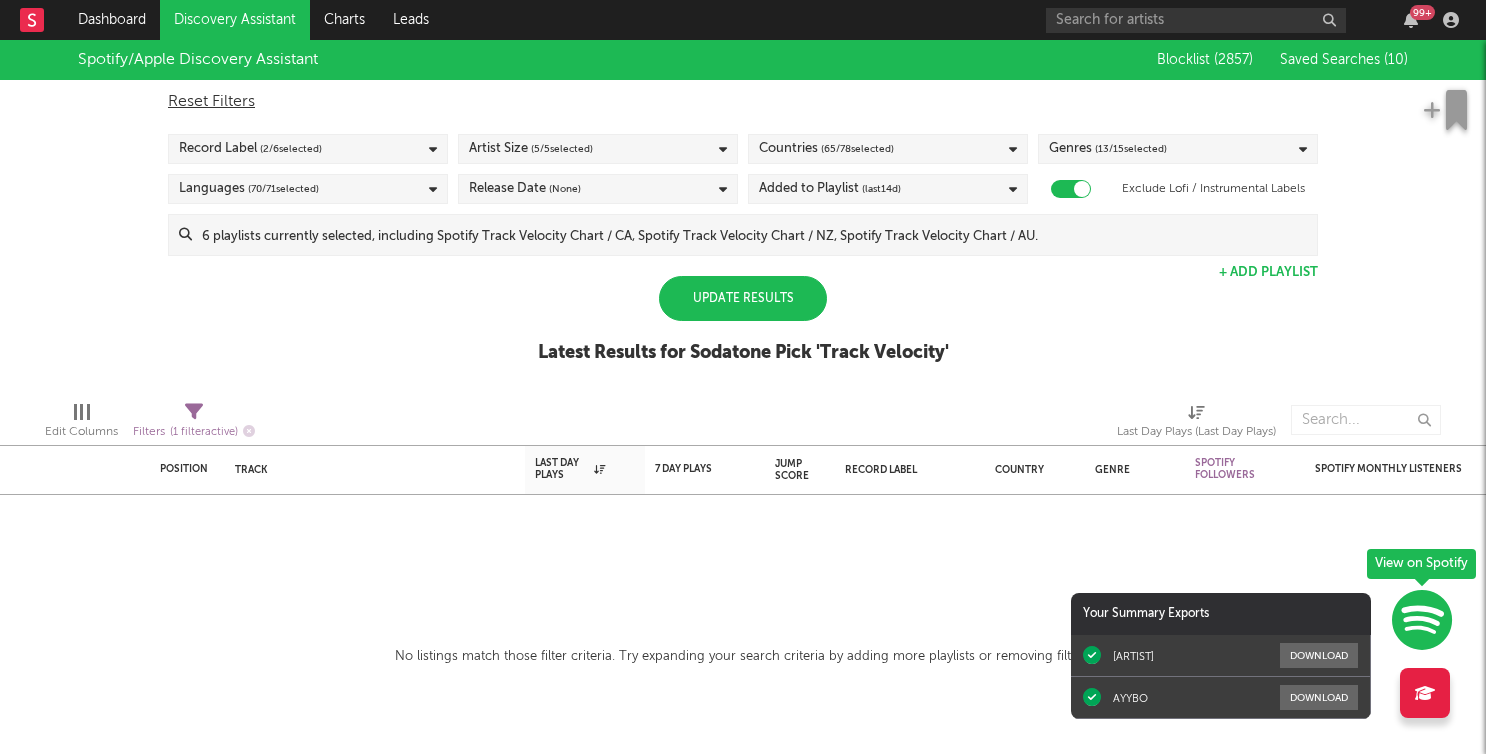 click on "Update Results" at bounding box center [743, 298] 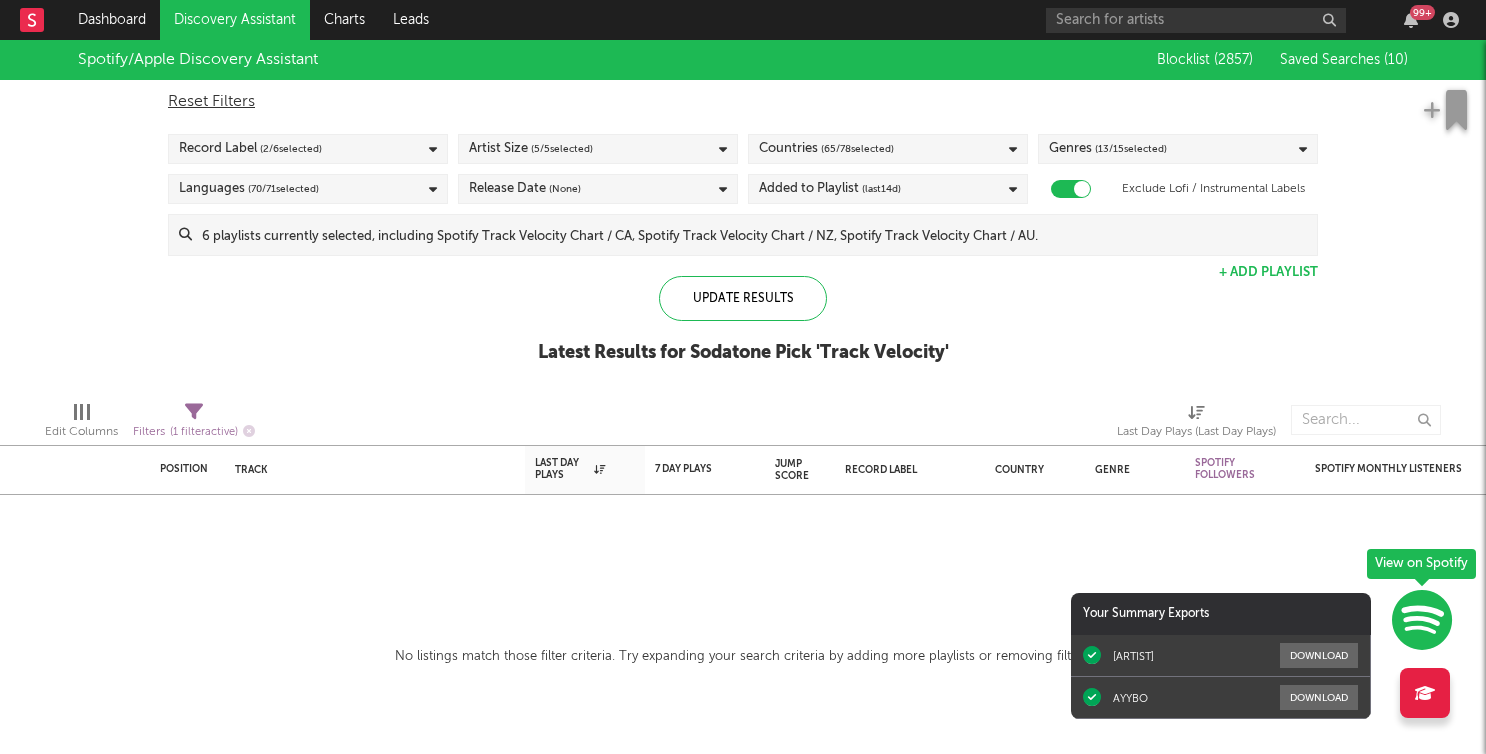 click at bounding box center [1425, 693] 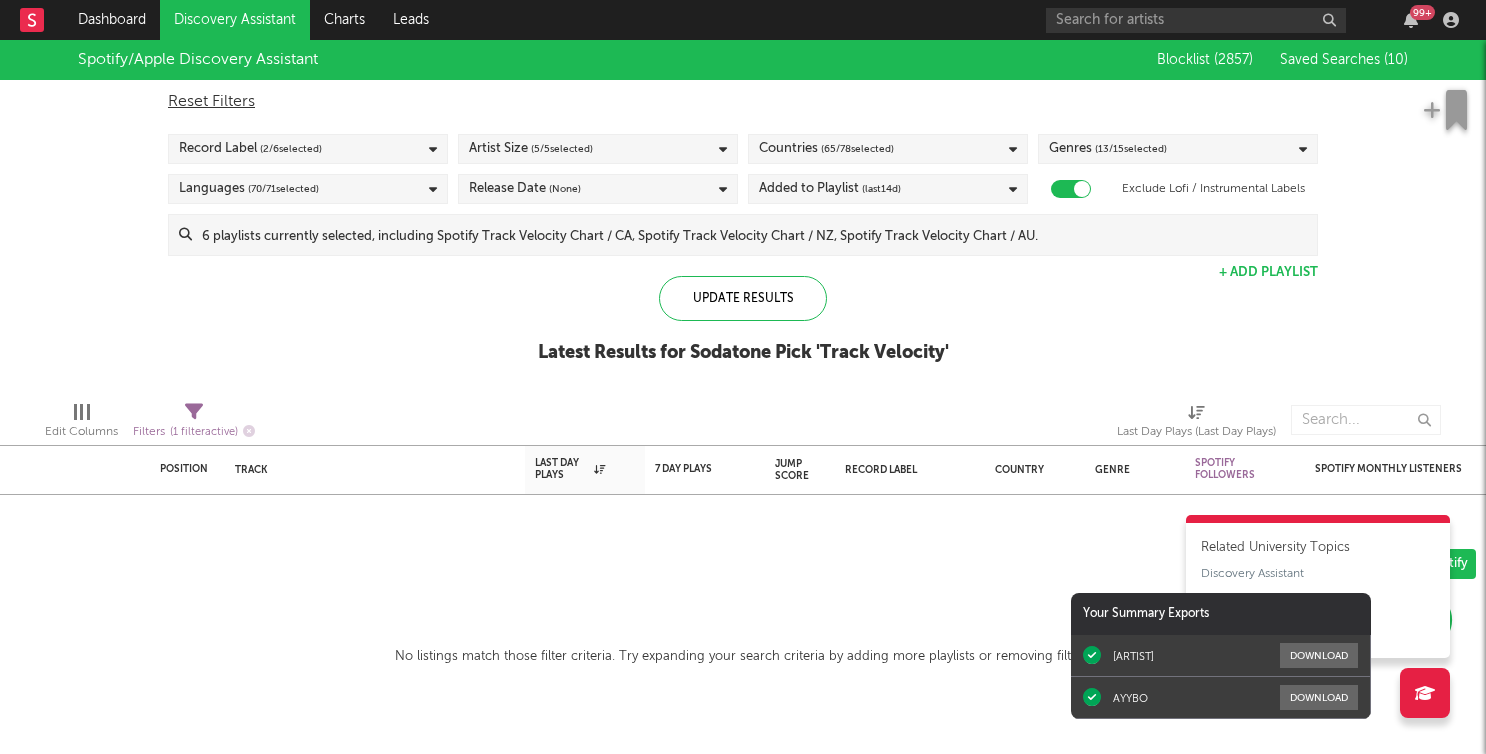 click on "99 +" at bounding box center (1422, 12) 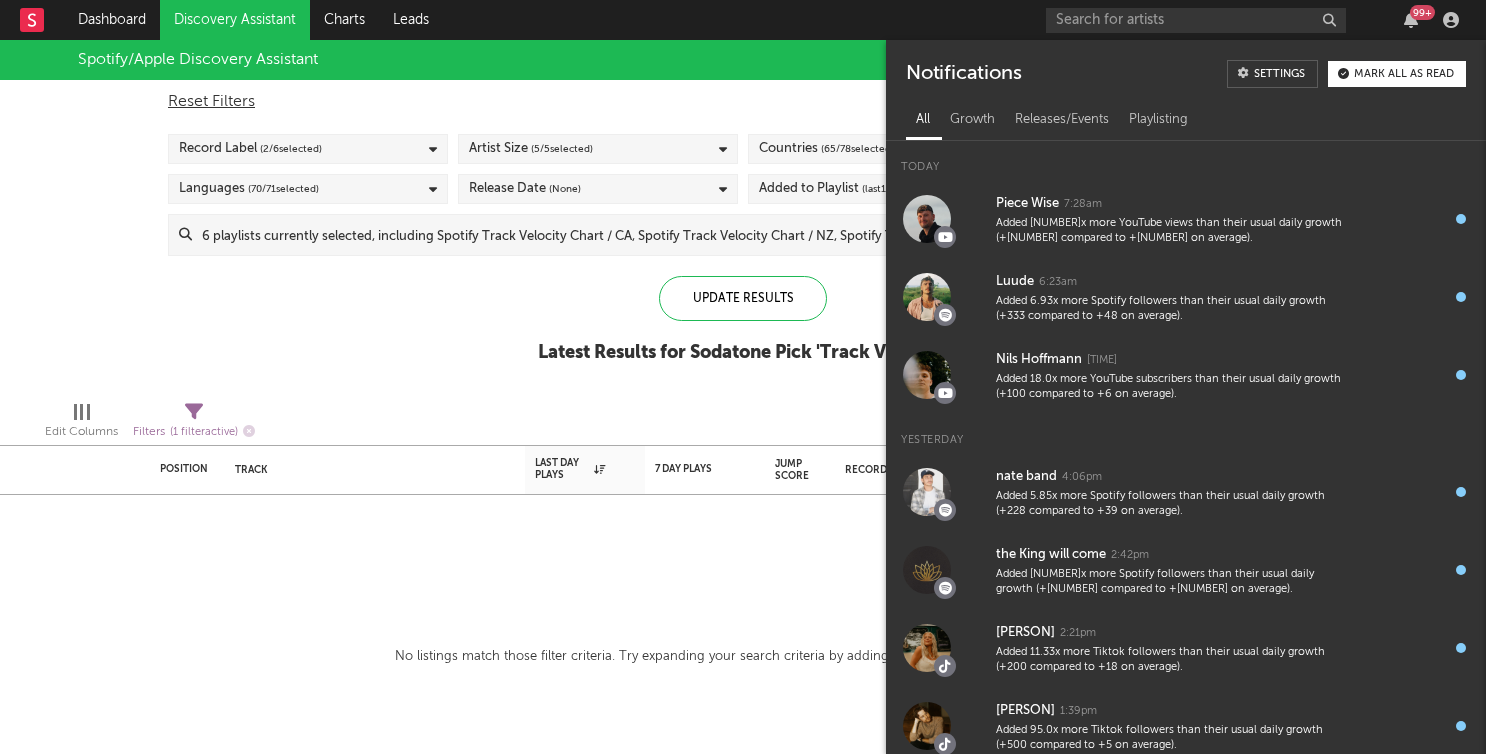 click on "99 +" at bounding box center [1422, 12] 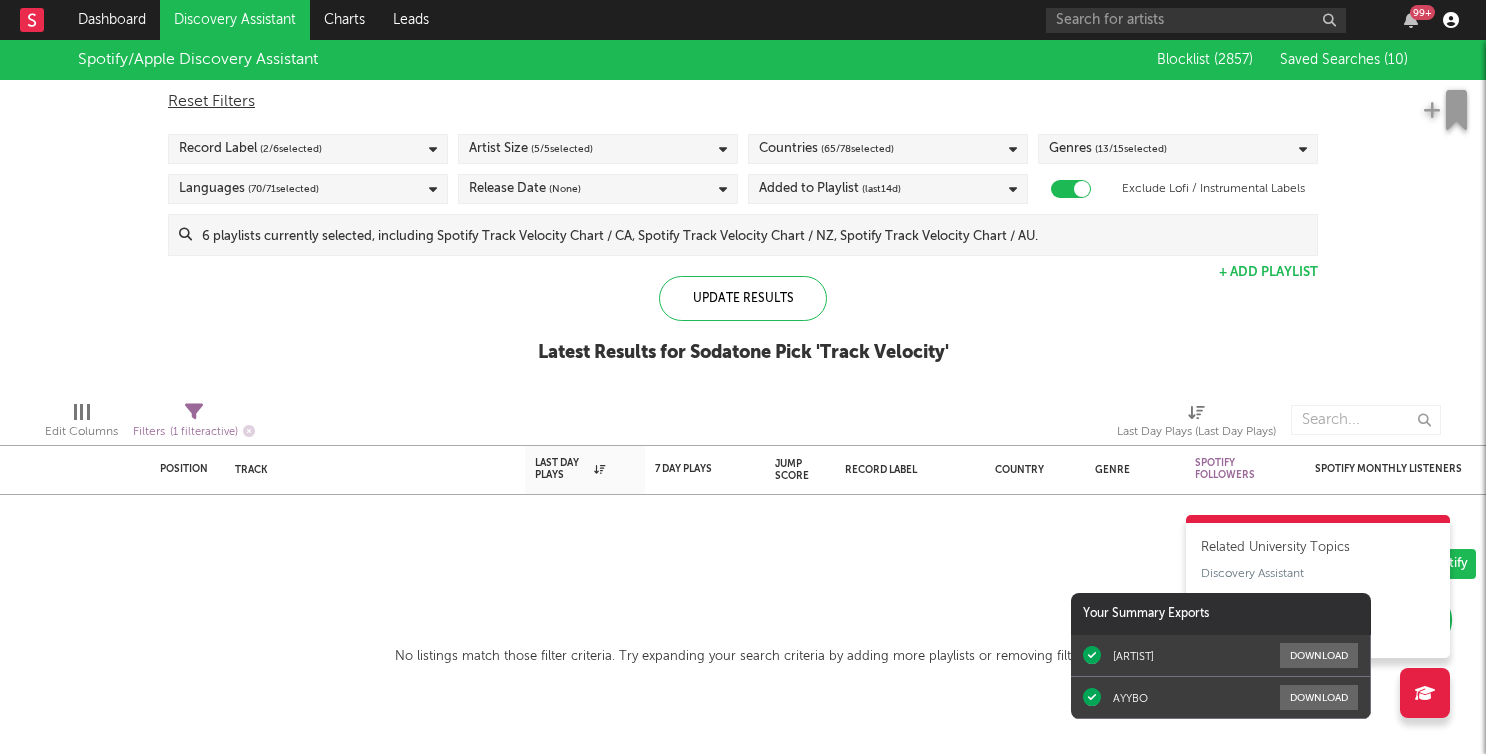 click at bounding box center (1451, 20) 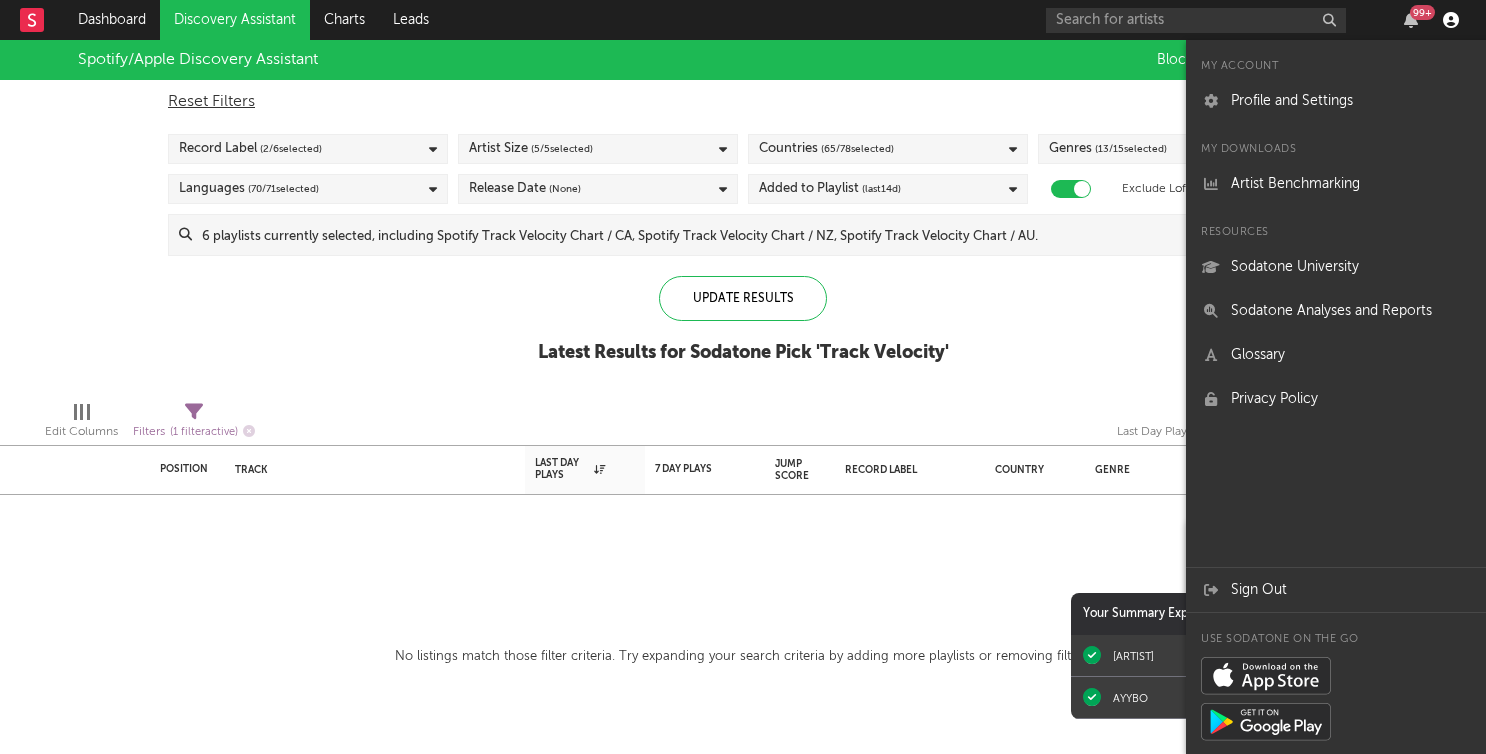 click at bounding box center (1451, 20) 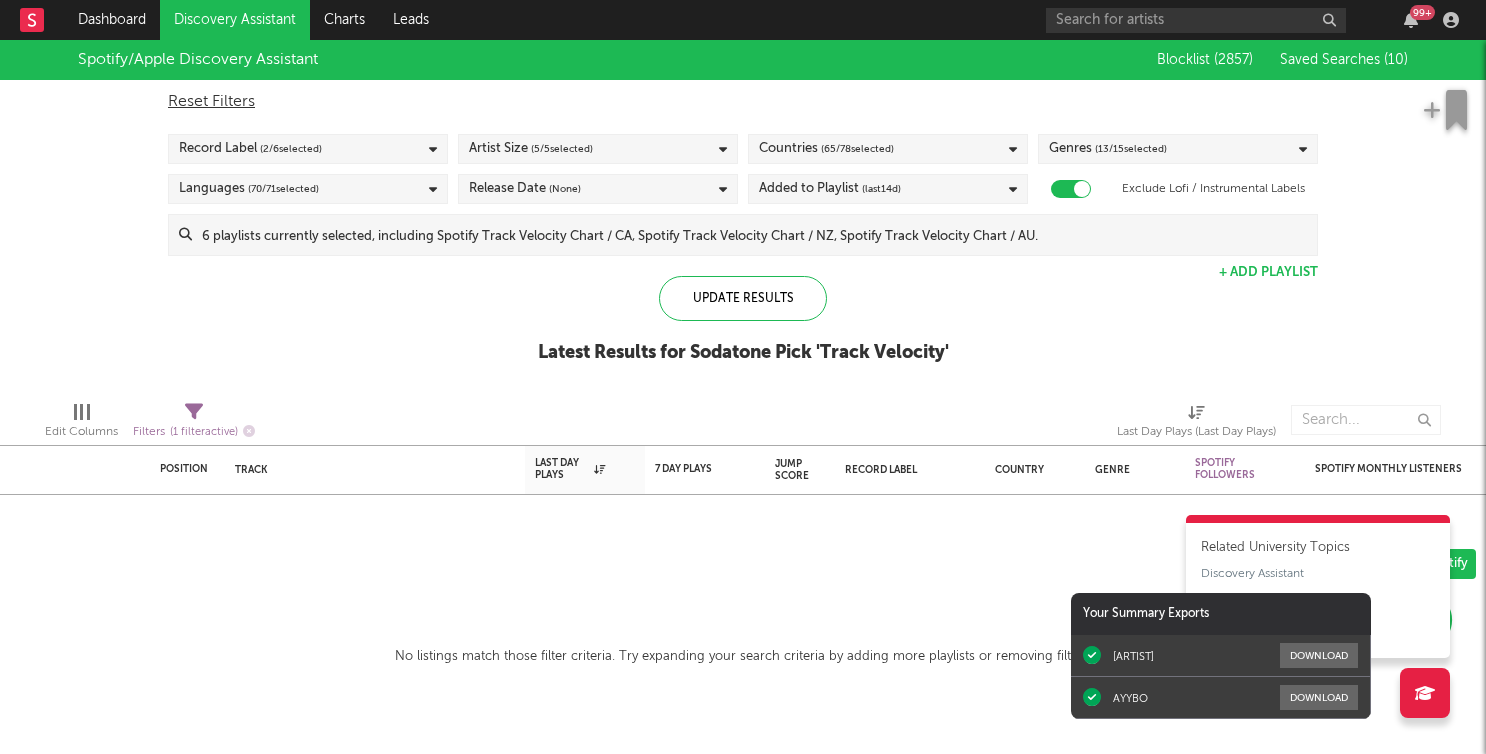 click at bounding box center (754, 235) 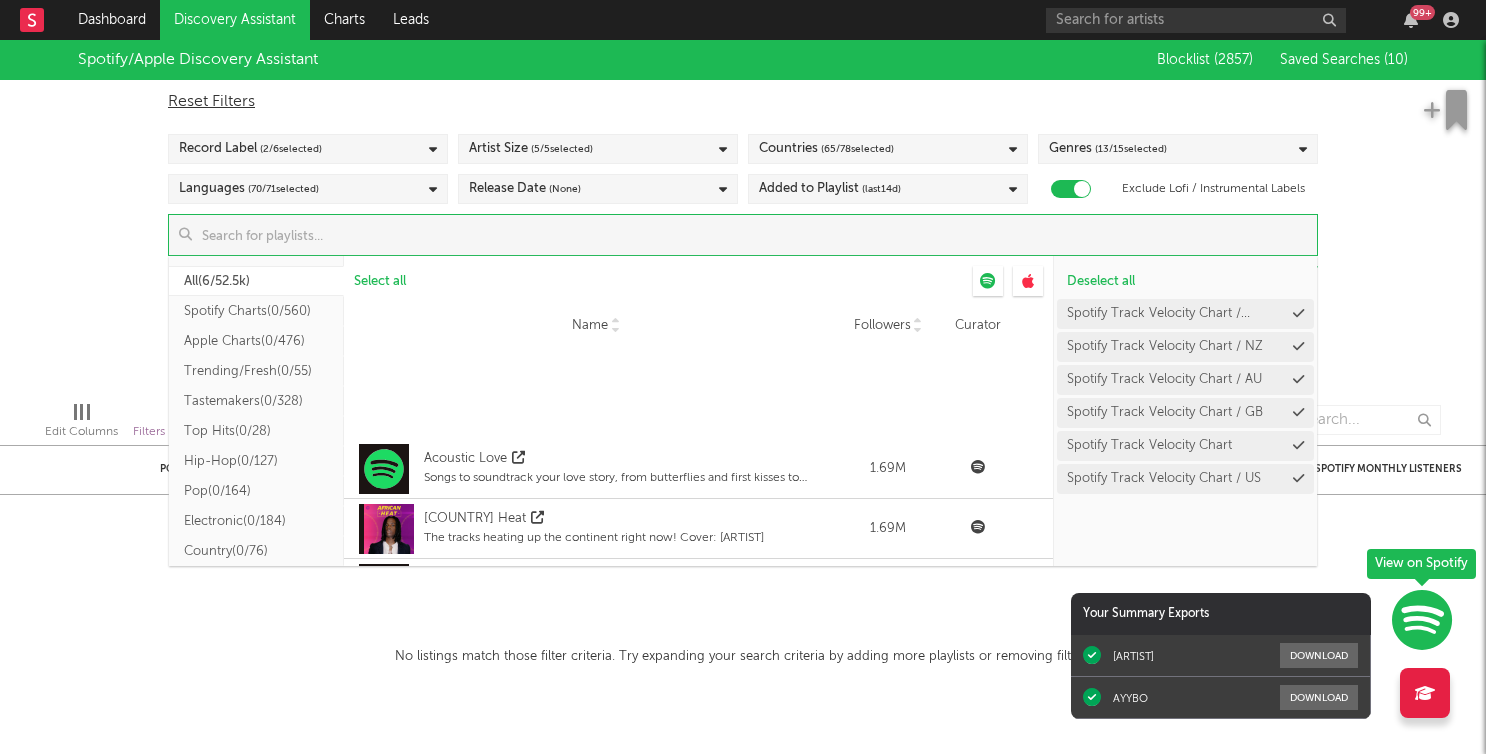 scroll, scrollTop: 13726, scrollLeft: 0, axis: vertical 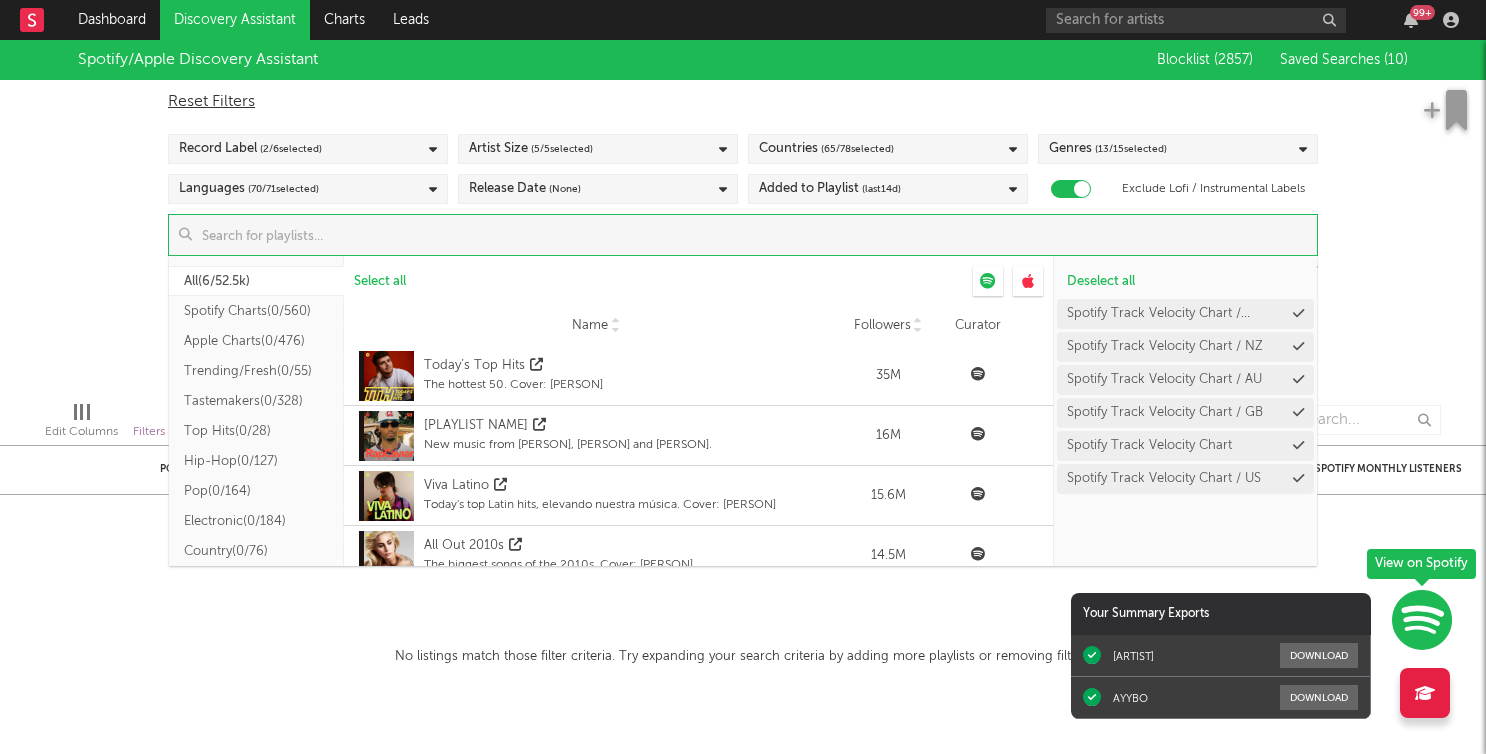 click on "Reset Filters" at bounding box center [743, 102] 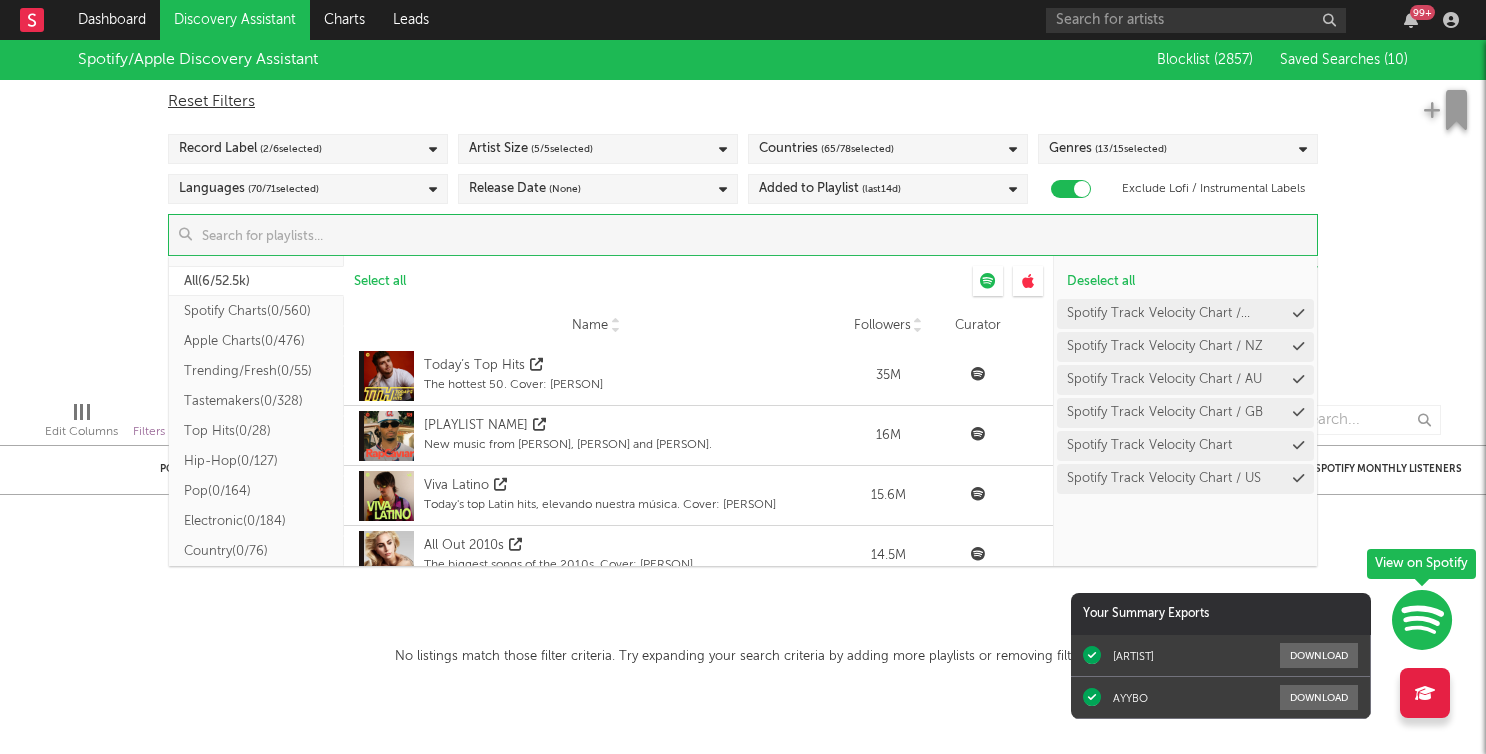 checkbox on "false" 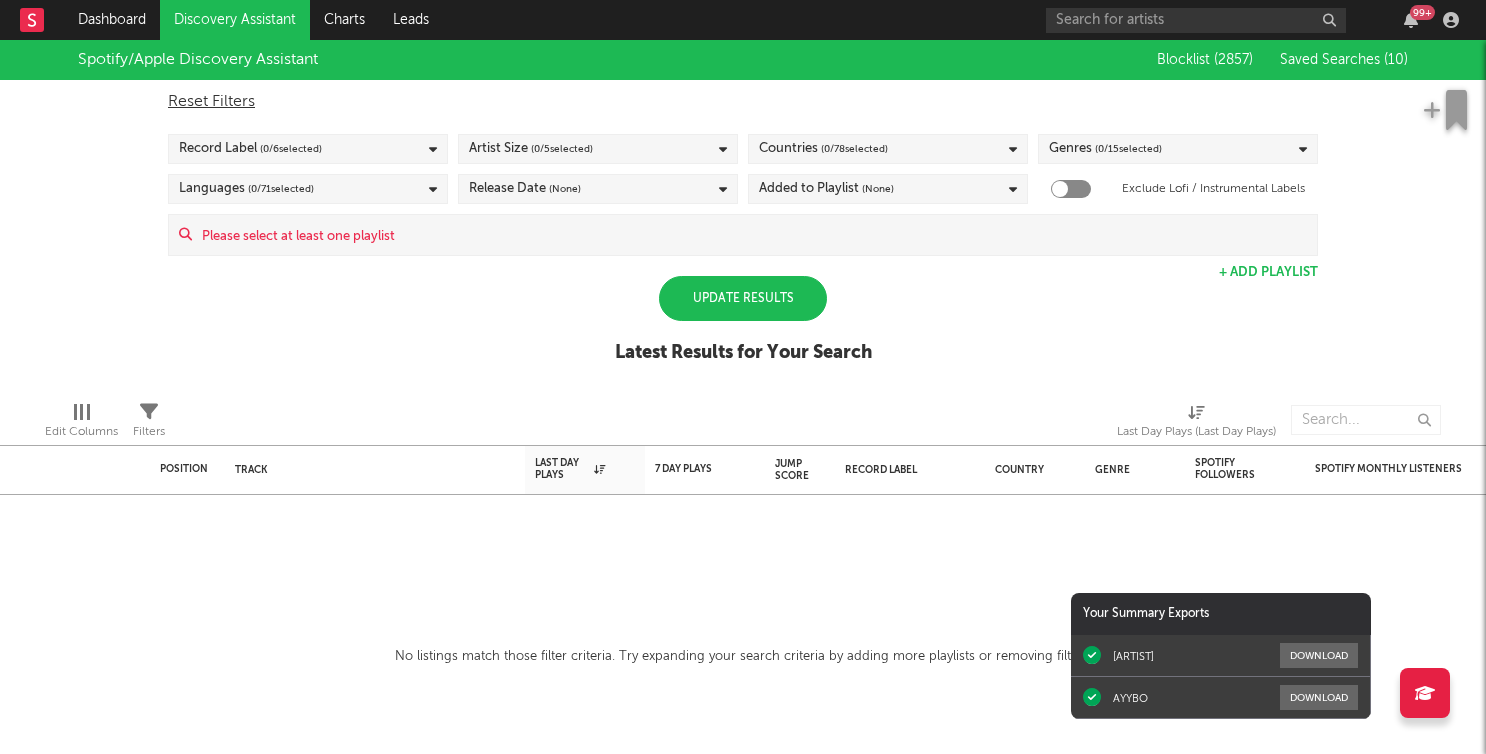 click on "Discovery Assistant" at bounding box center [235, 20] 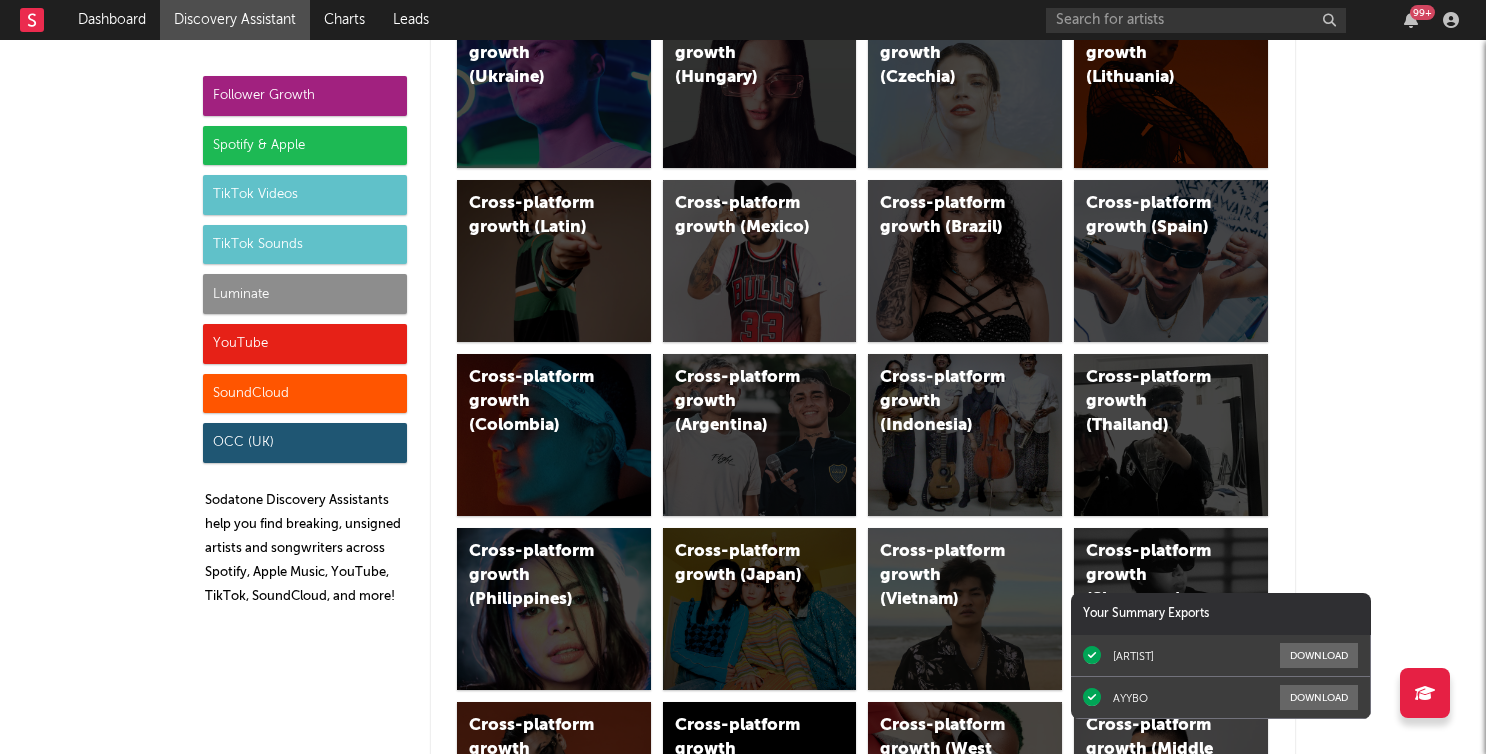 scroll, scrollTop: 1072, scrollLeft: 0, axis: vertical 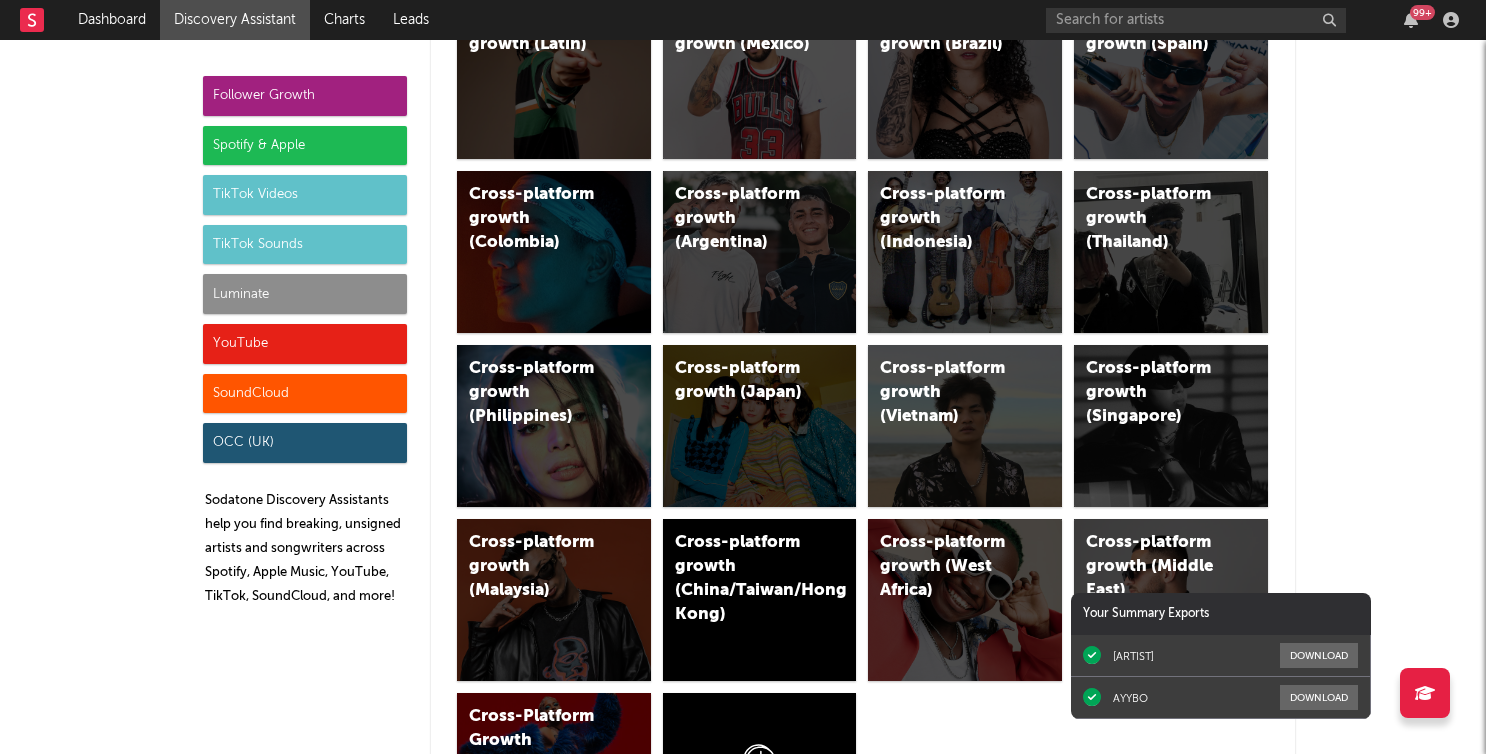 click on "Spotify & Apple" at bounding box center (305, 146) 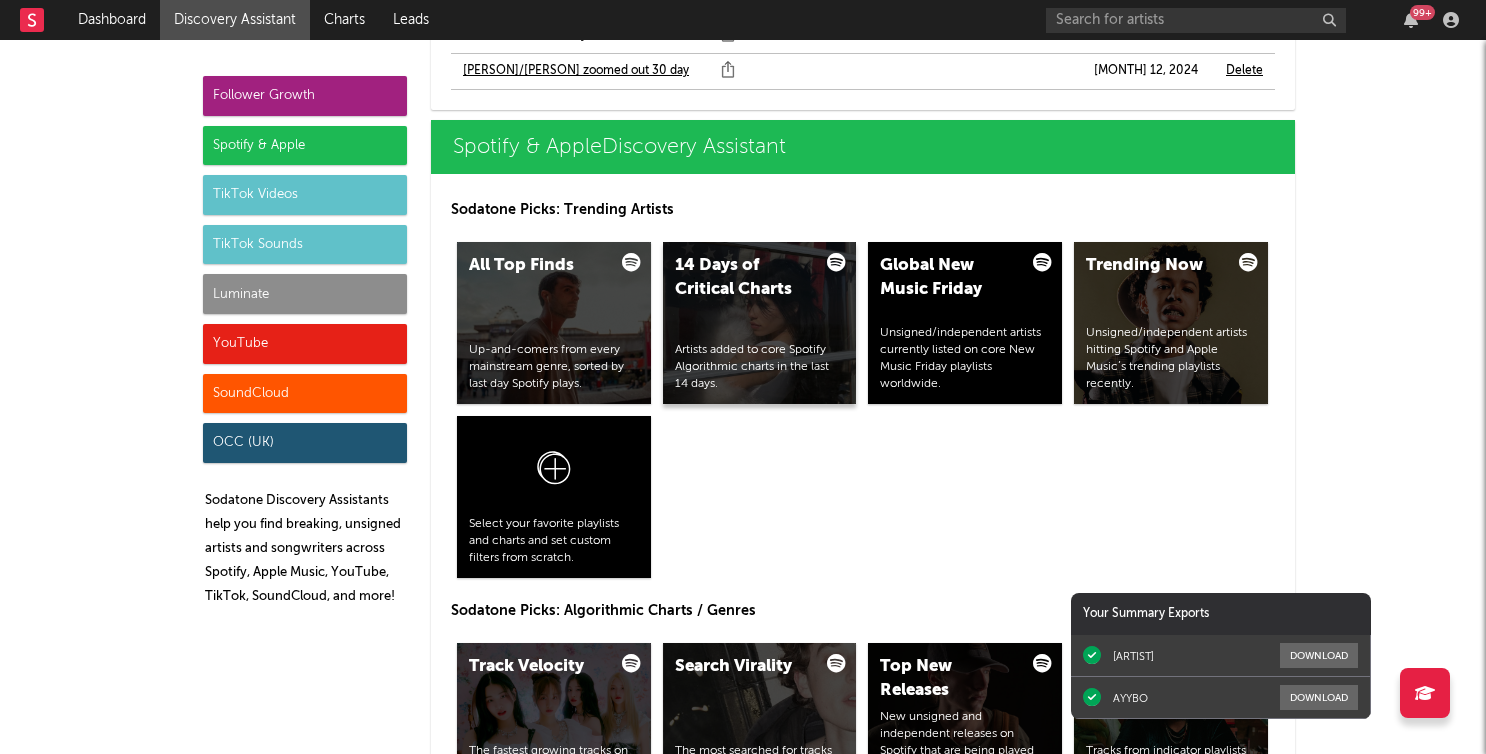 scroll, scrollTop: 2048, scrollLeft: 0, axis: vertical 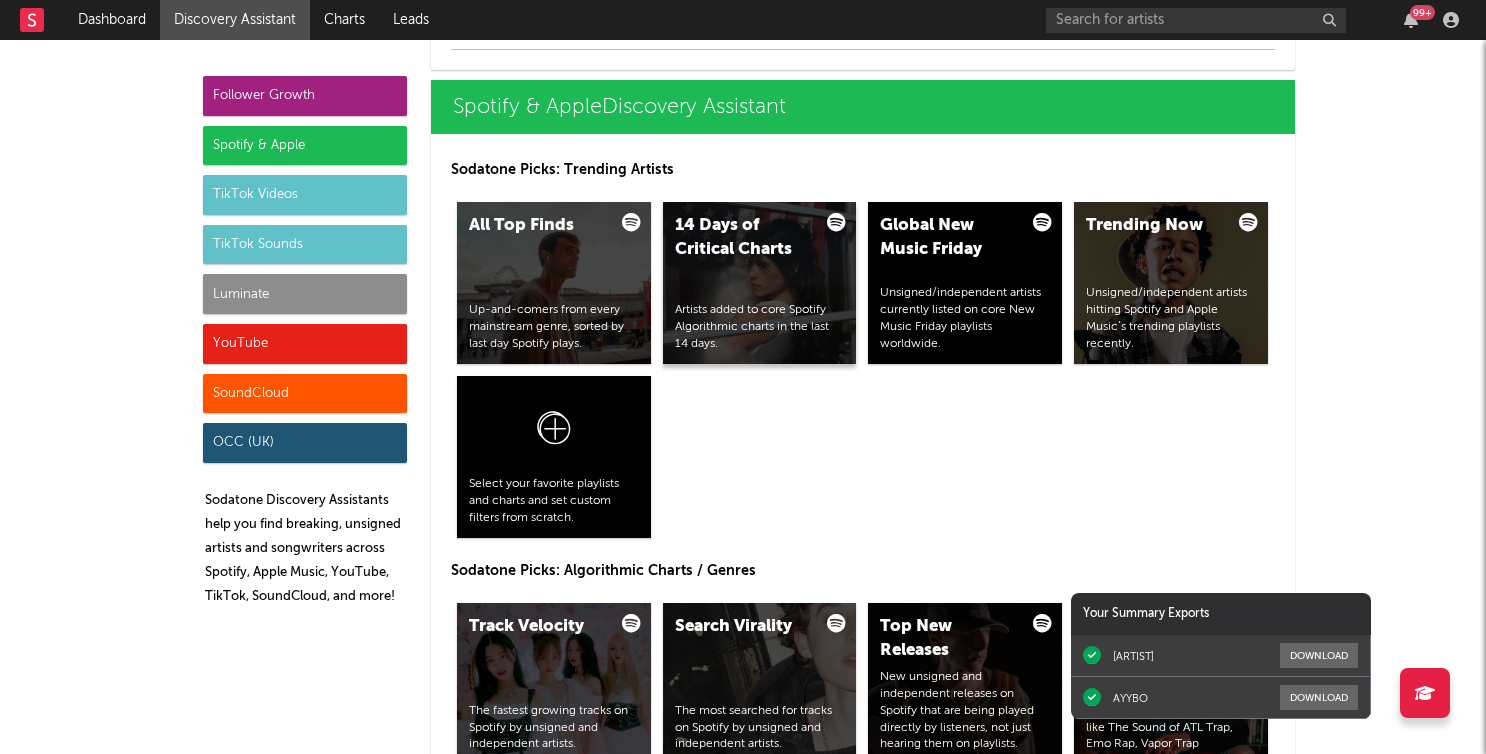 click on "14 Days of Critical Charts Artists added to core Spotify Algorithmic charts in the last 14 days." at bounding box center [760, 283] 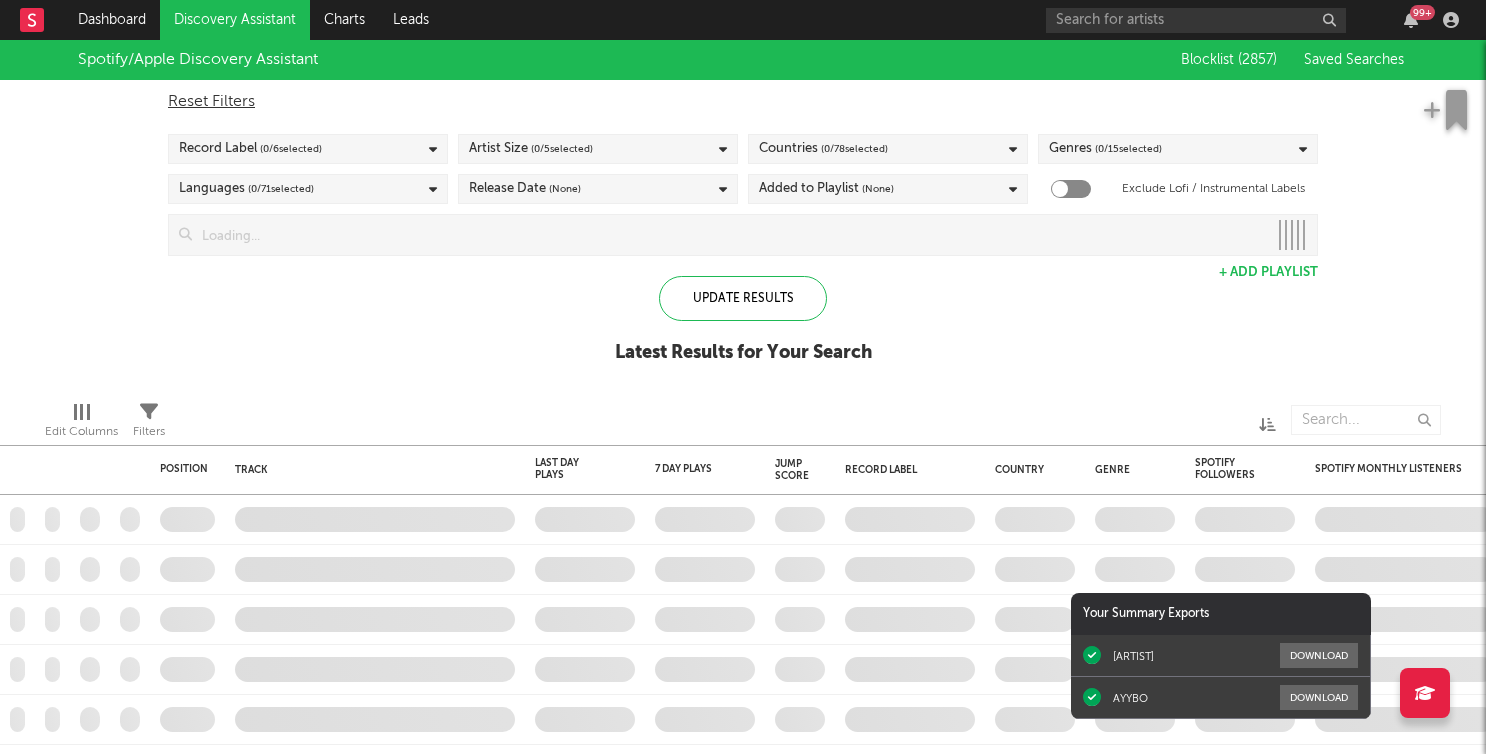 checkbox on "true" 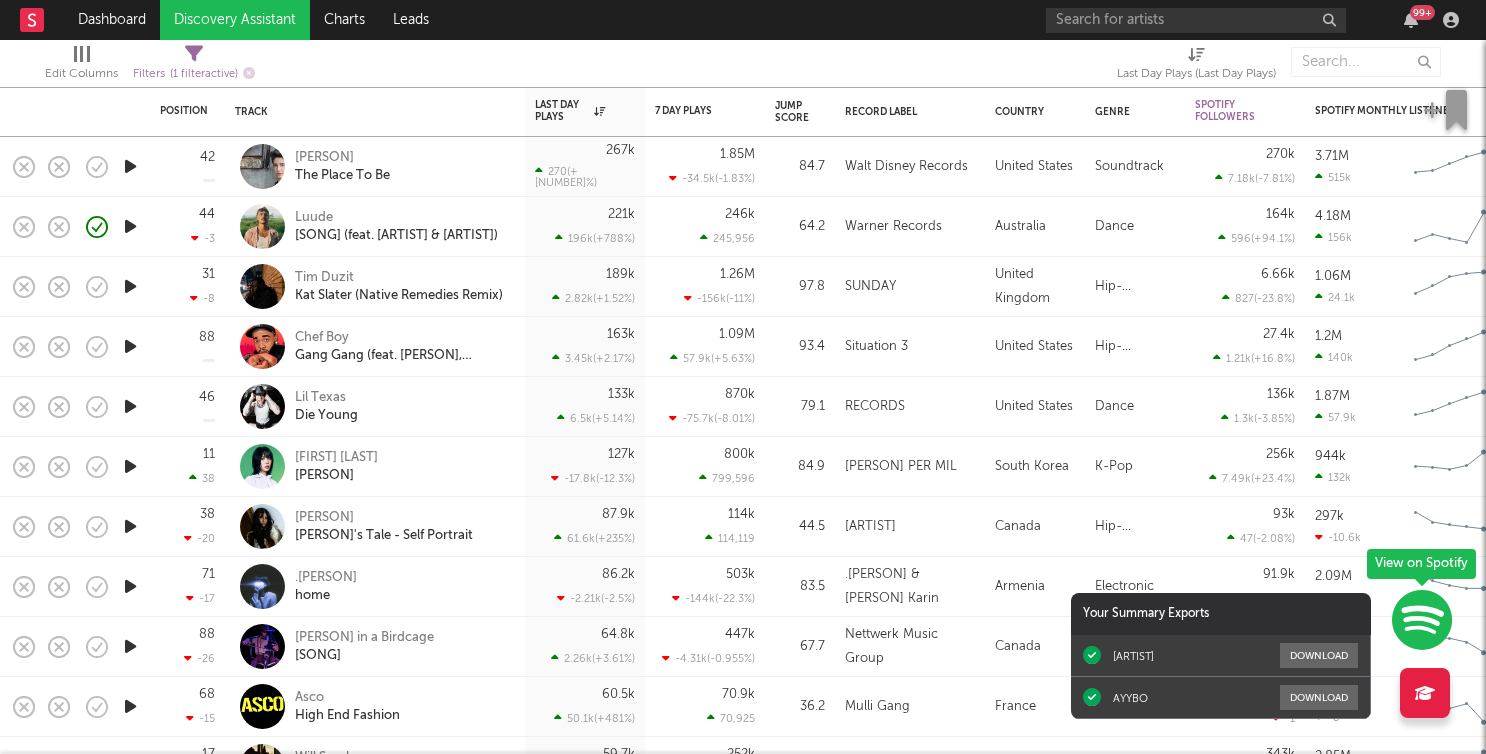 click at bounding box center [130, 166] 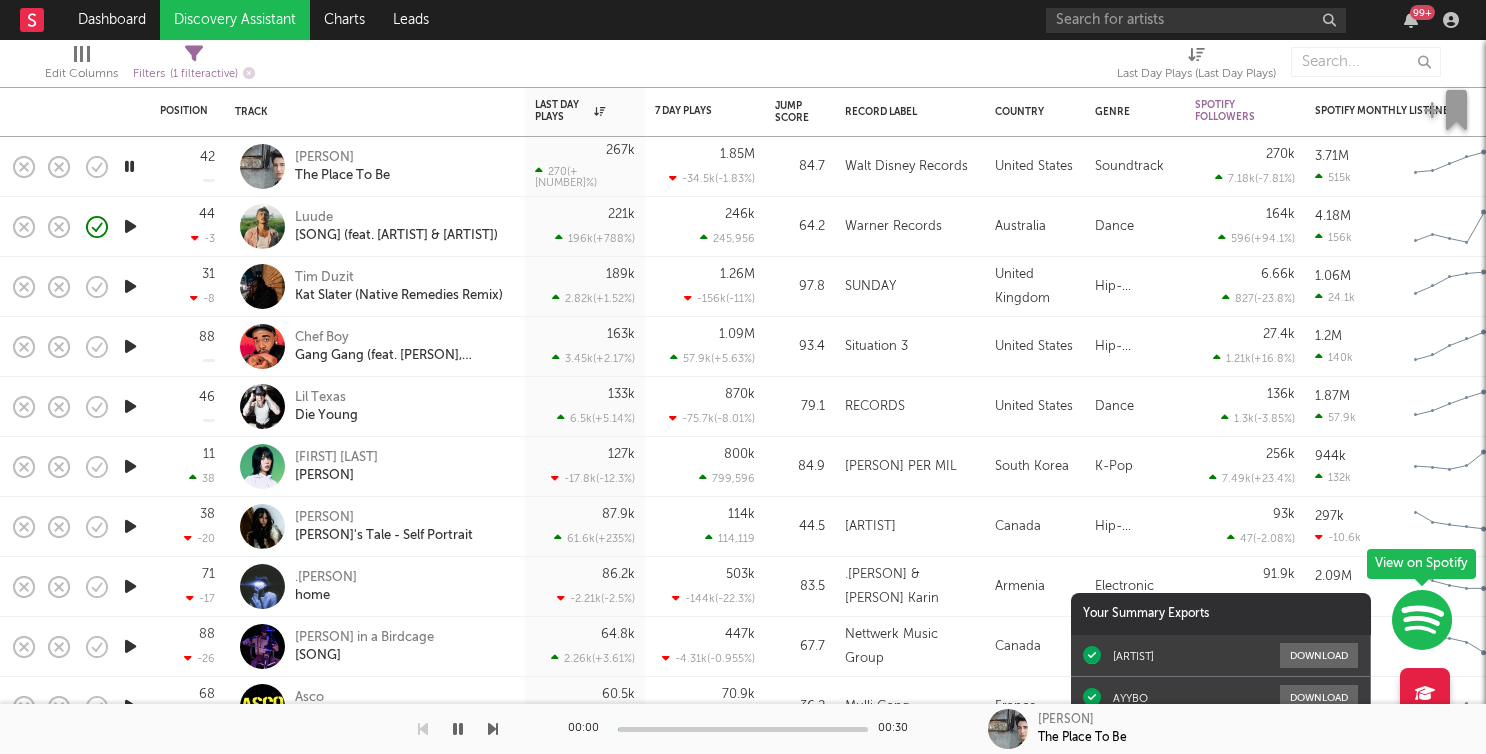 click at bounding box center (129, 166) 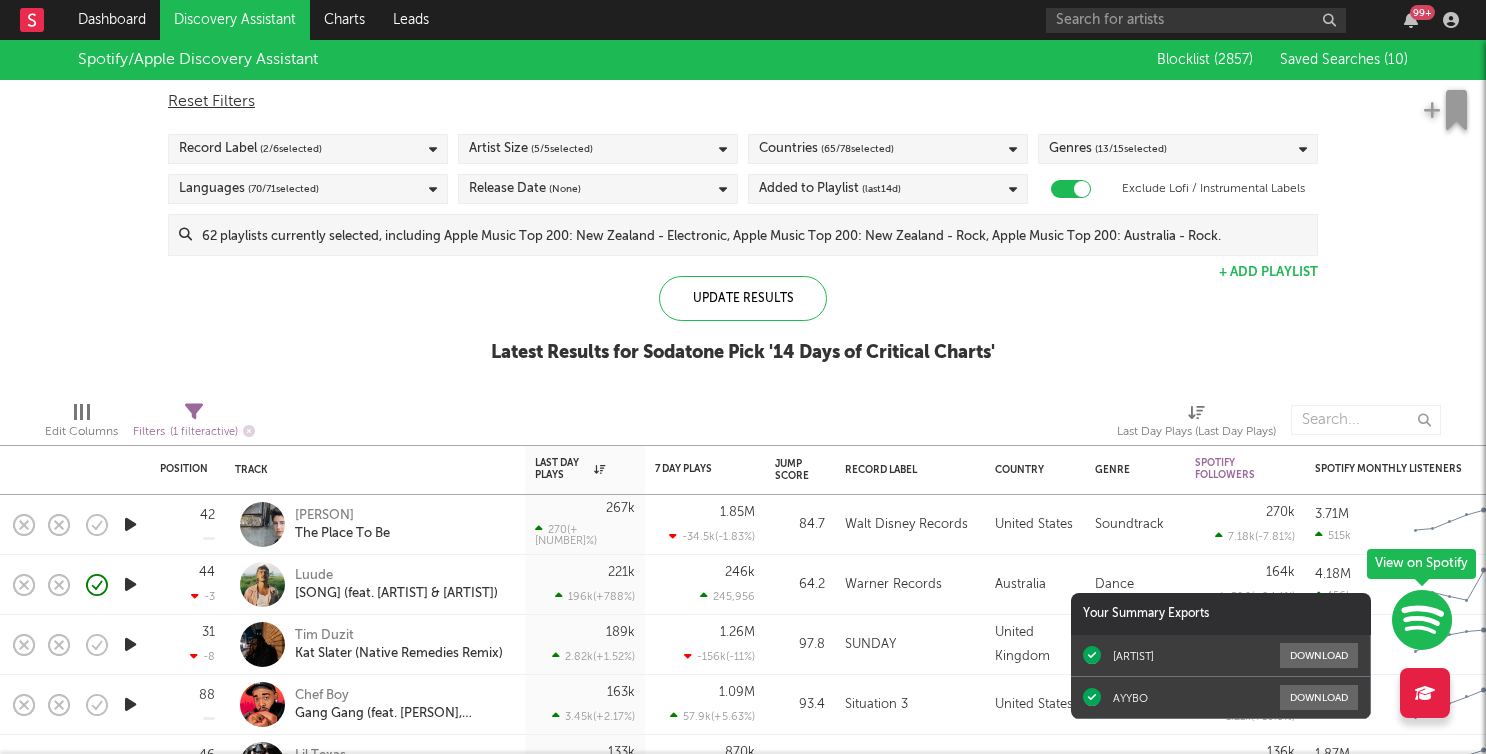 click on "( [NUMBER] / [NUMBER]  selected)" at bounding box center (291, 149) 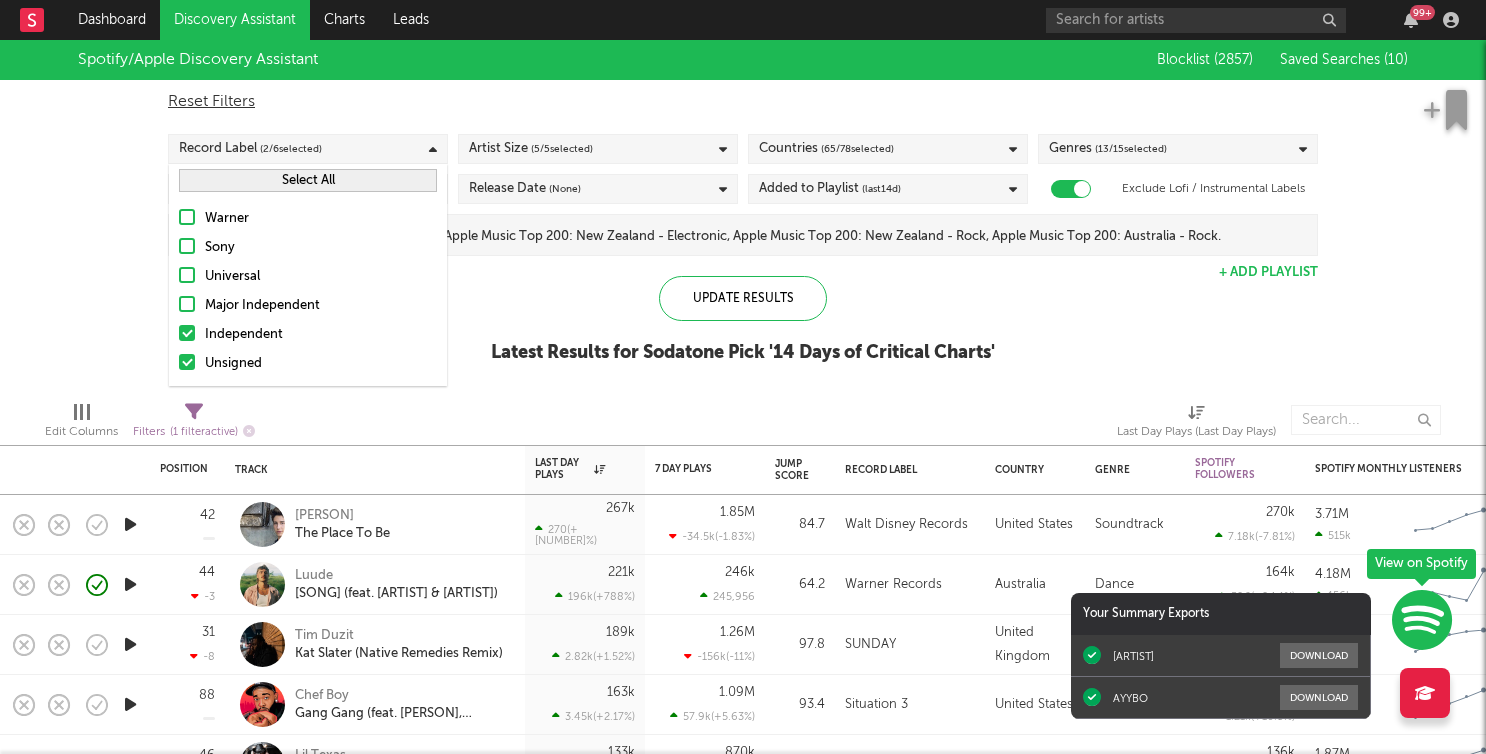 click on "Independent" at bounding box center (321, 335) 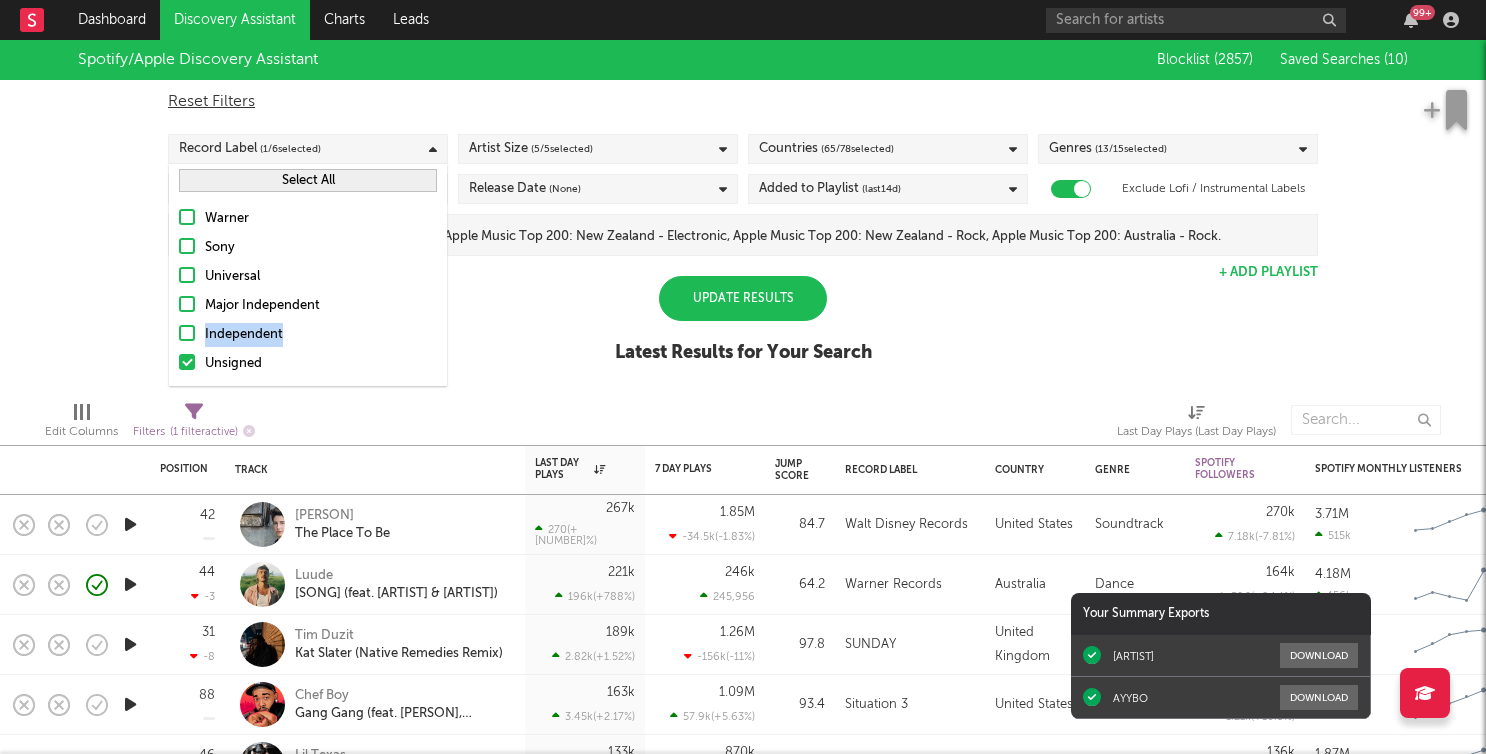 click on "Independent" at bounding box center (321, 335) 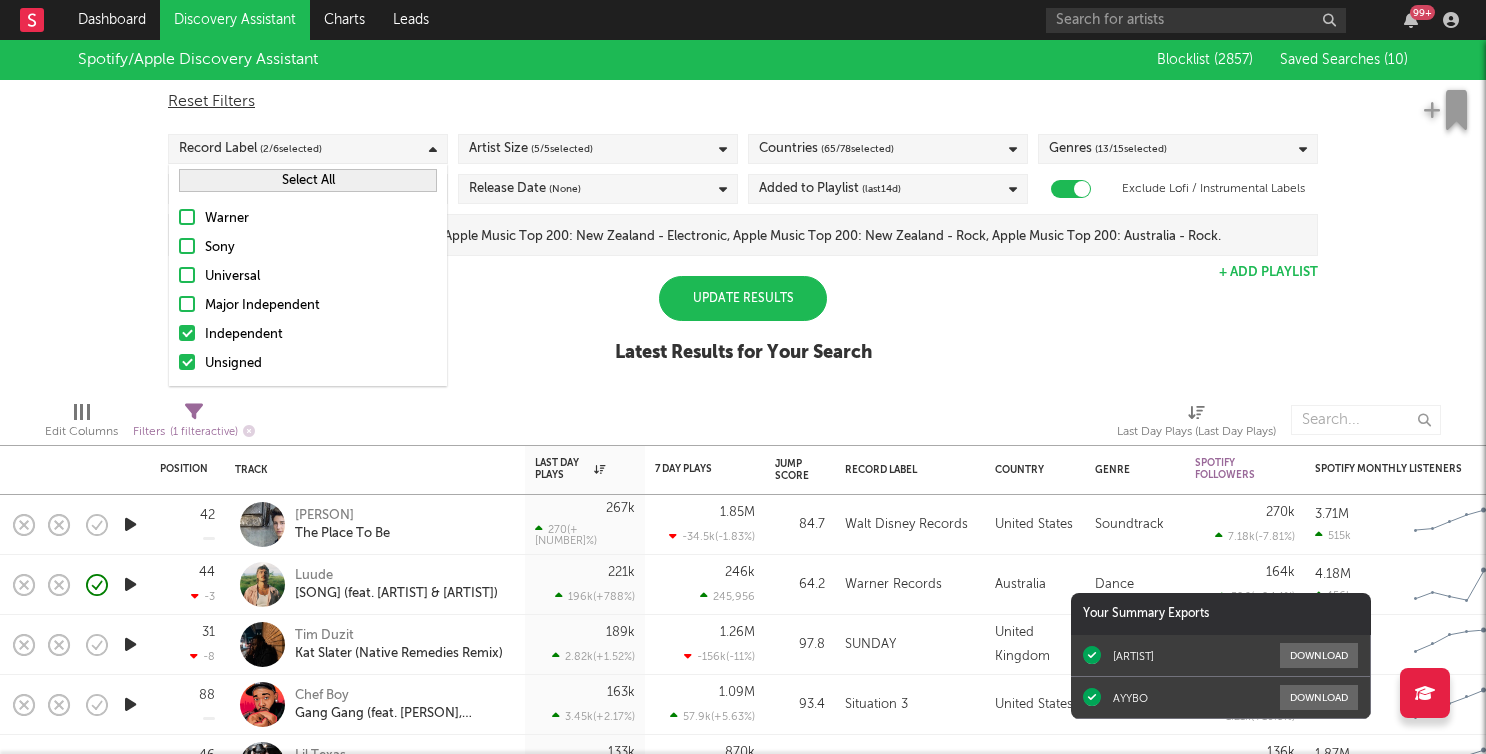 click on "Update Results" at bounding box center (743, 298) 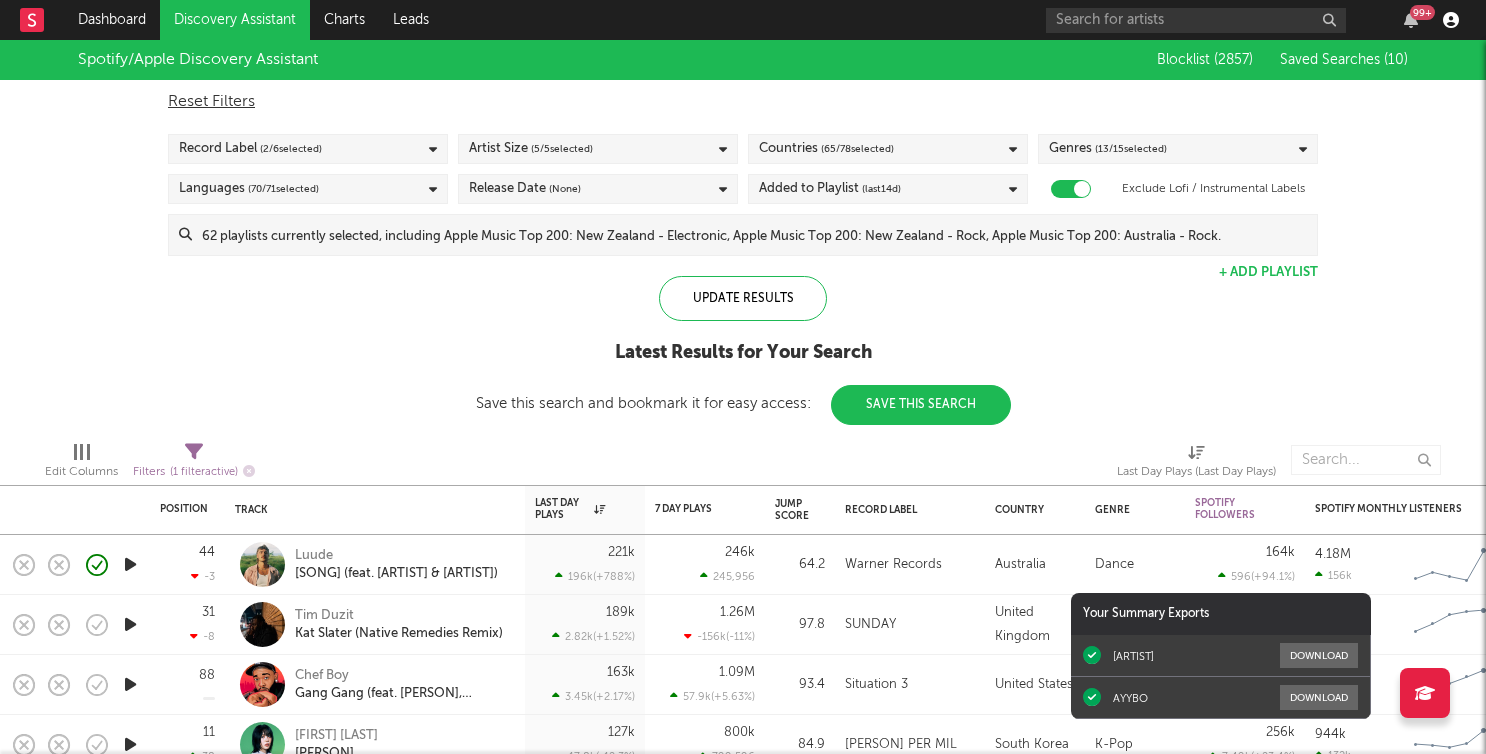 click at bounding box center [1451, 20] 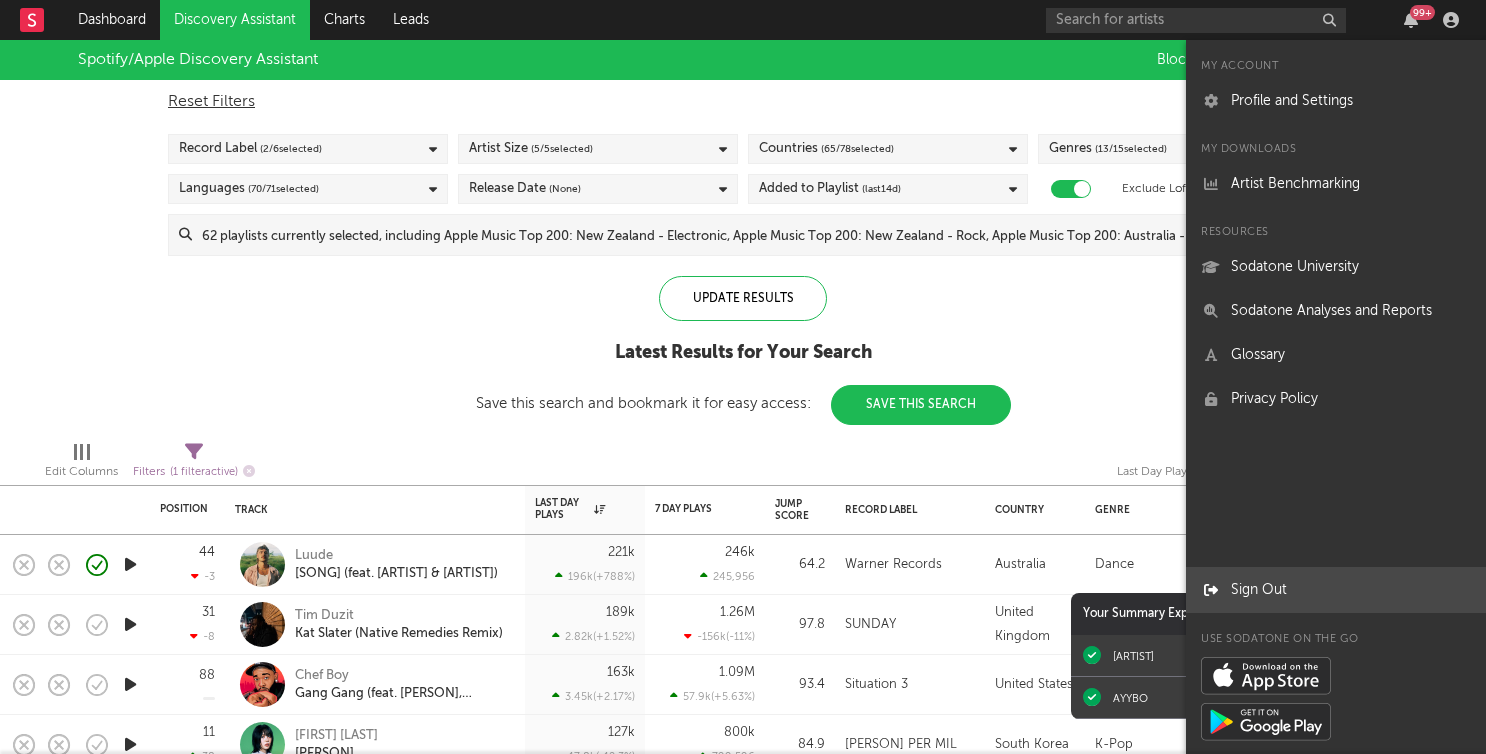 drag, startPoint x: 1239, startPoint y: 499, endPoint x: 1255, endPoint y: 602, distance: 104.23531 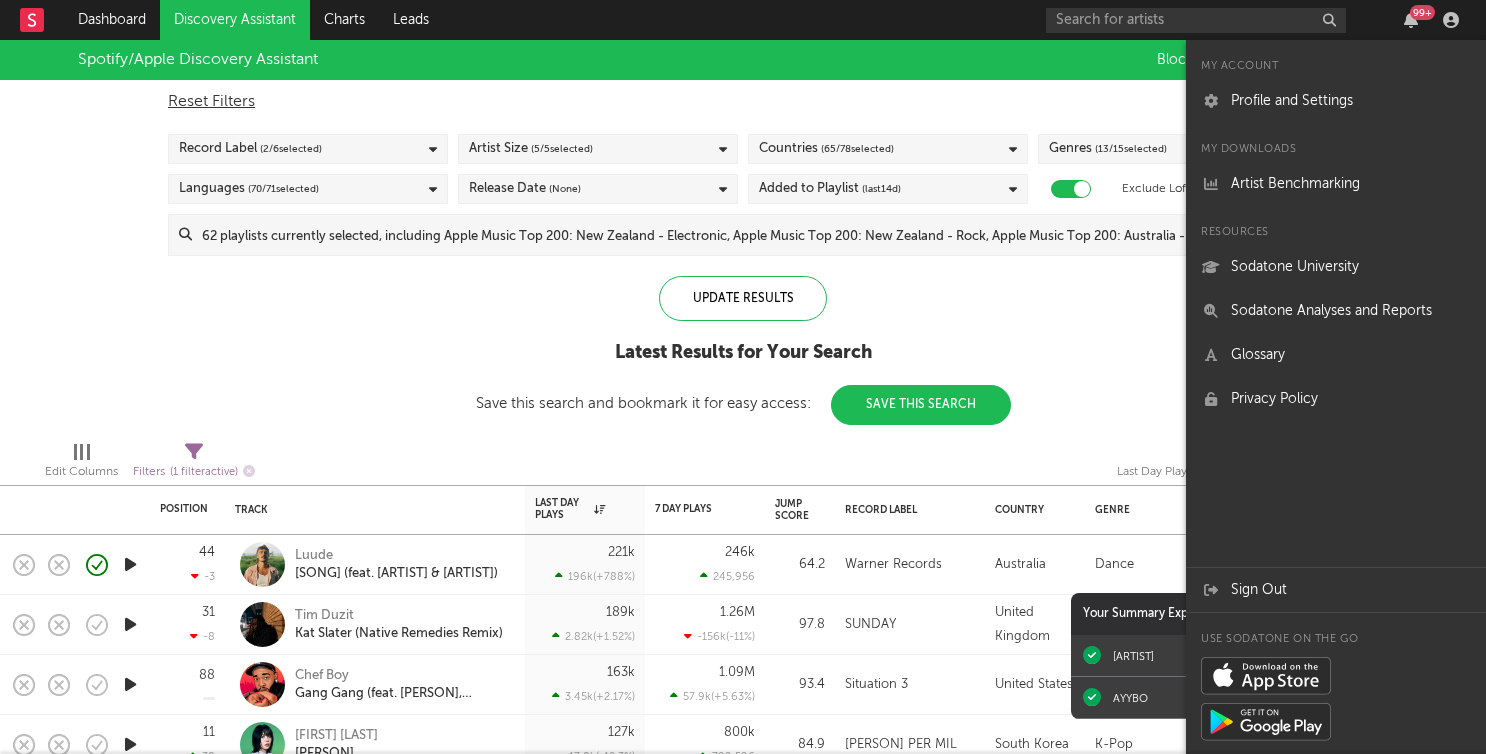 click on "My Account Profile and Settings My Downloads Artist Benchmarking Resources Sodatone University Sodatone Analyses and Reports Glossary Privacy Policy Sign Out Use Sodatone on the go" at bounding box center (1336, 397) 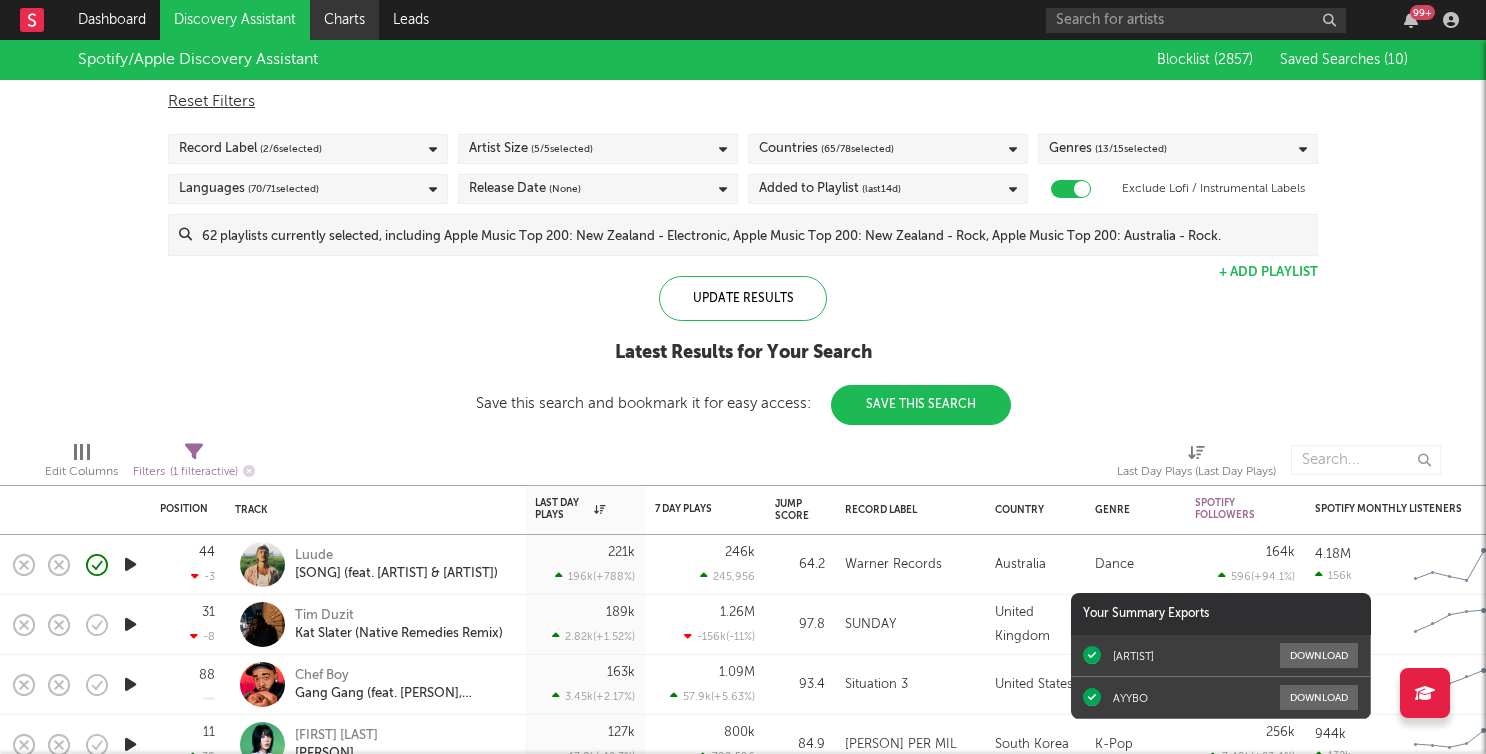 click on "Charts" at bounding box center (344, 20) 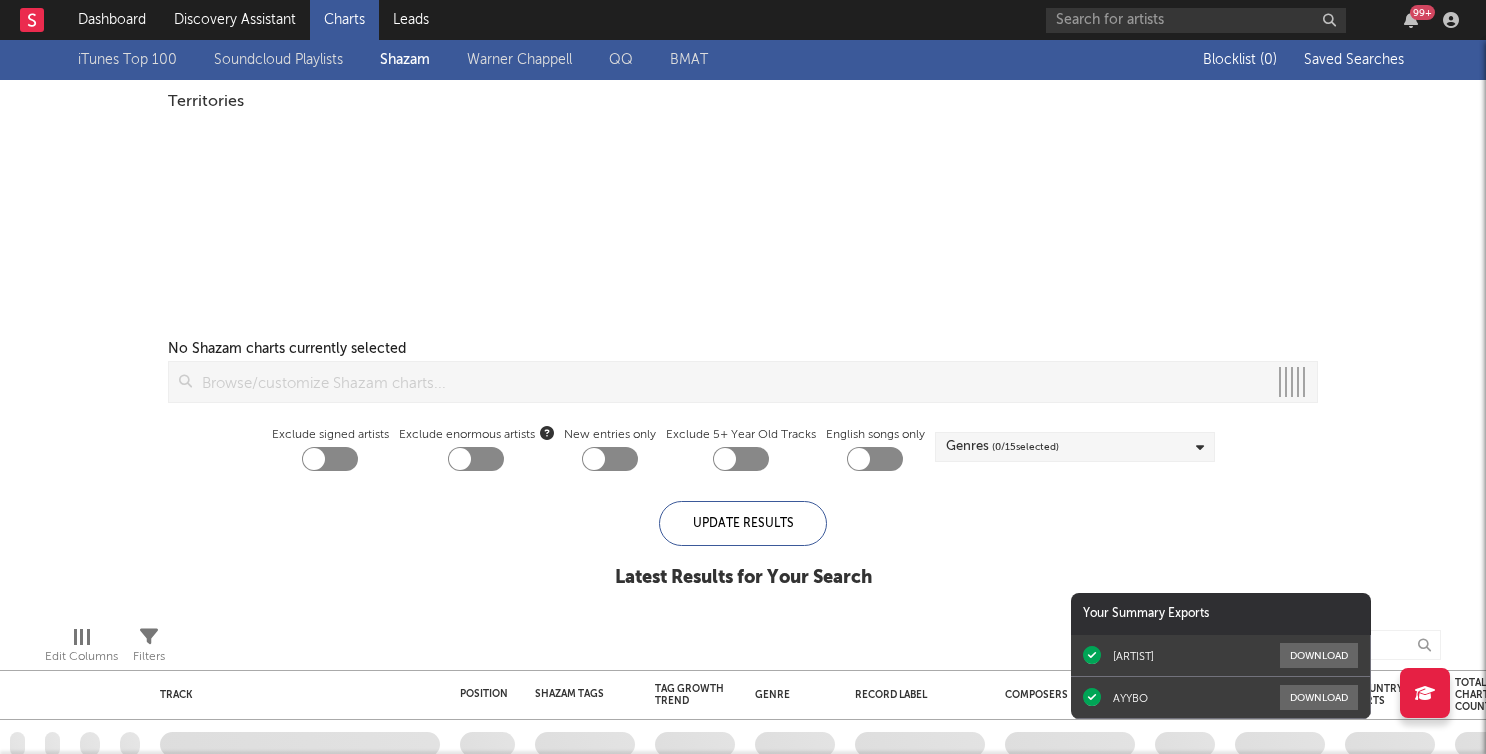 checkbox on "true" 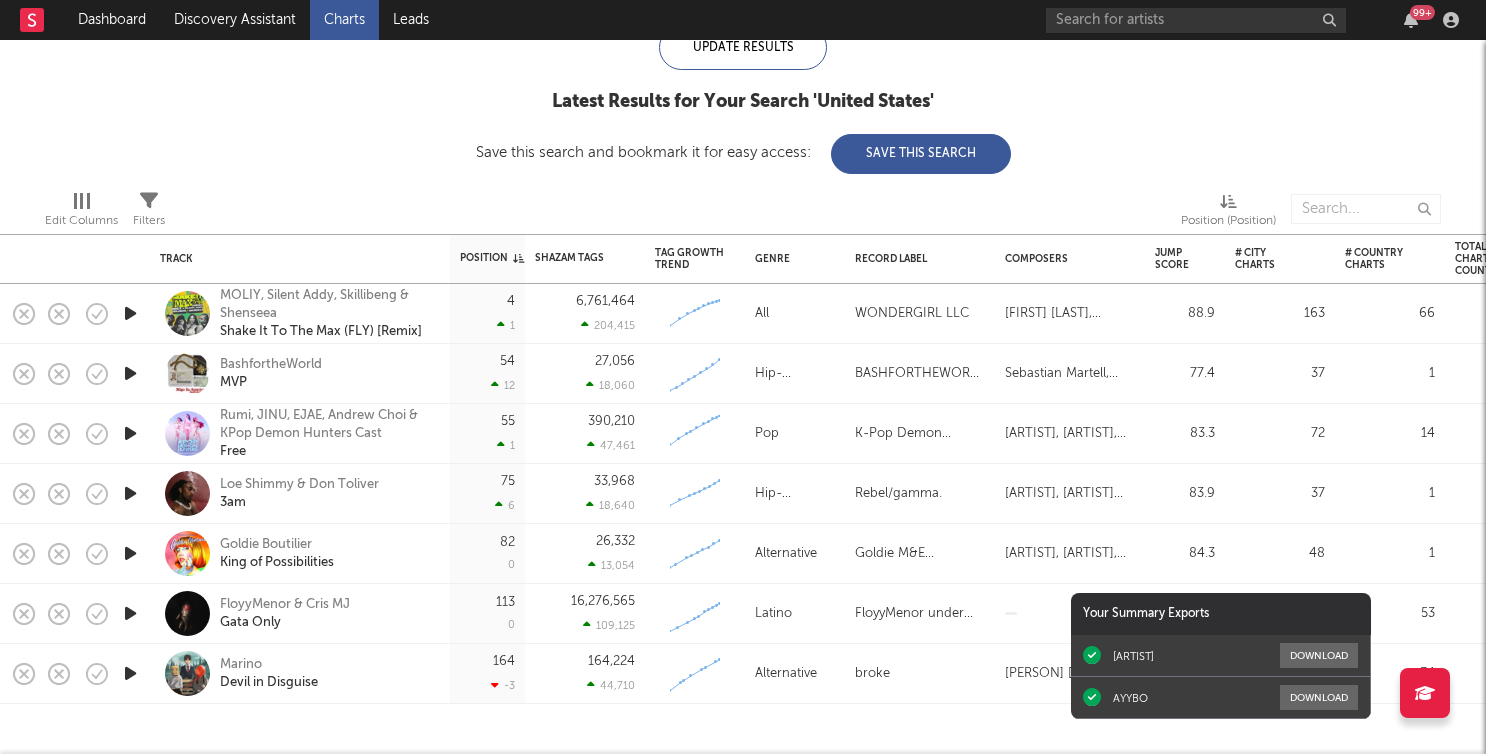 click at bounding box center [130, 313] 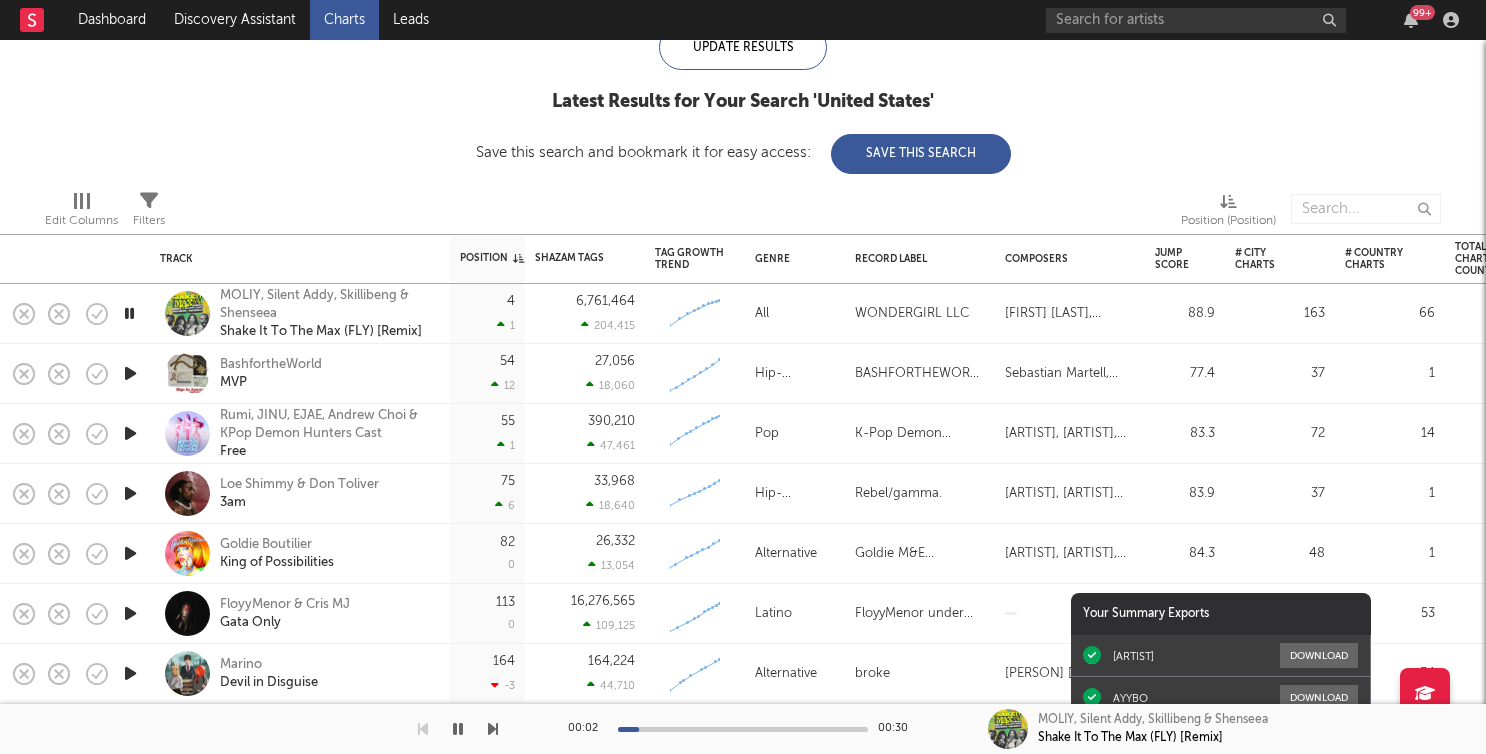 click at bounding box center (130, 373) 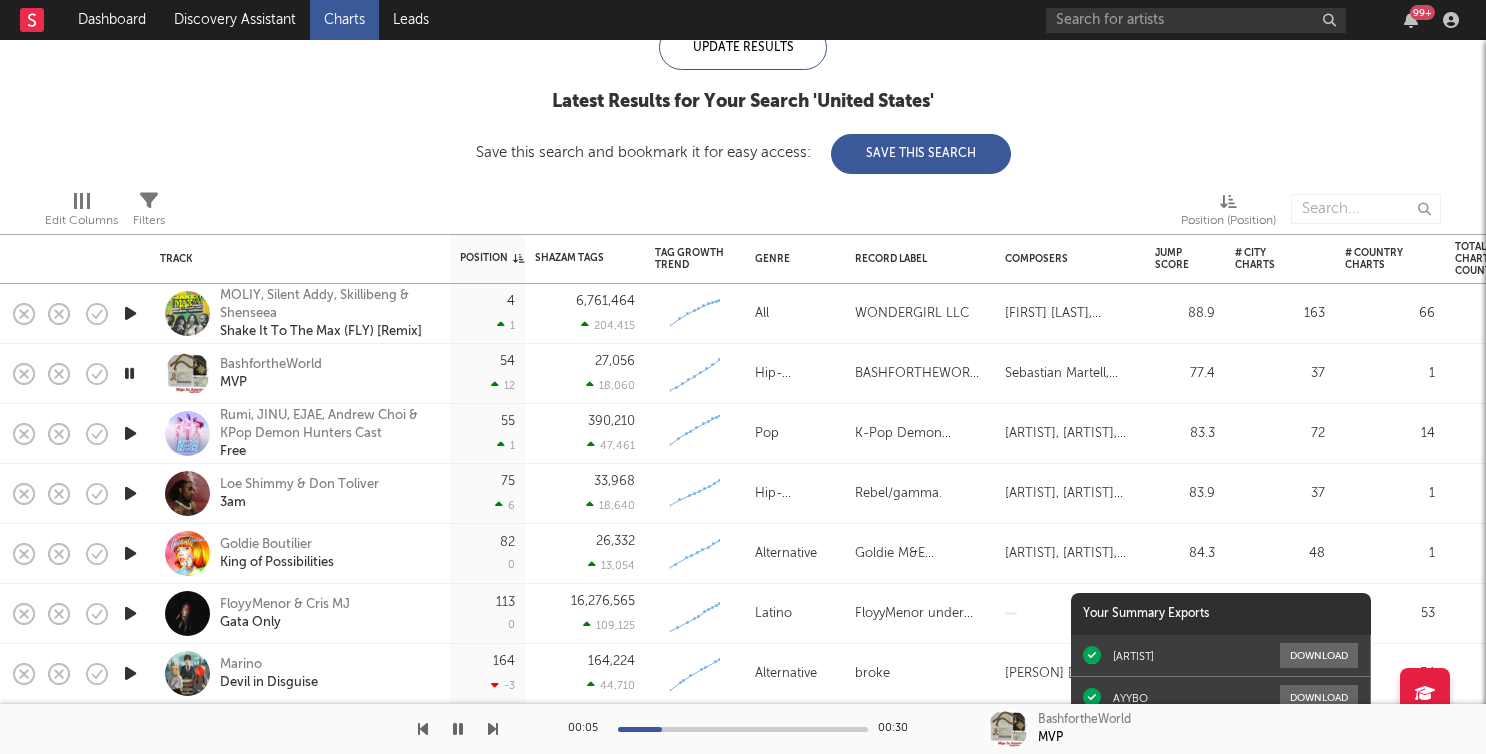click at bounding box center [130, 433] 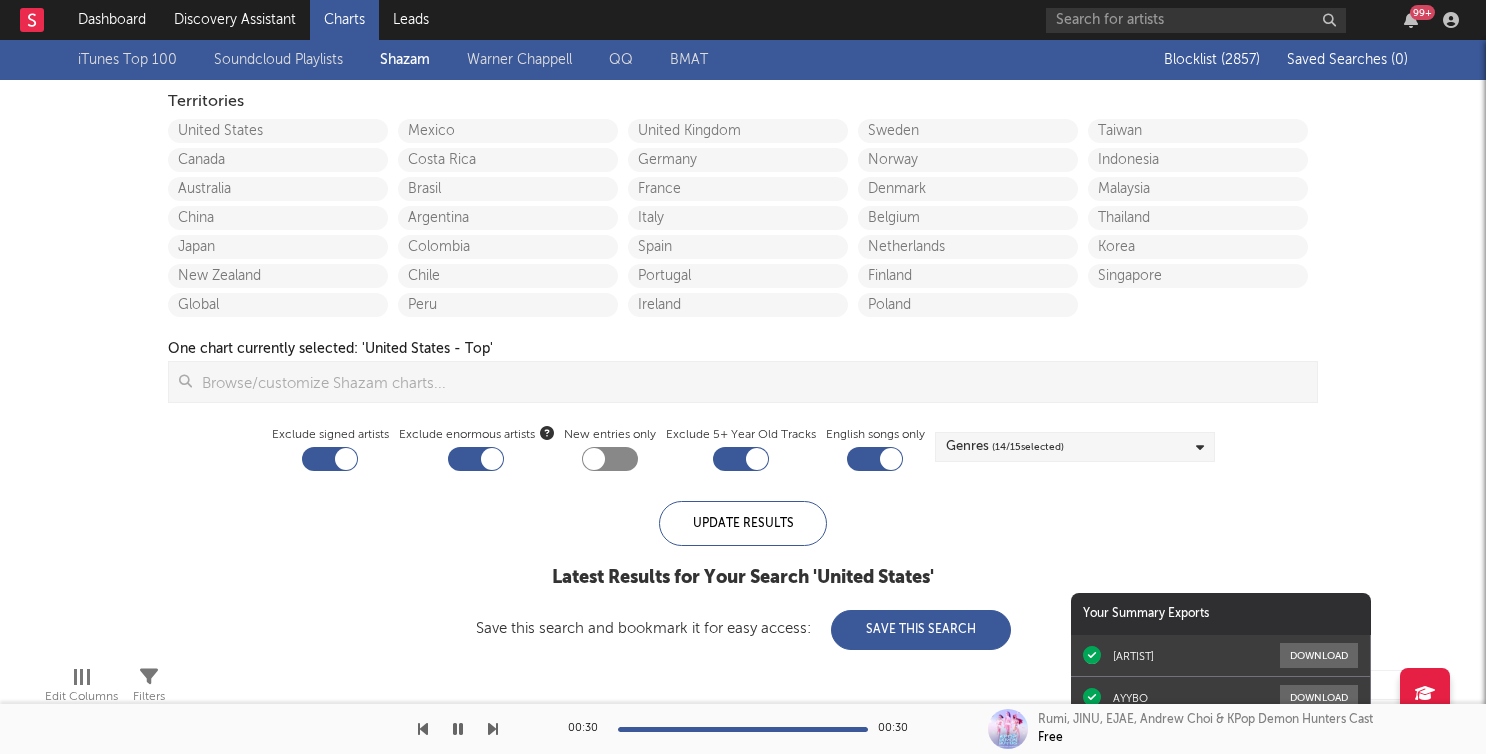 click on "Soundcloud Playlists" at bounding box center (278, 60) 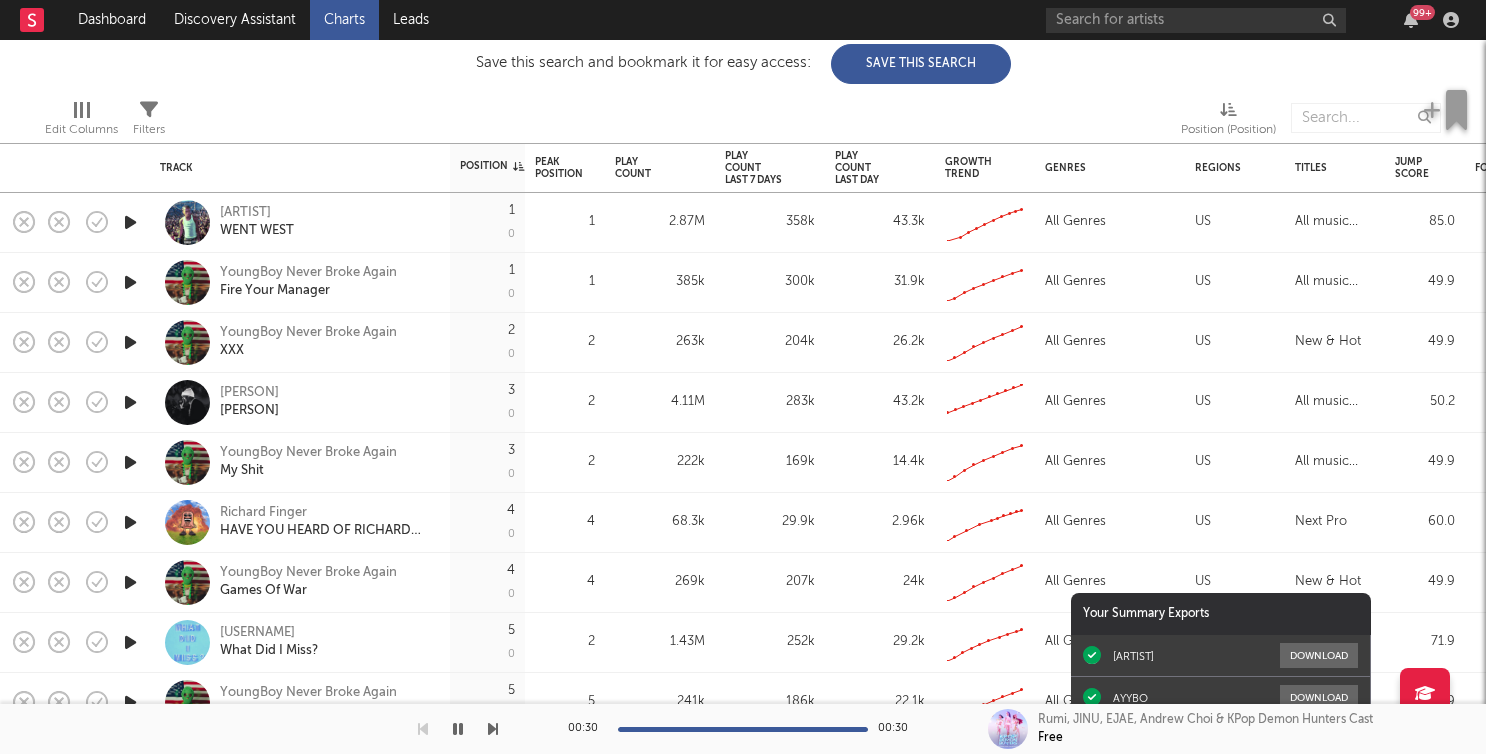 click at bounding box center (130, 222) 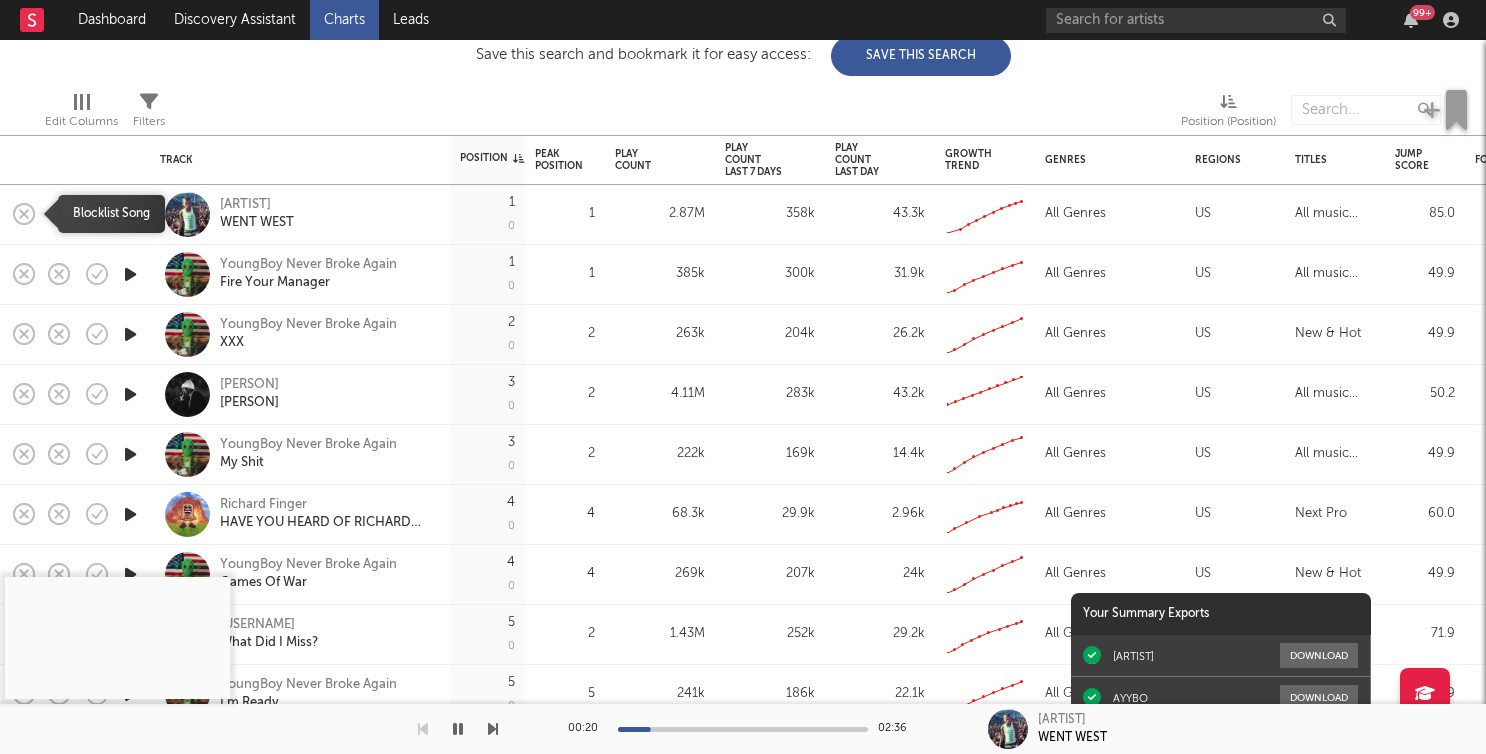 click 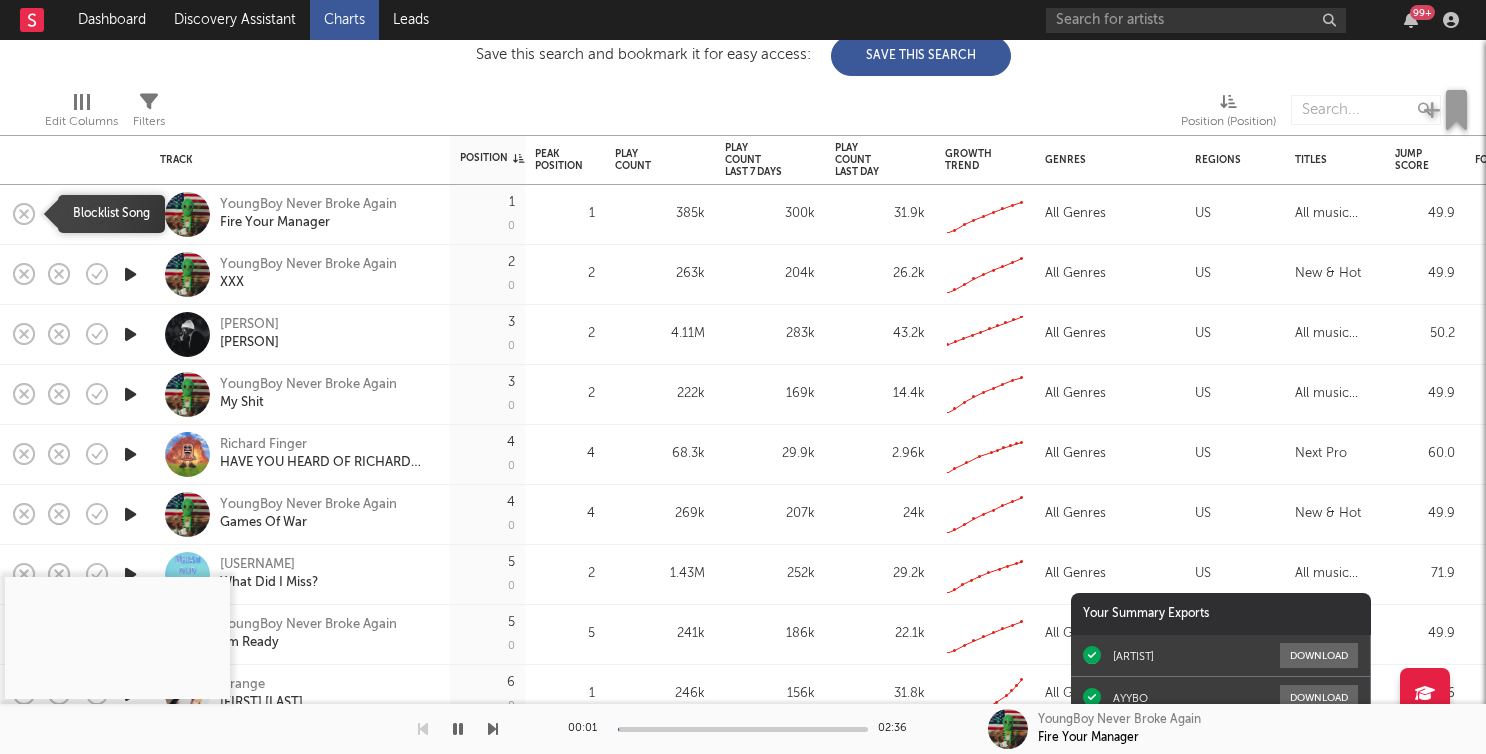 click 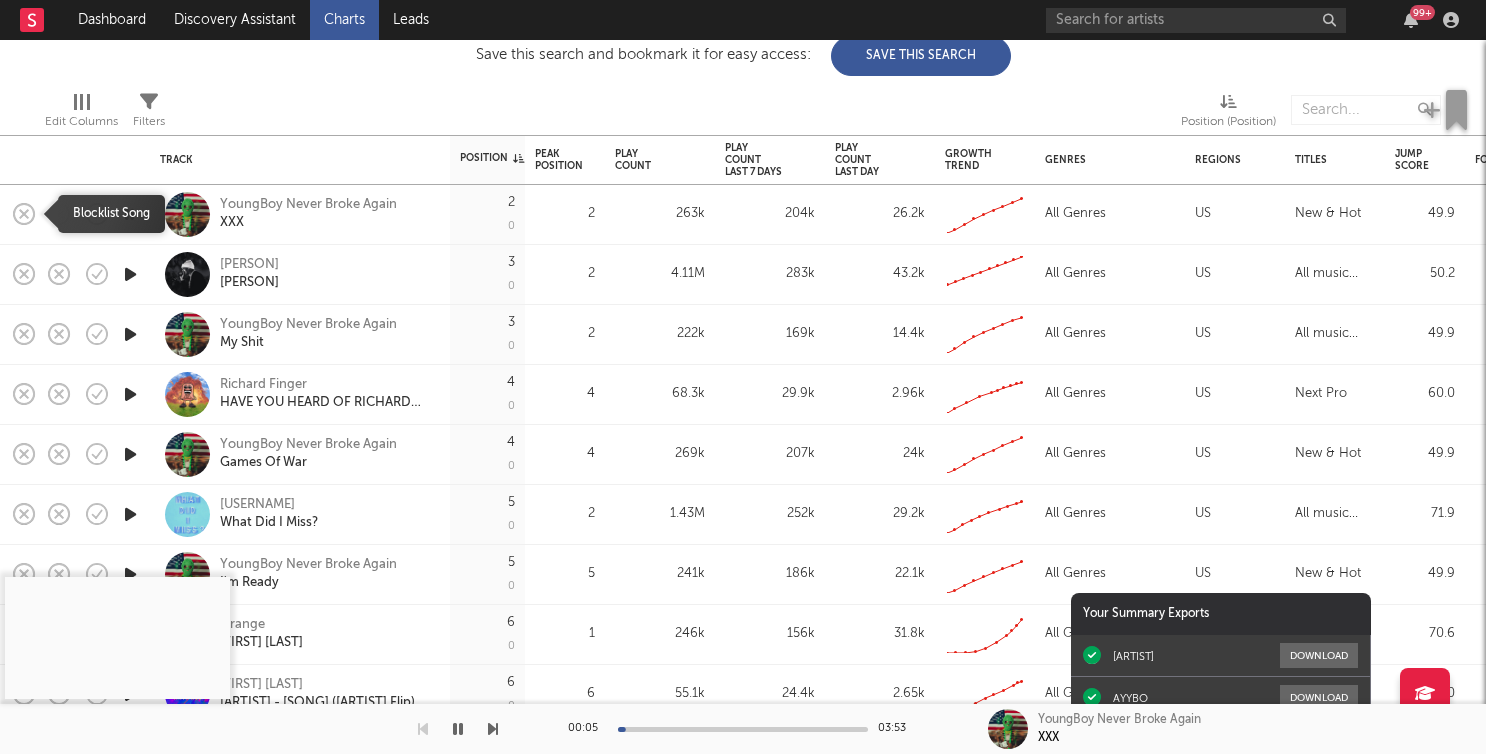 click 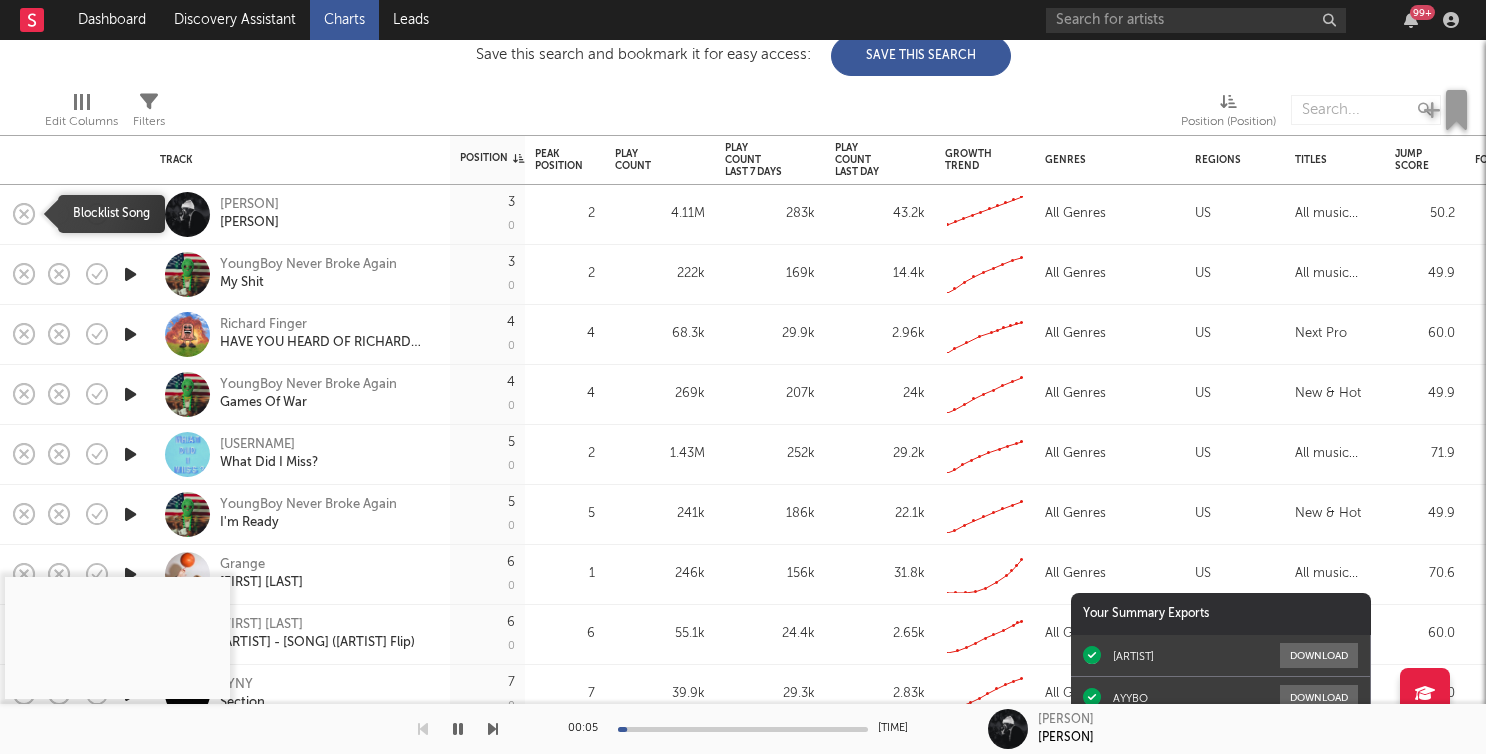 click 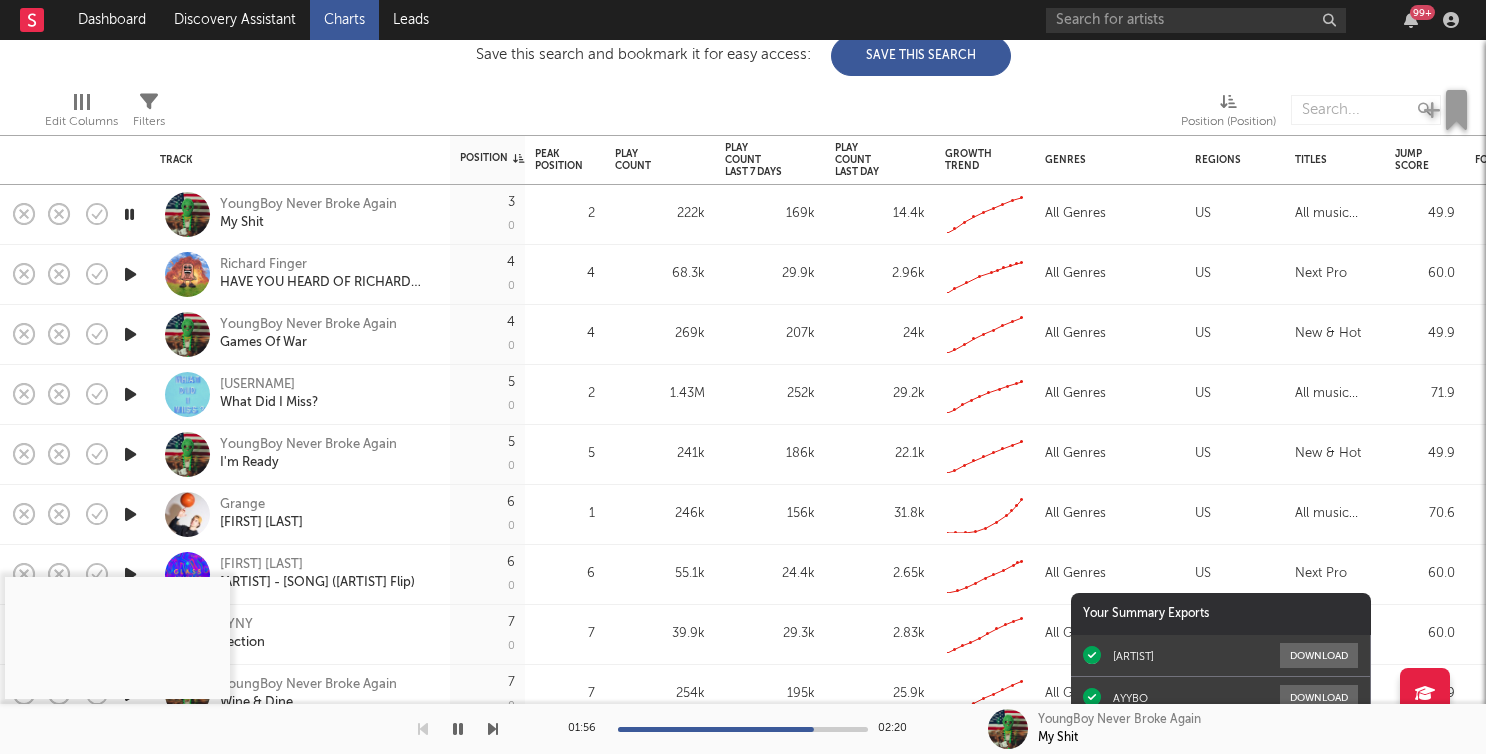 click at bounding box center [129, 214] 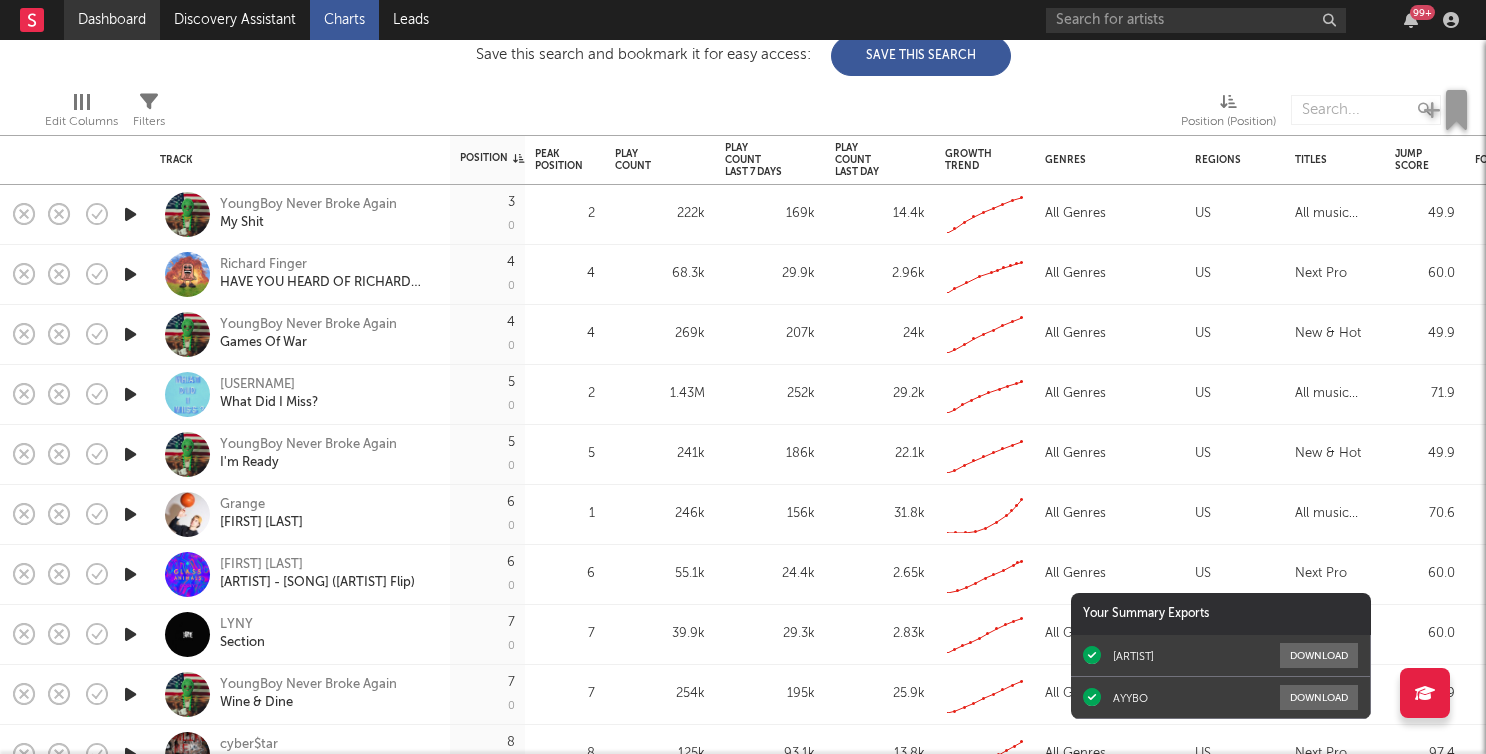 click on "Dashboard" at bounding box center [112, 20] 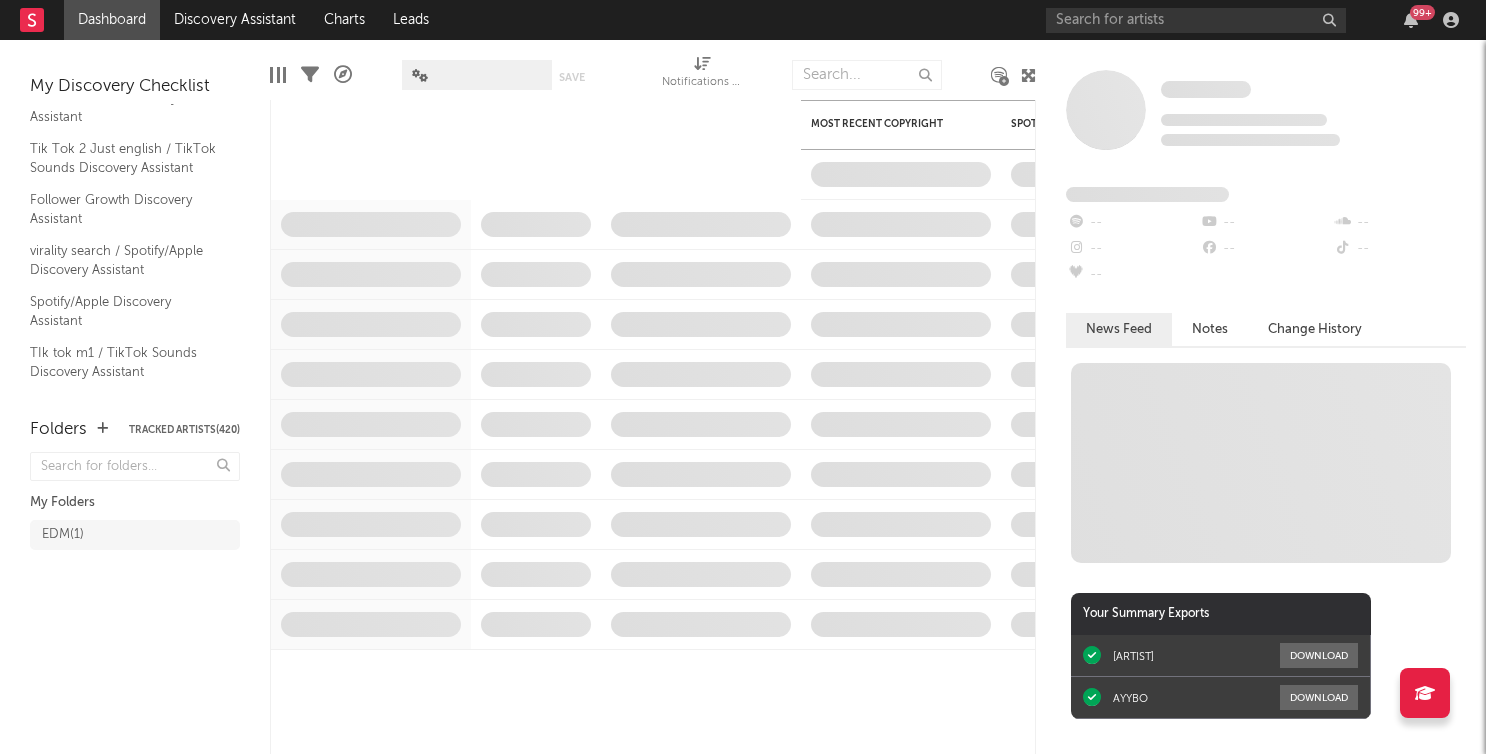 scroll, scrollTop: 197, scrollLeft: 0, axis: vertical 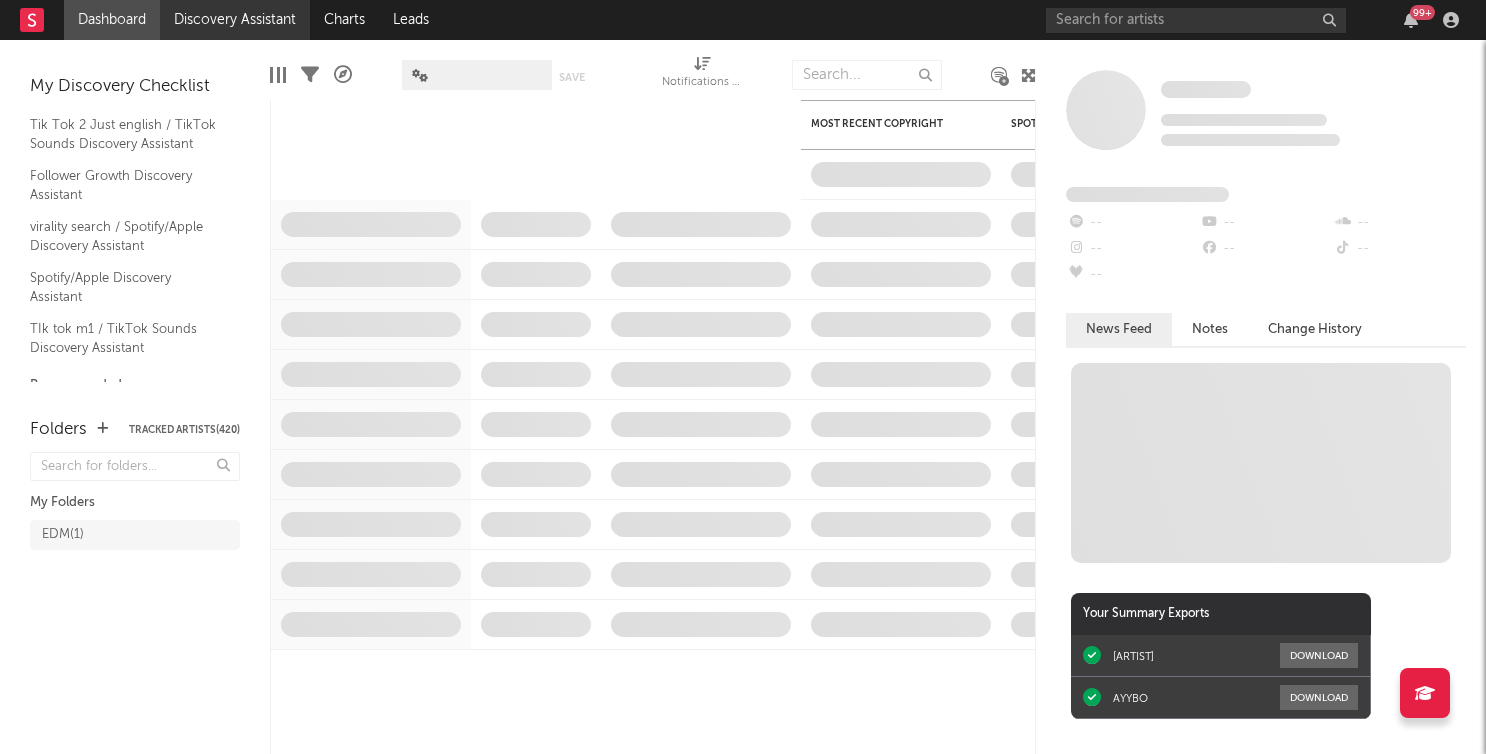 click on "Discovery Assistant" at bounding box center (235, 20) 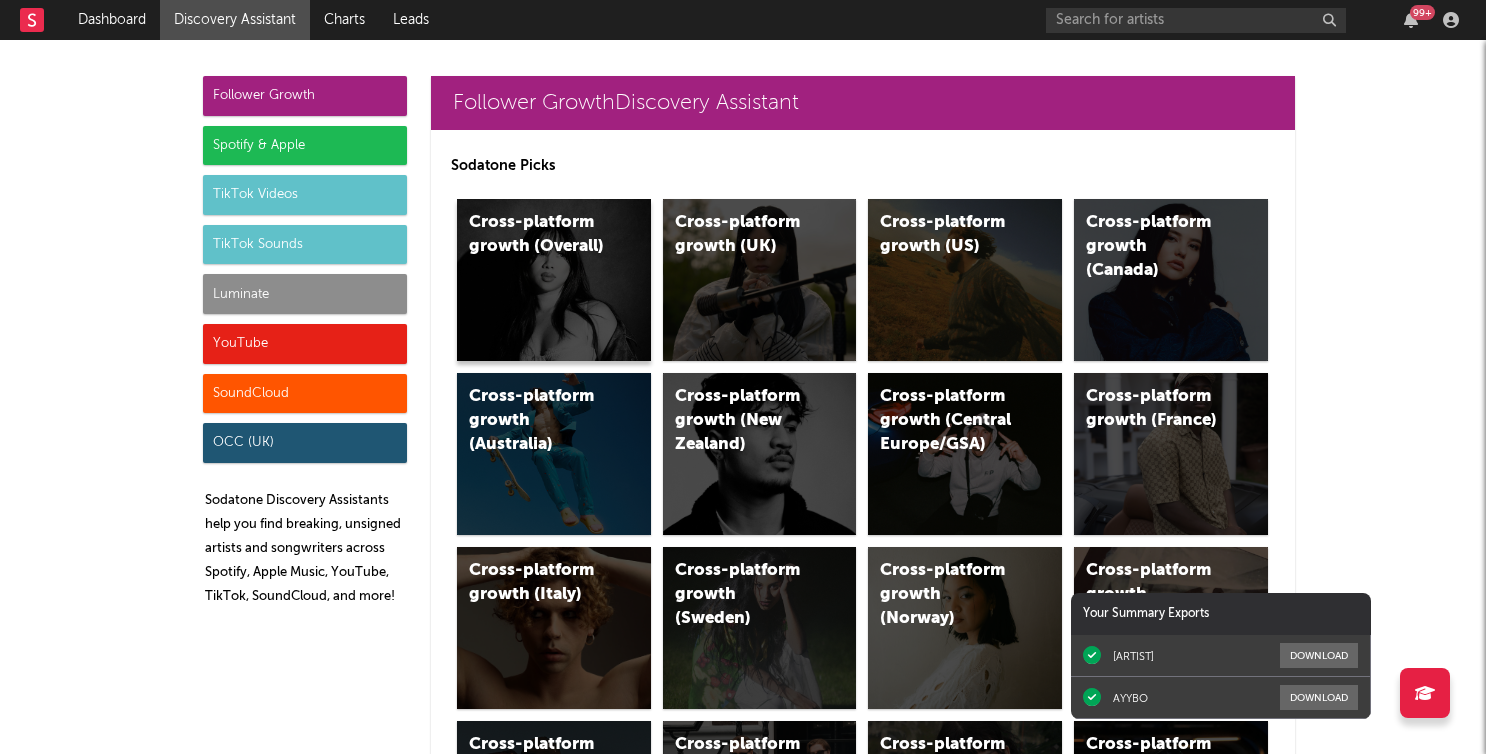 click on "Cross-platform growth (Overall)" at bounding box center (554, 280) 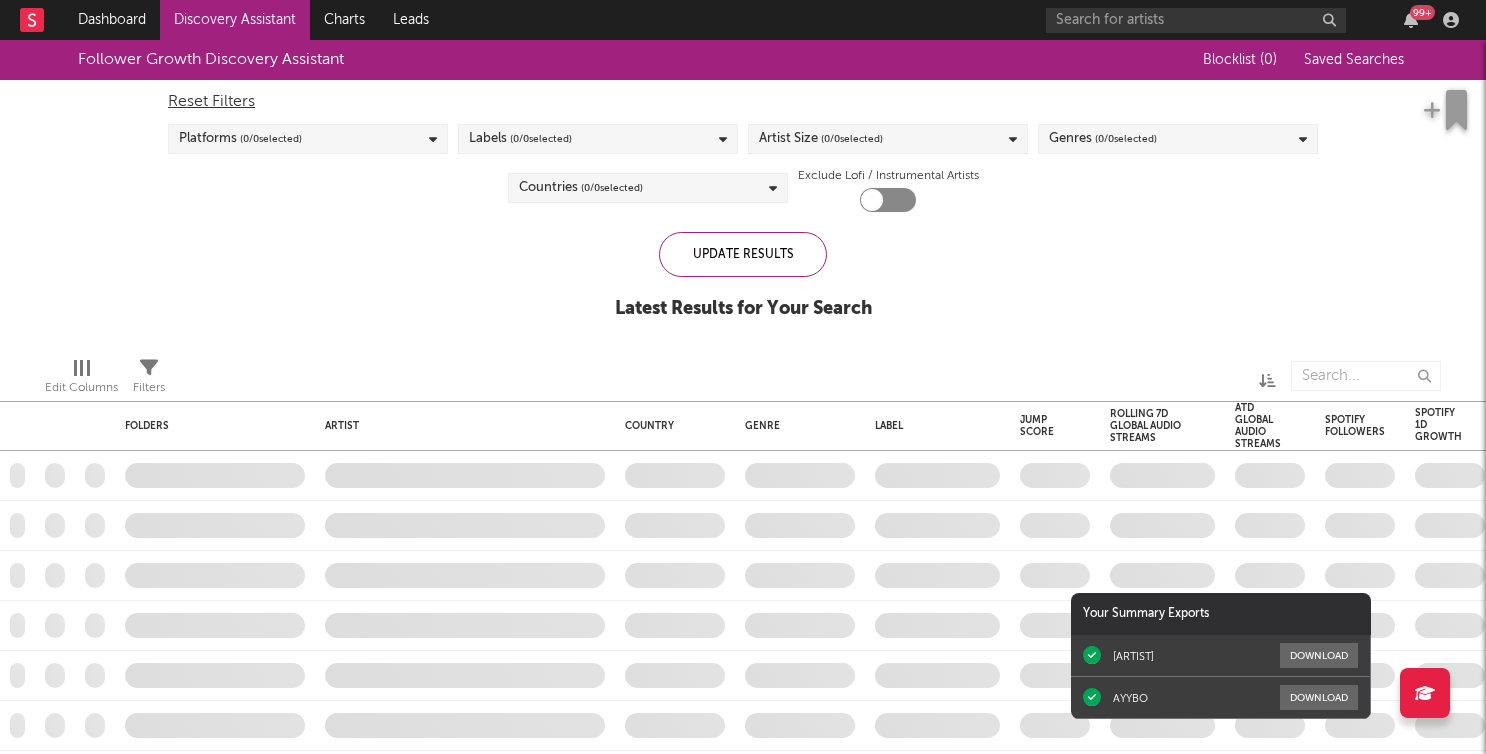 checkbox on "true" 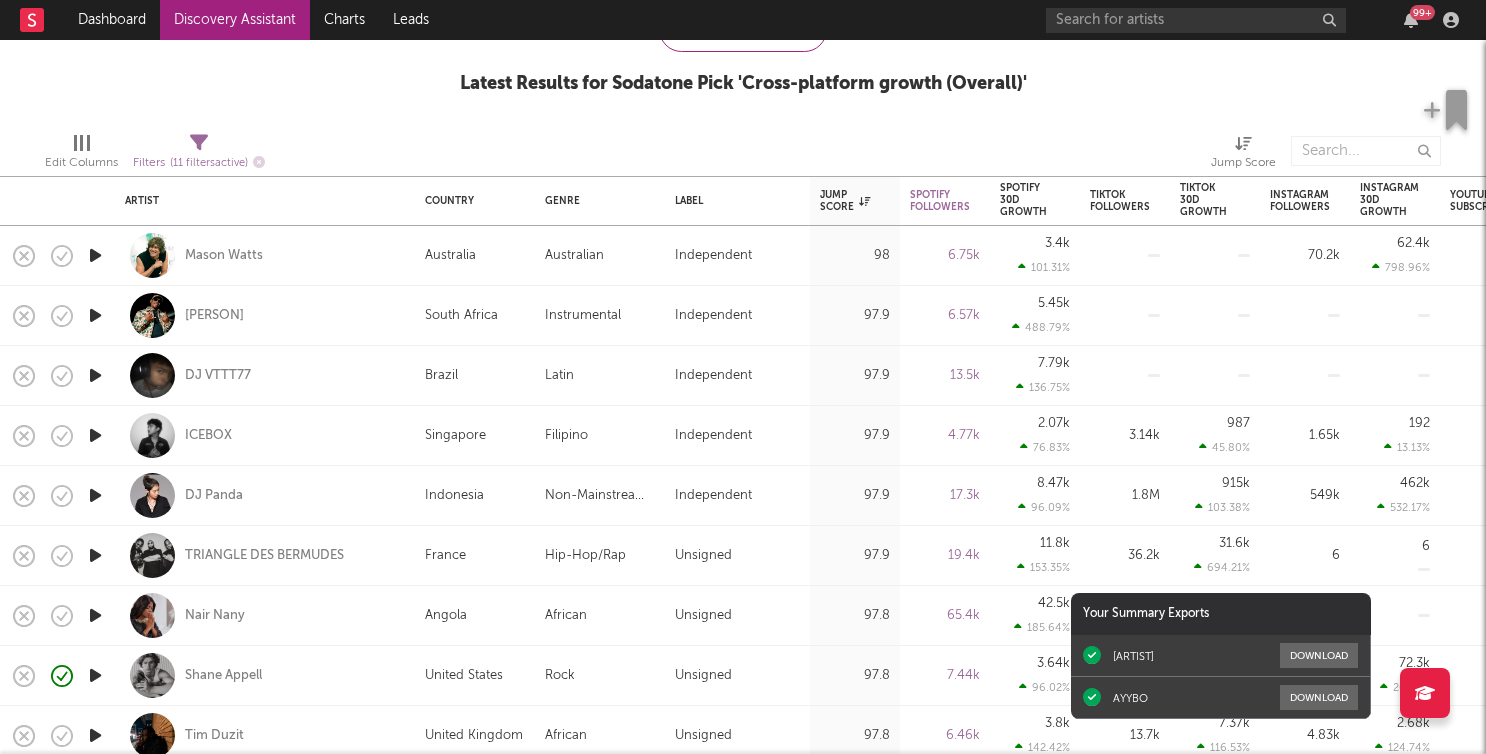 click at bounding box center (95, 255) 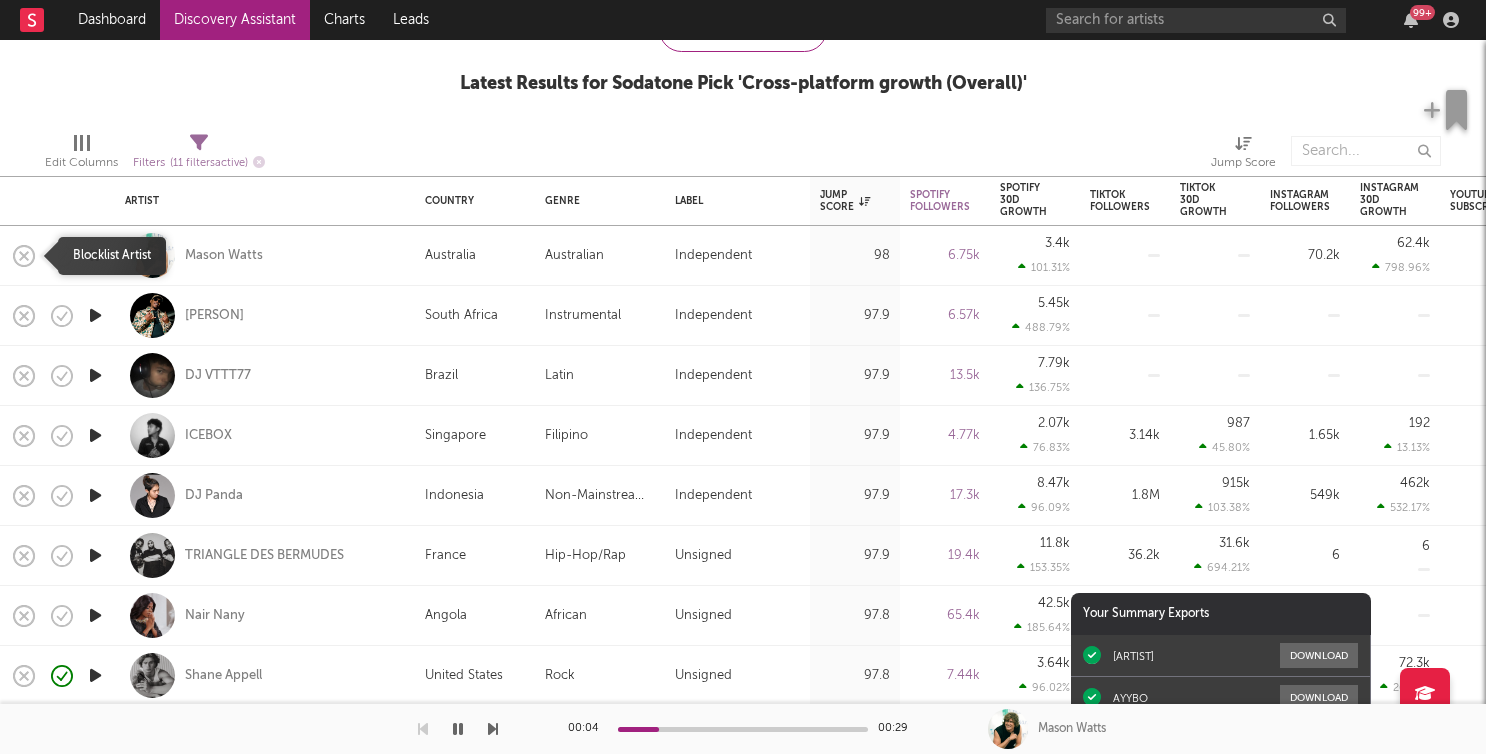click 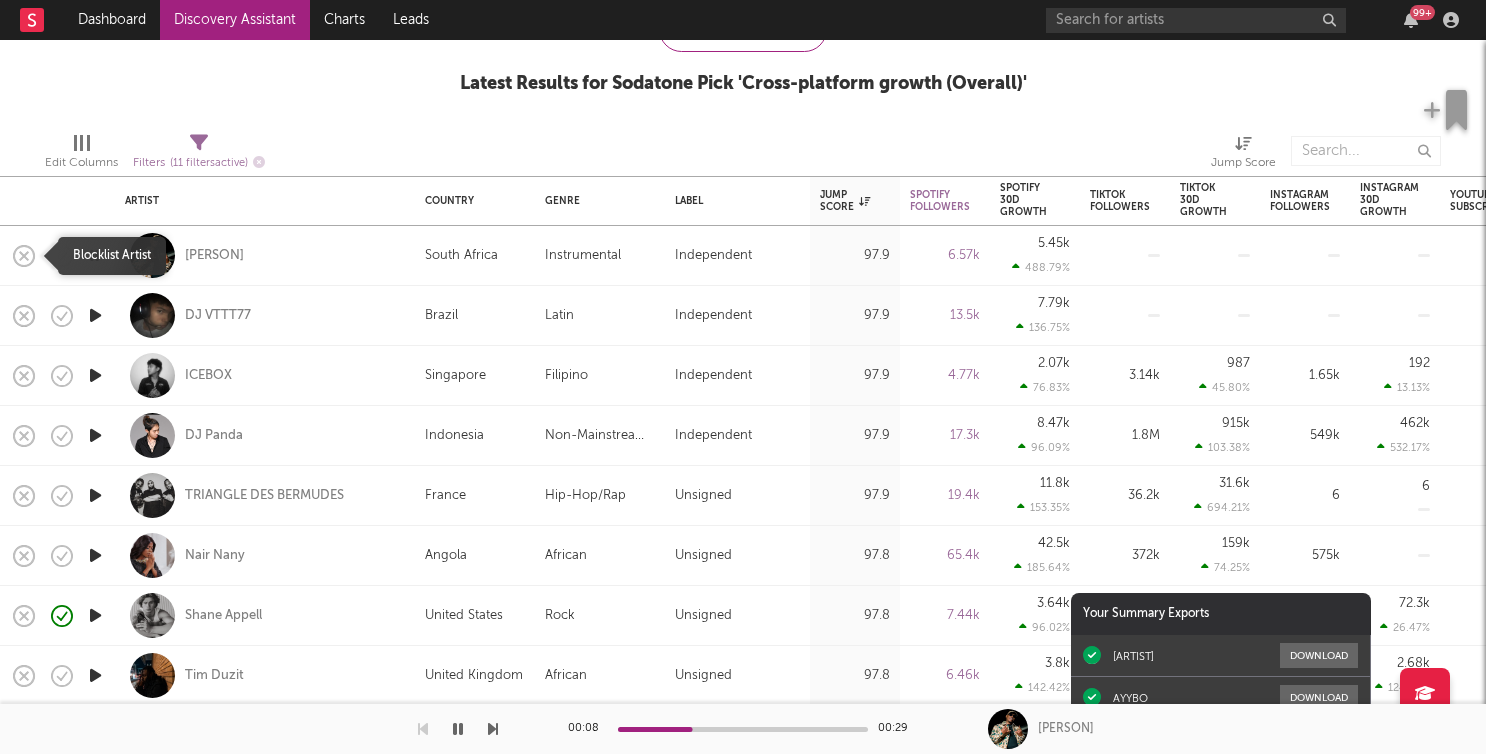 click 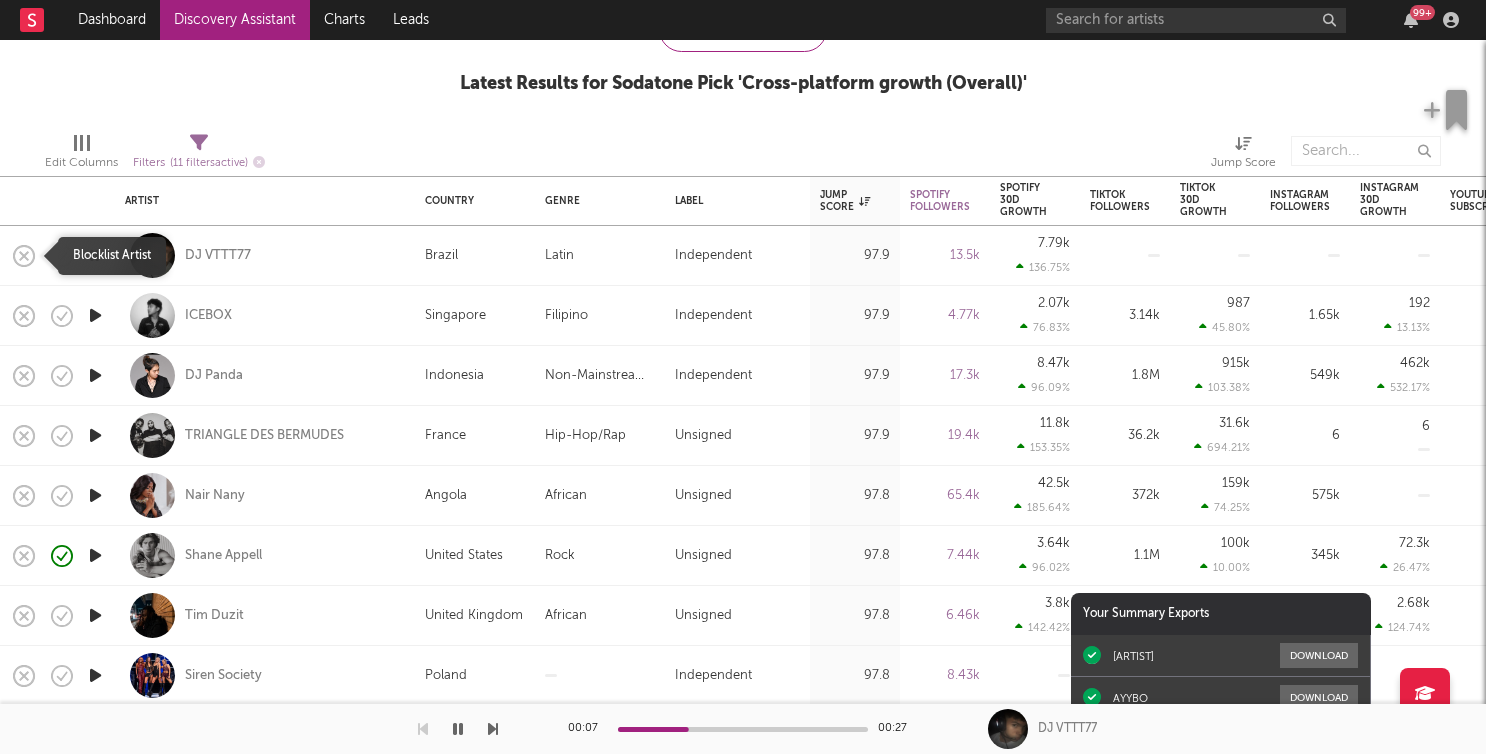 click 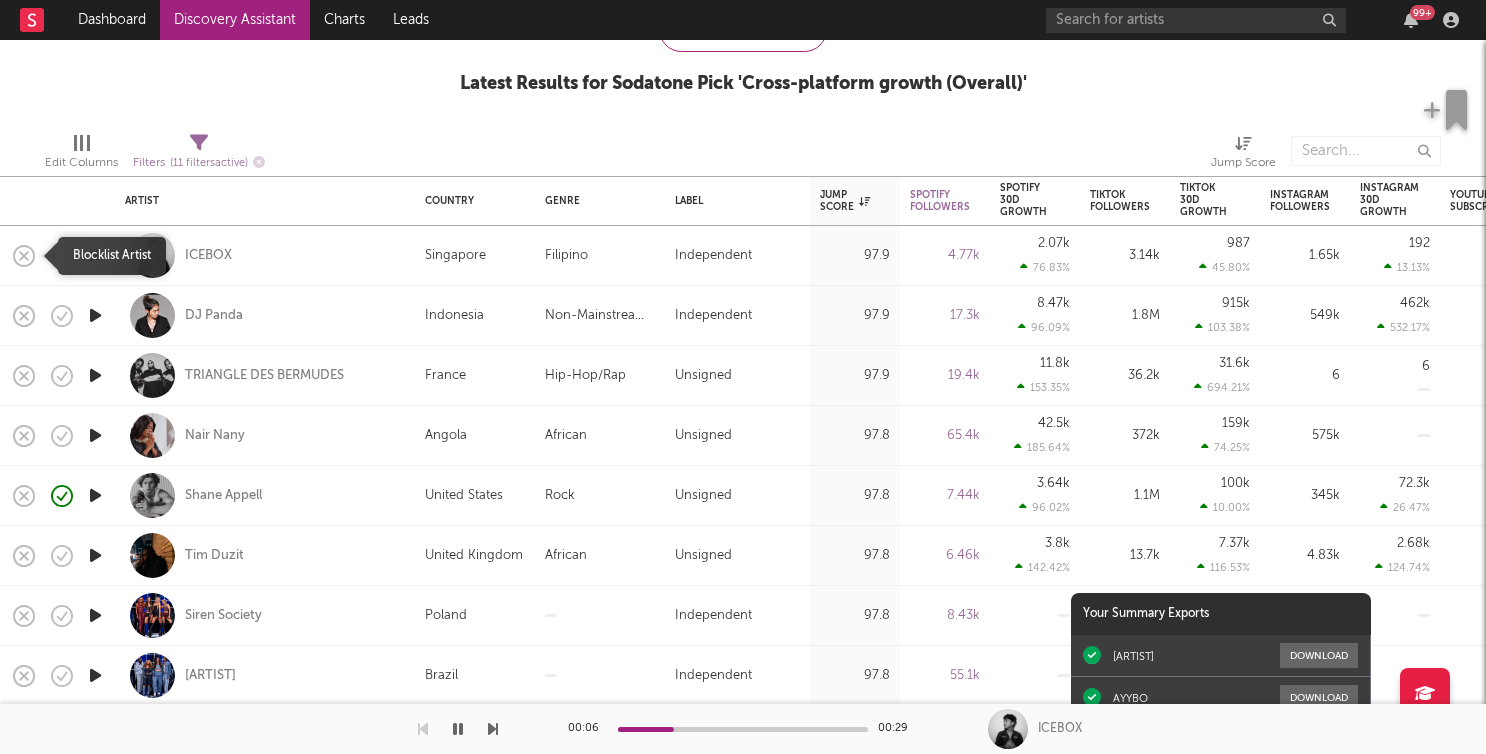 click 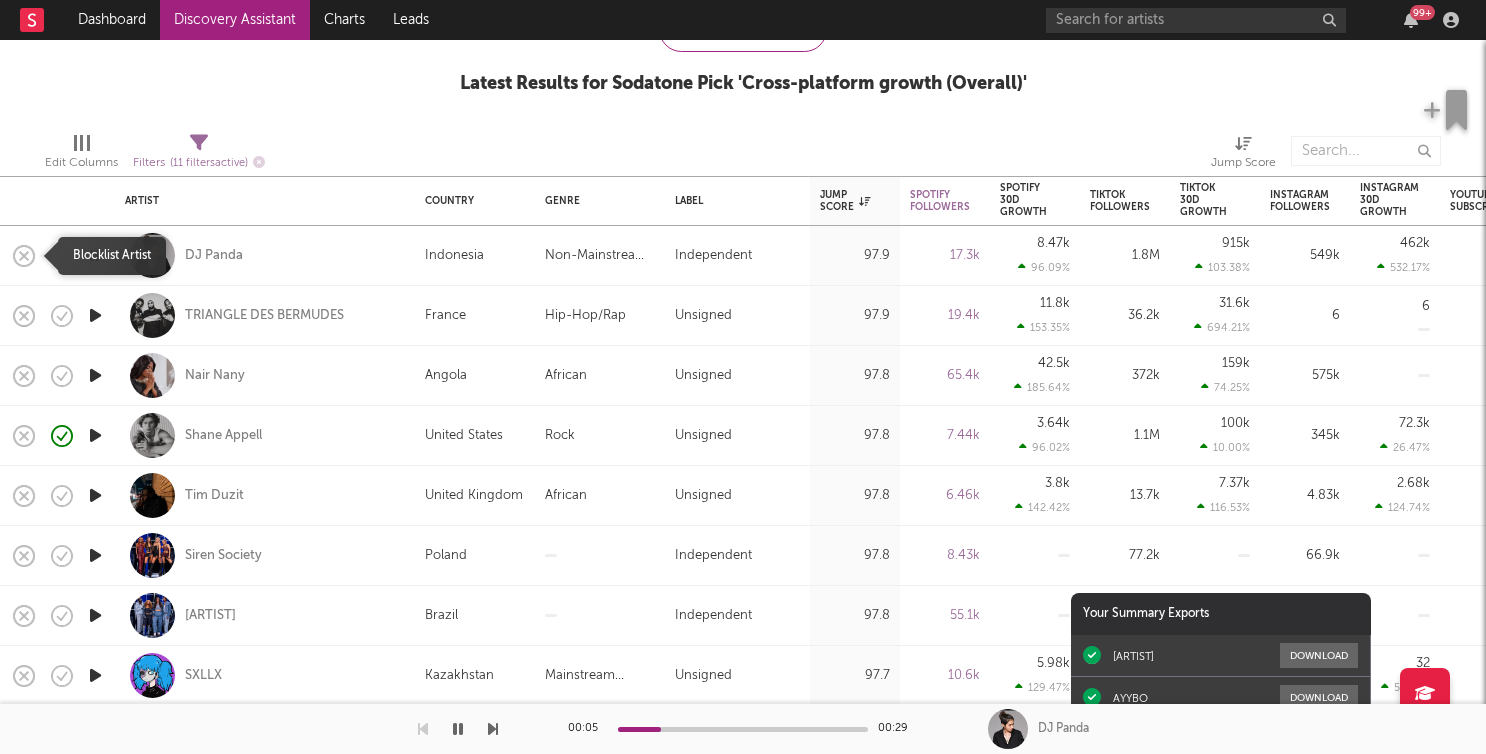 click 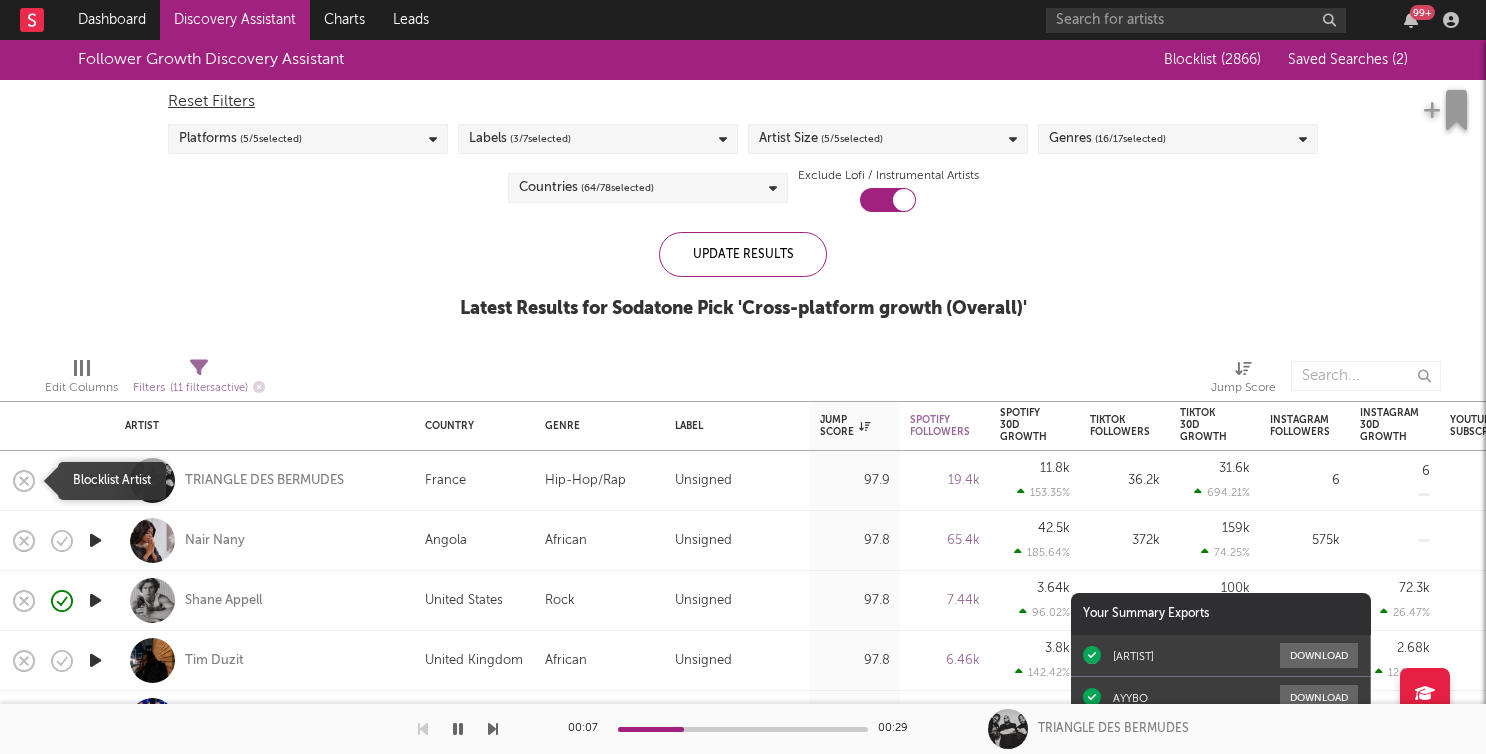 click 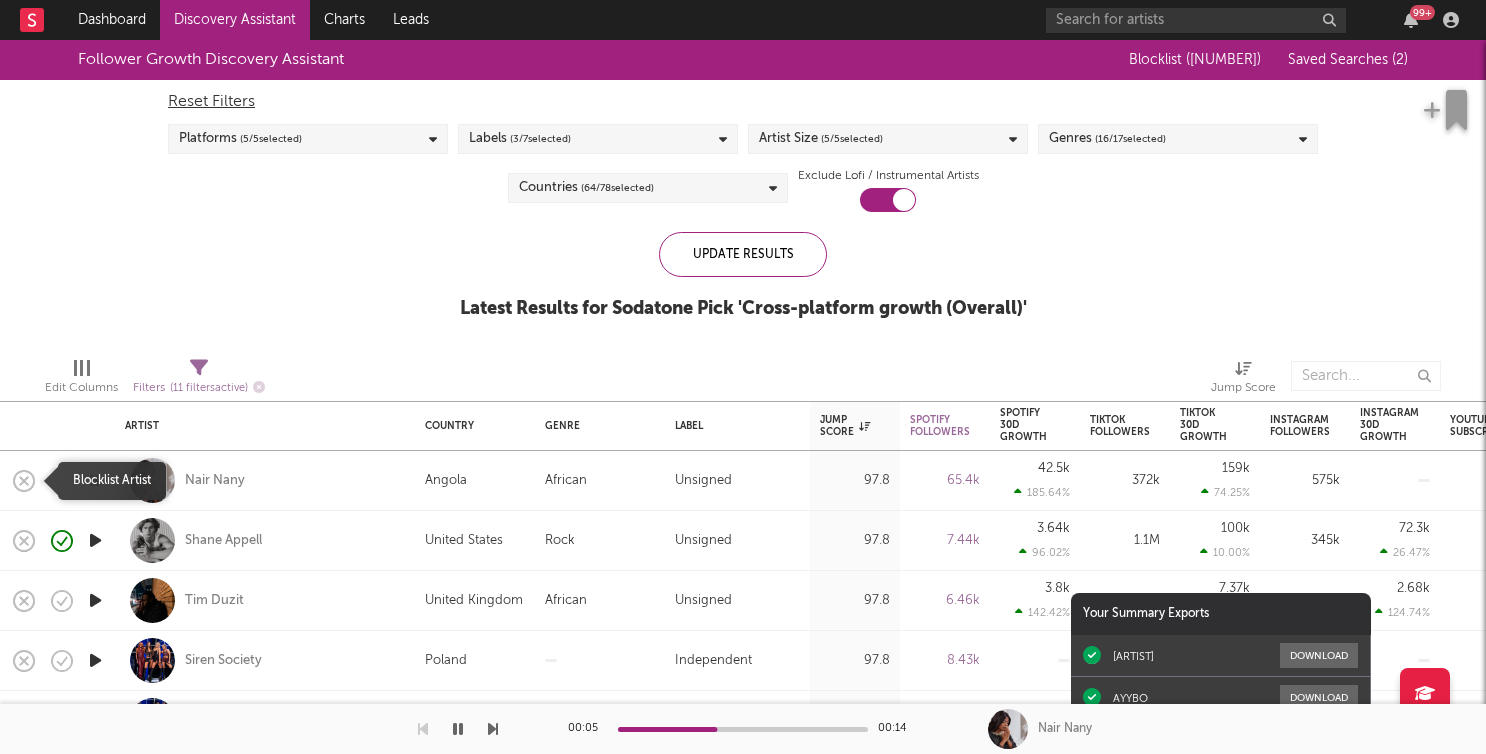 click 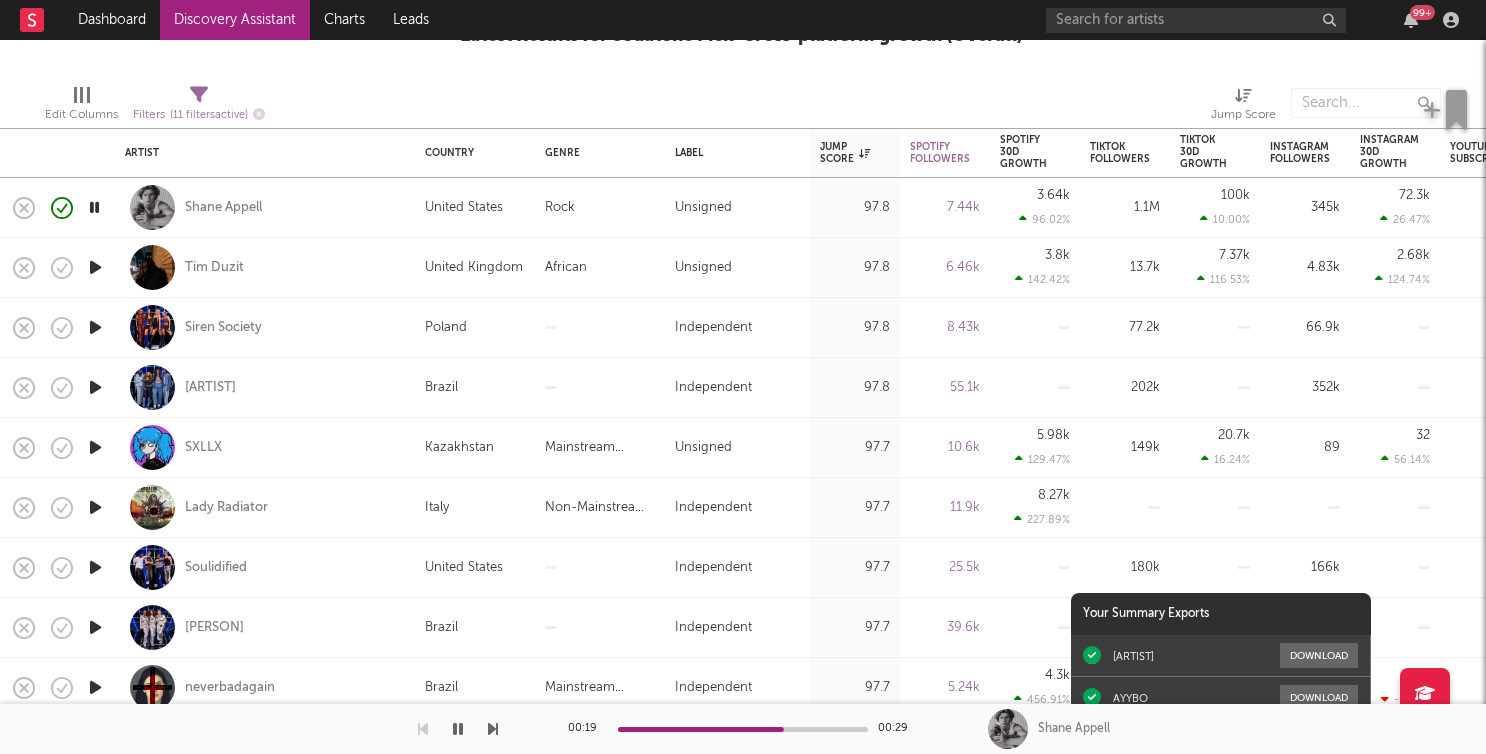 click at bounding box center (95, 267) 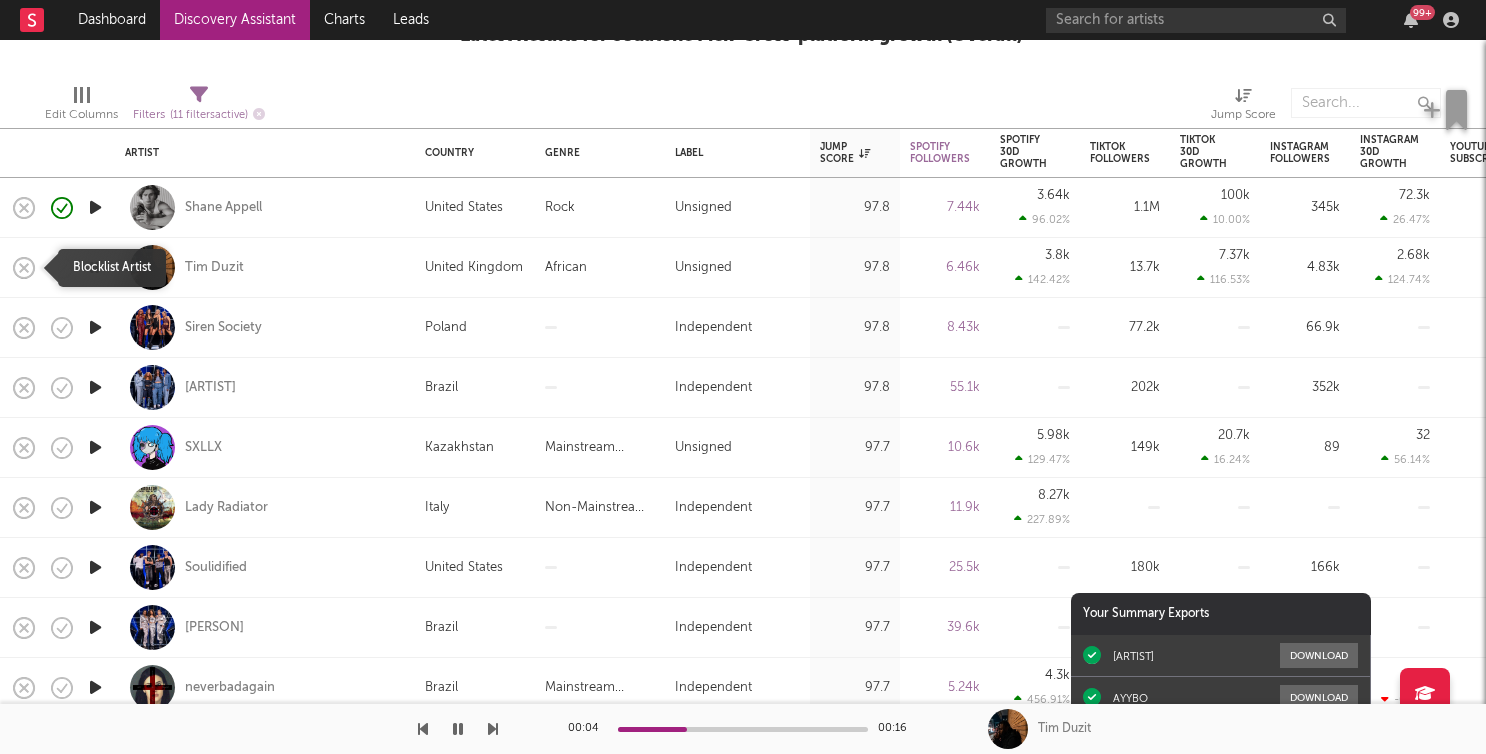 click 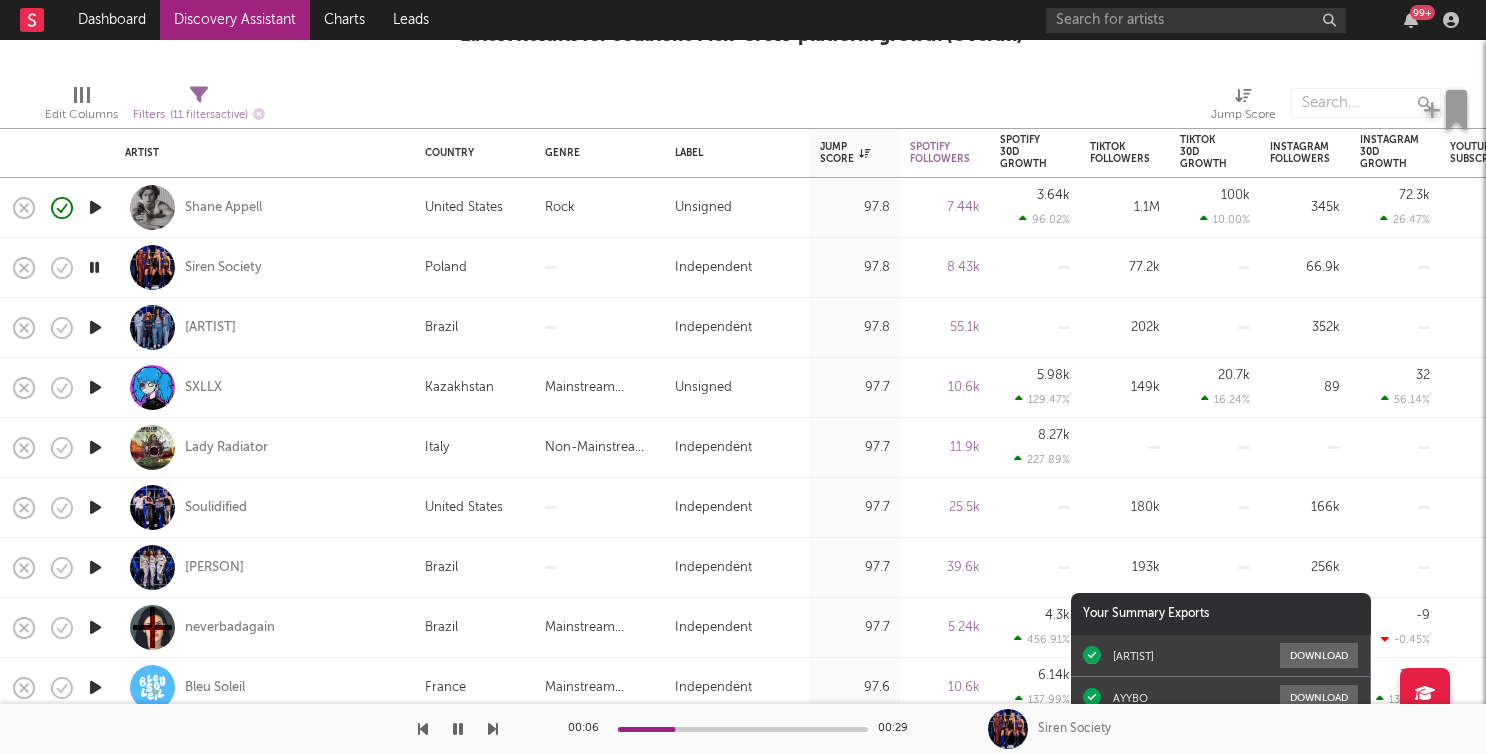 click at bounding box center [55, 268] 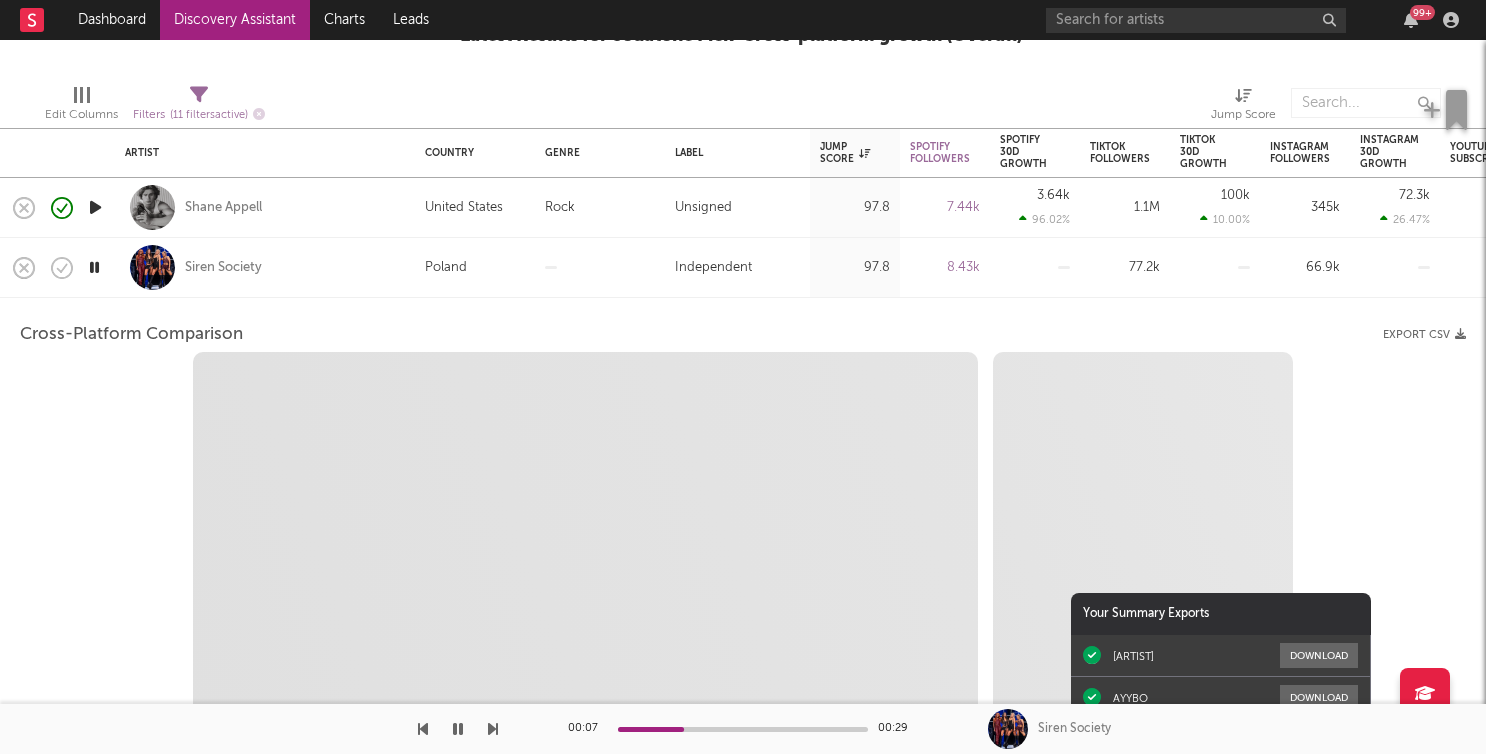 click at bounding box center [55, 268] 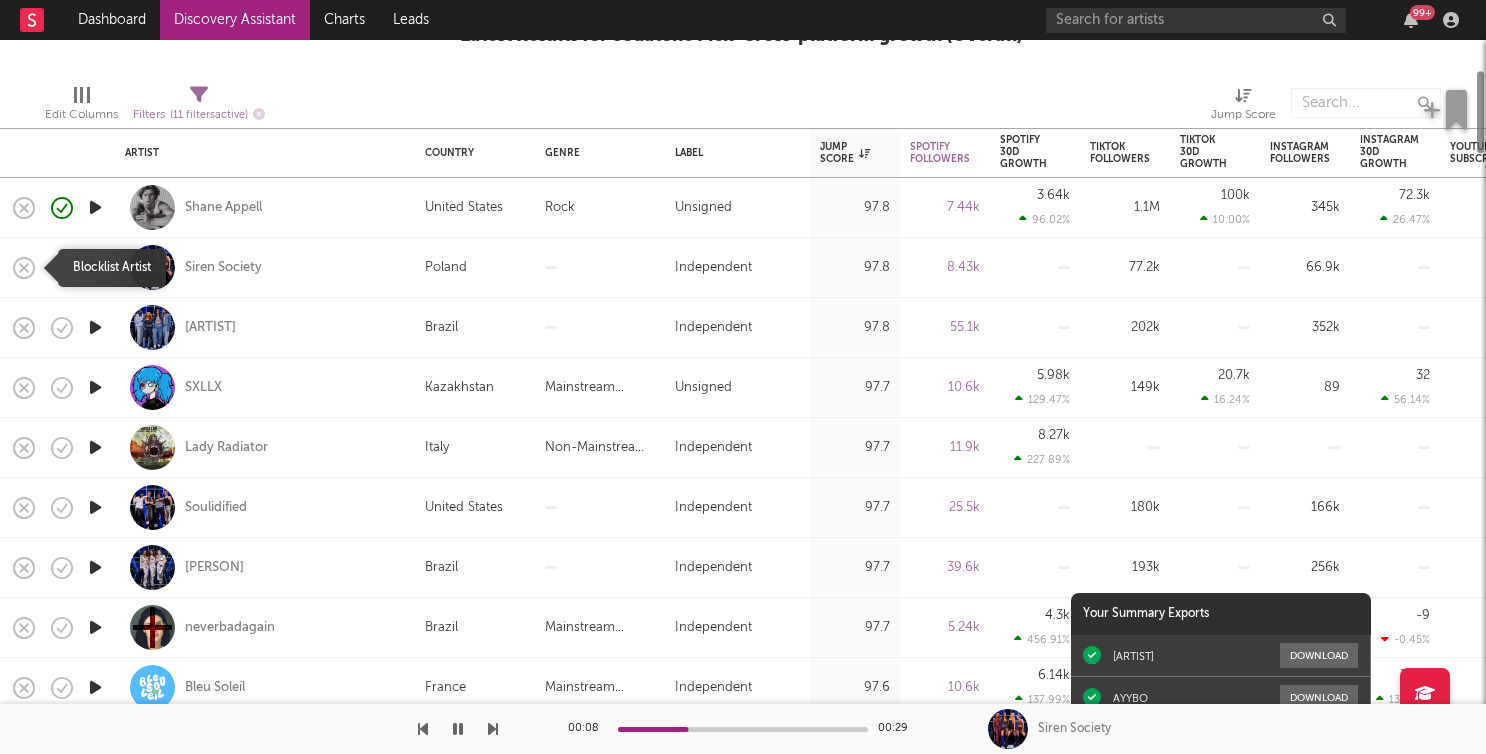click 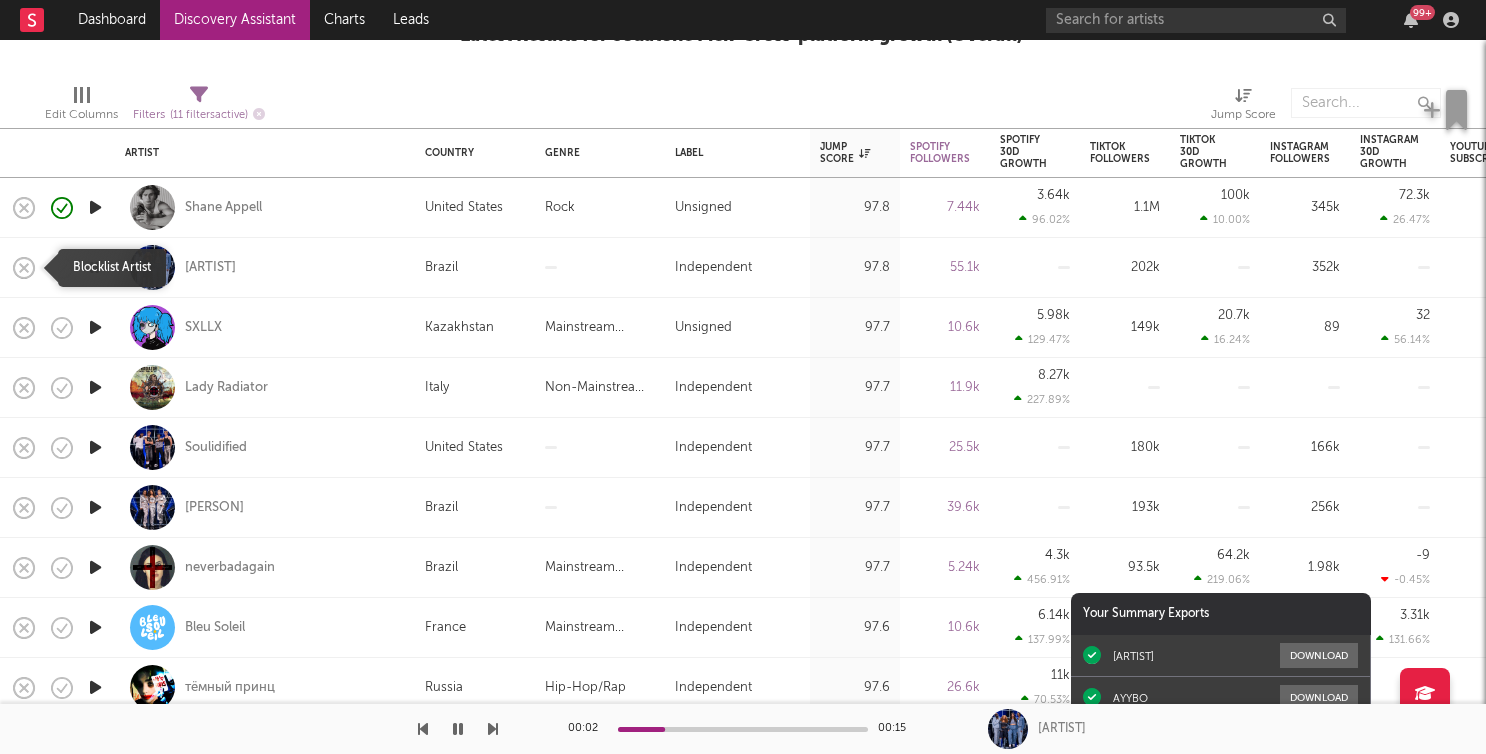 click 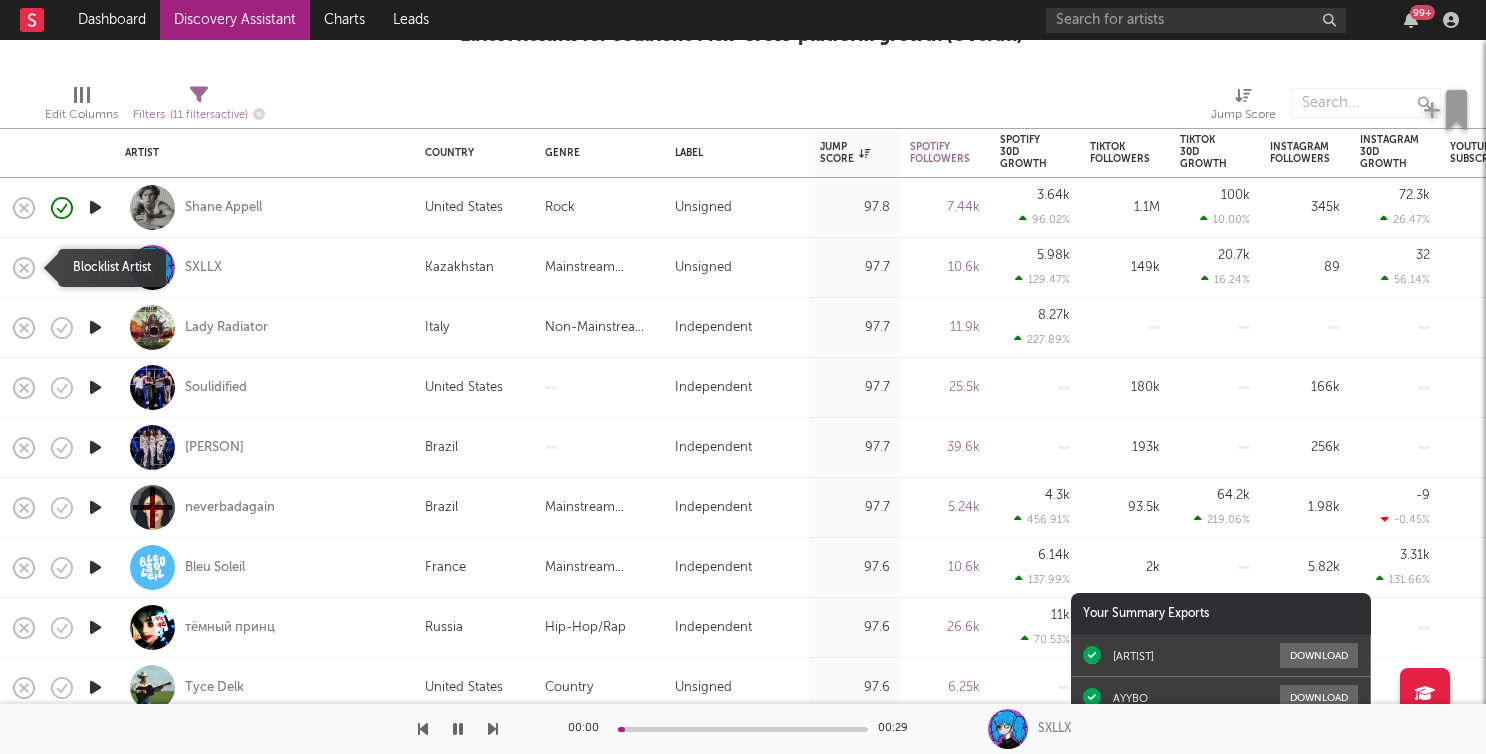 click 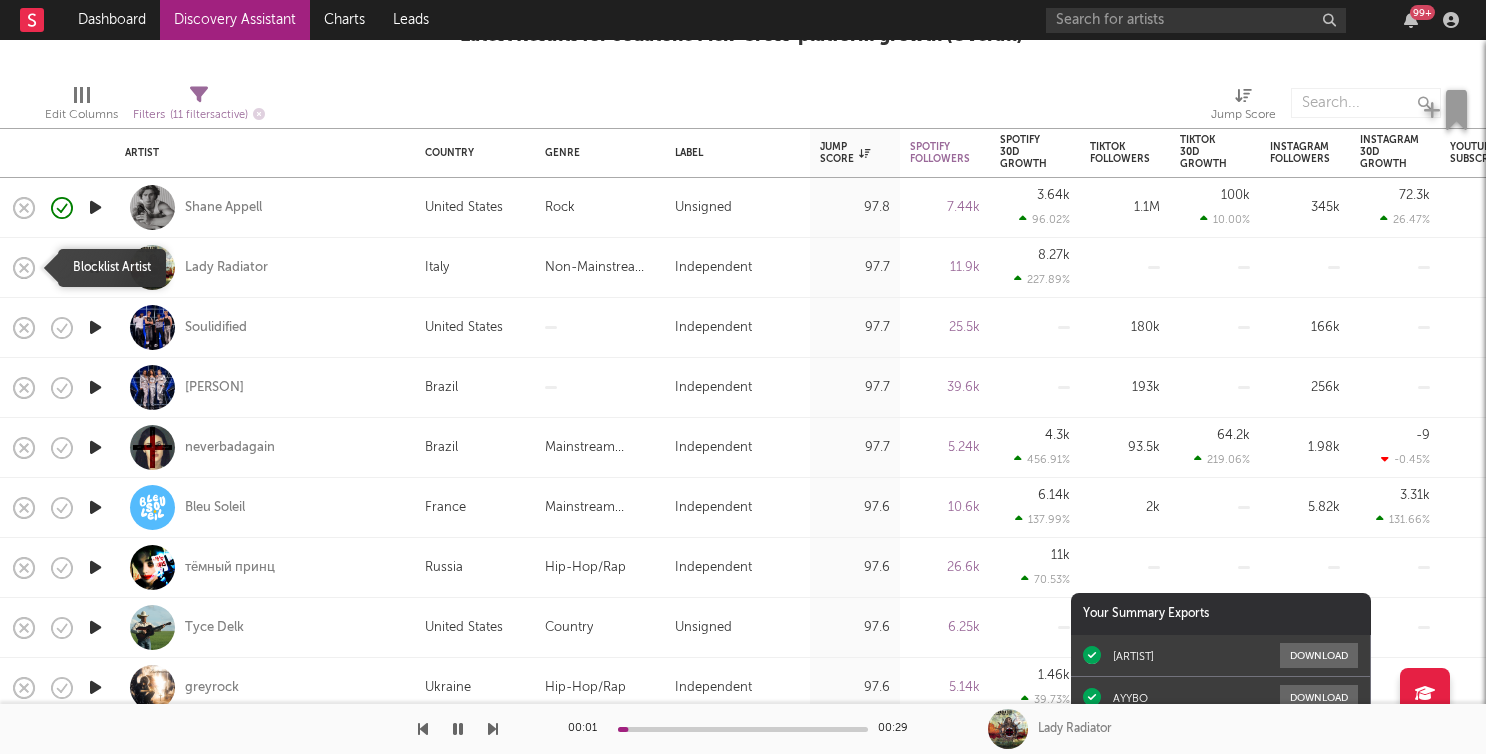 click 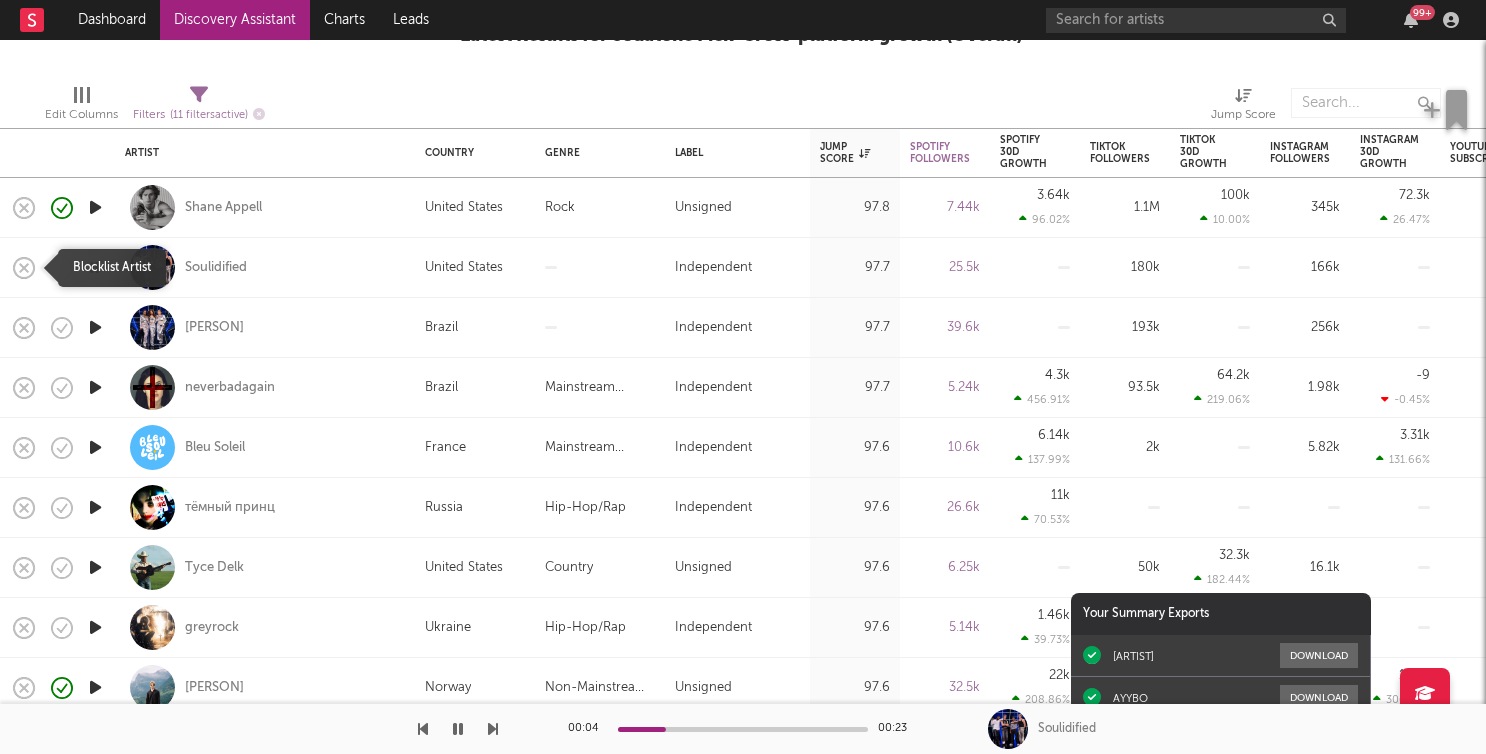 click 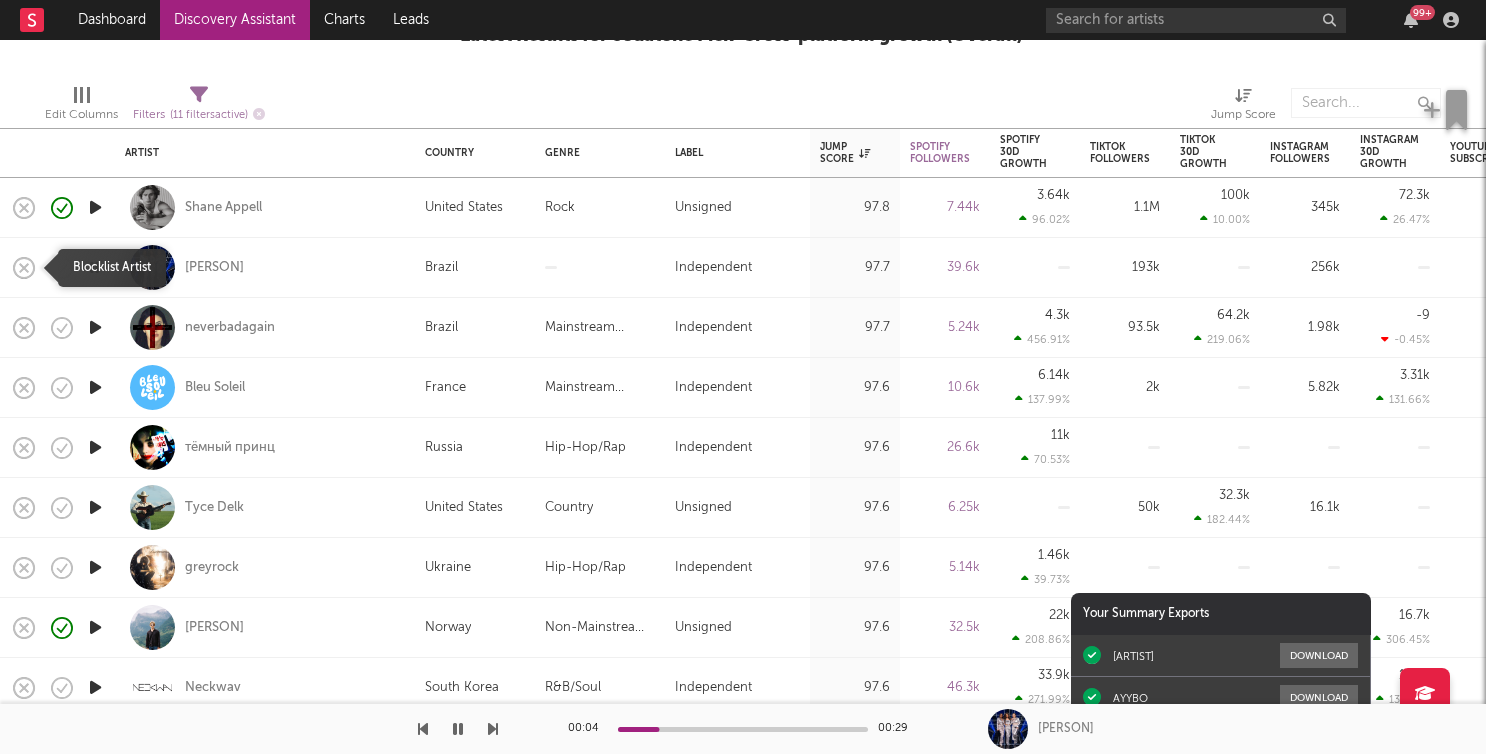 click 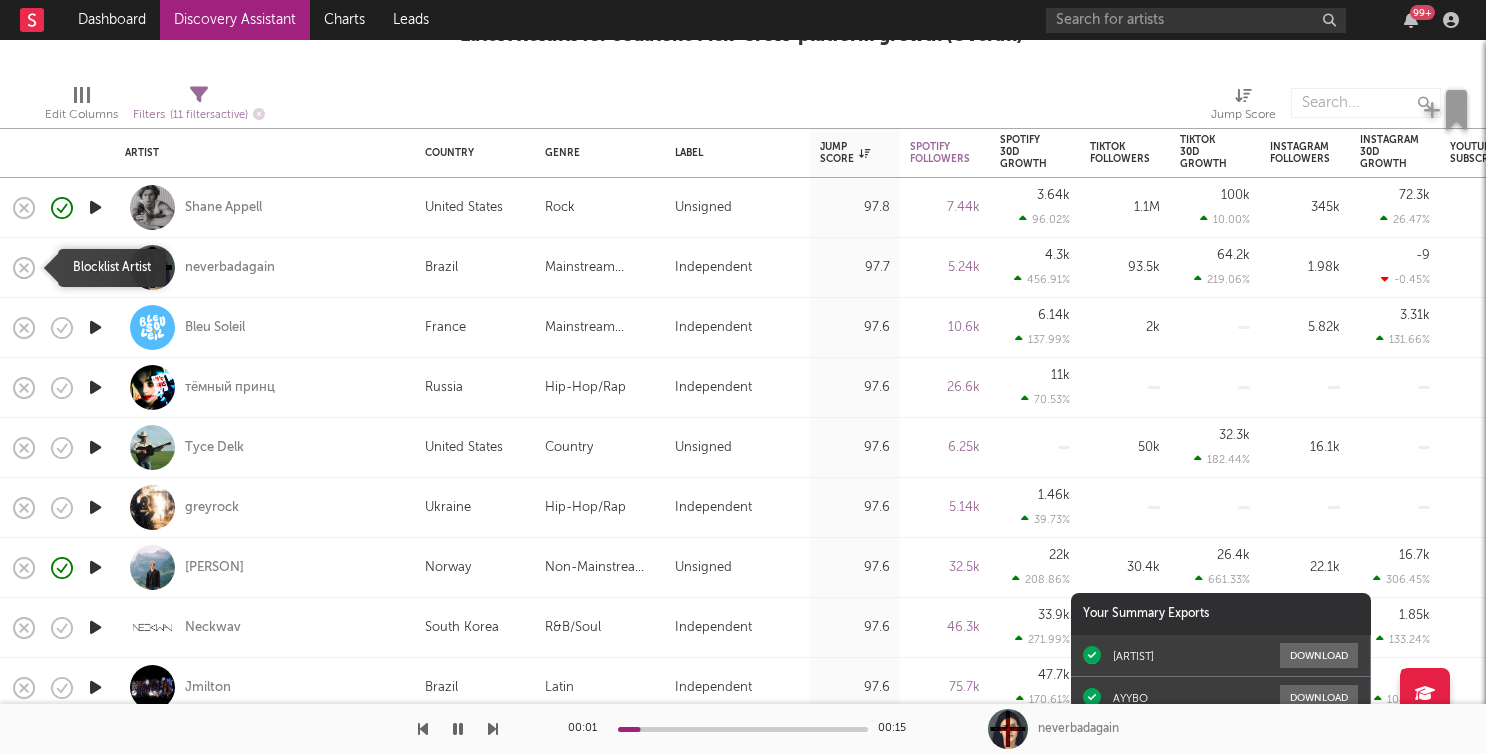 click 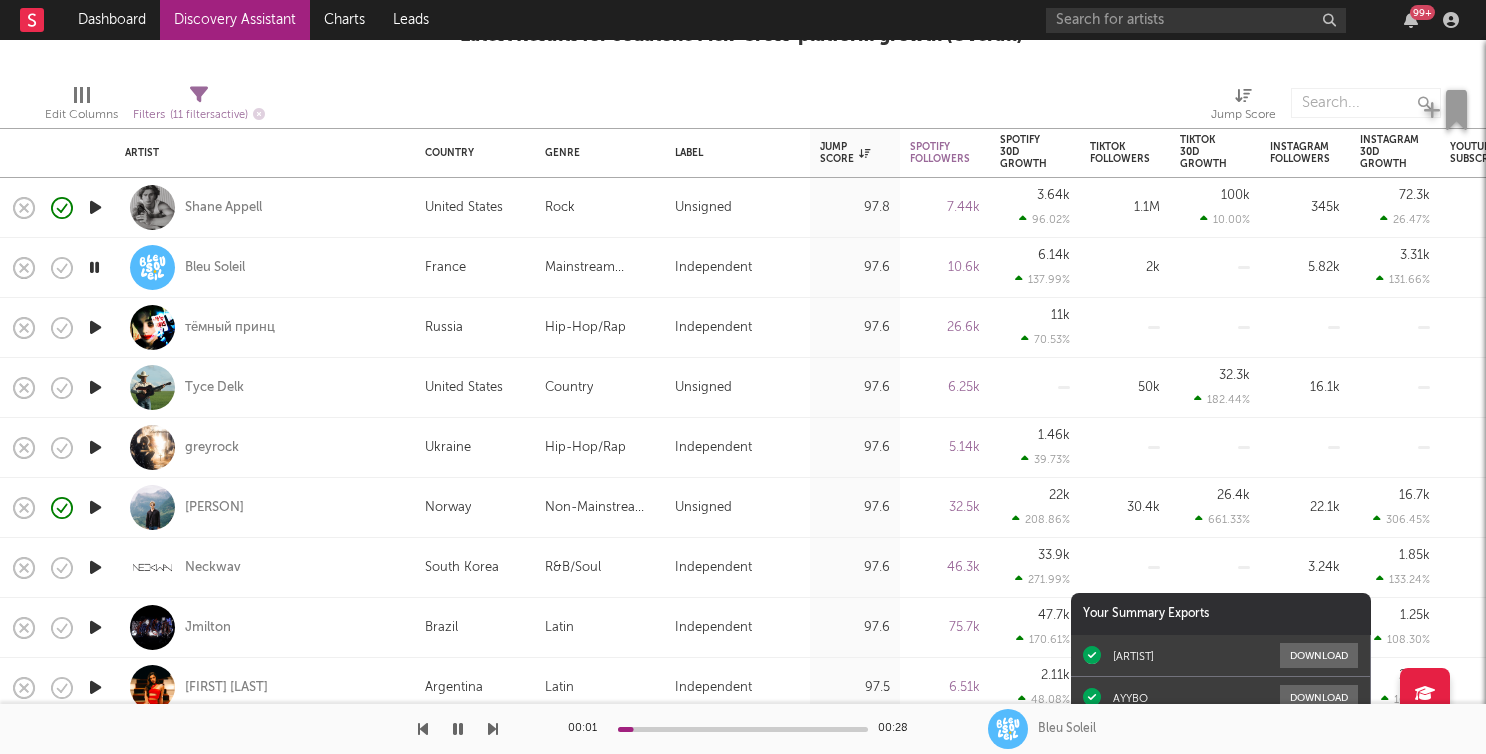 click at bounding box center [95, 327] 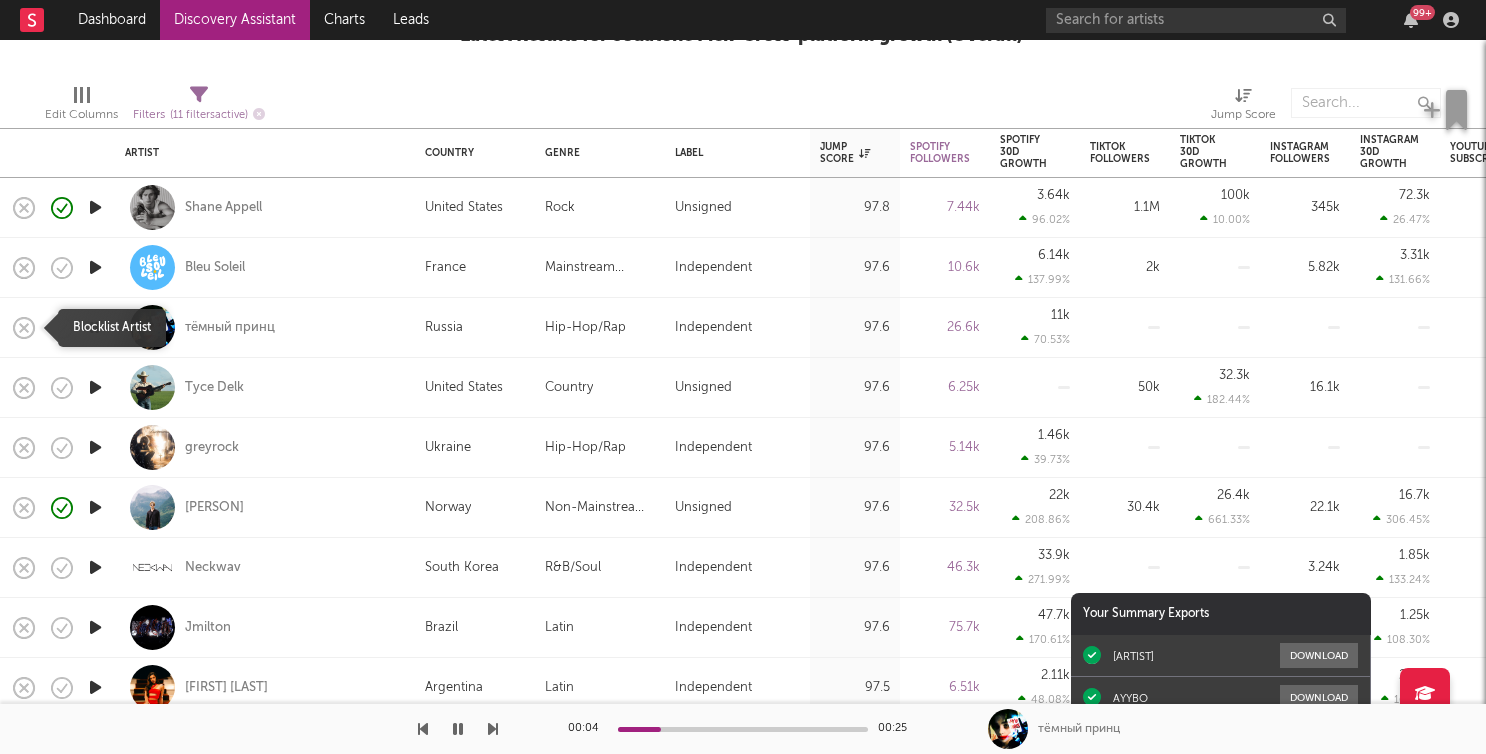 click 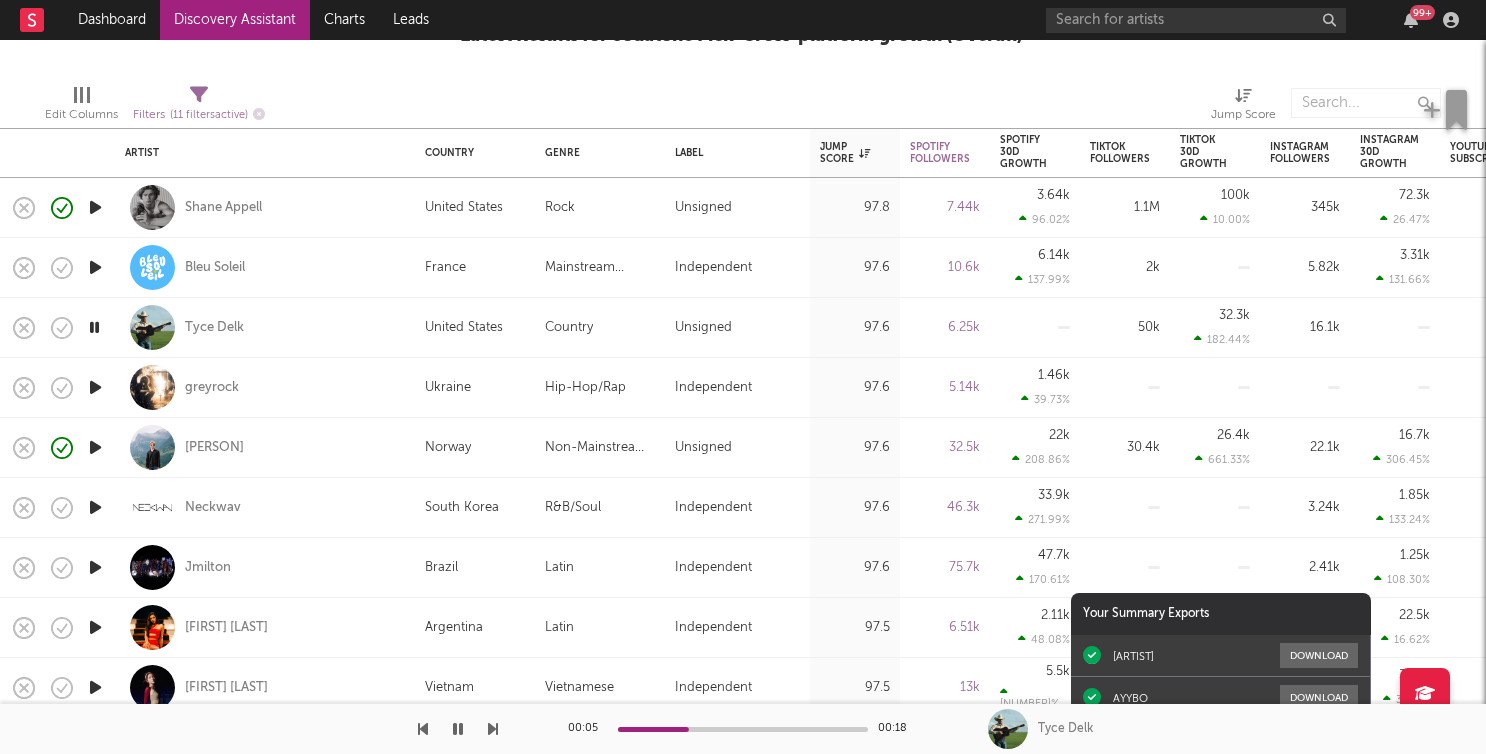 click on "[TIME] [TIME]" at bounding box center [743, 729] 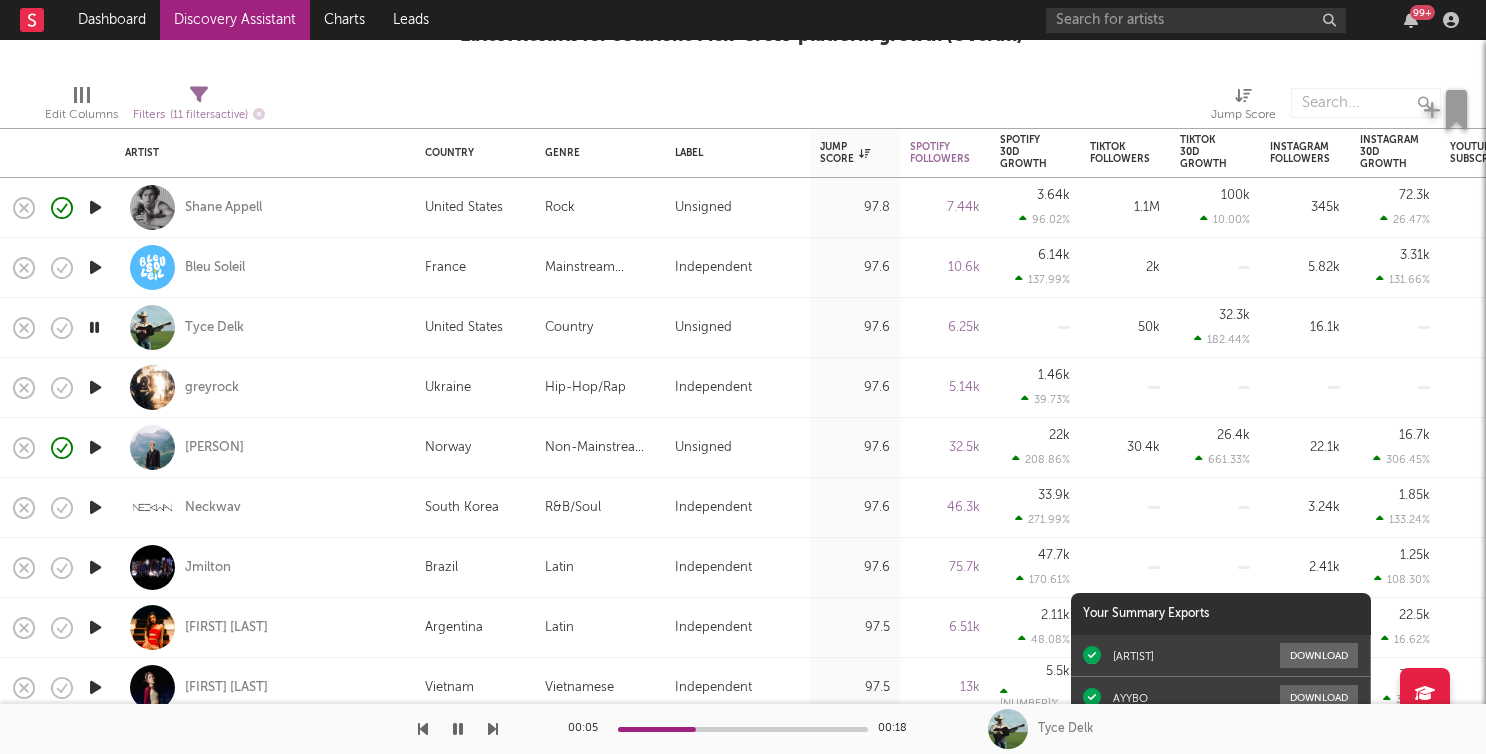 click on "[TIME] [TIME]" at bounding box center (743, 729) 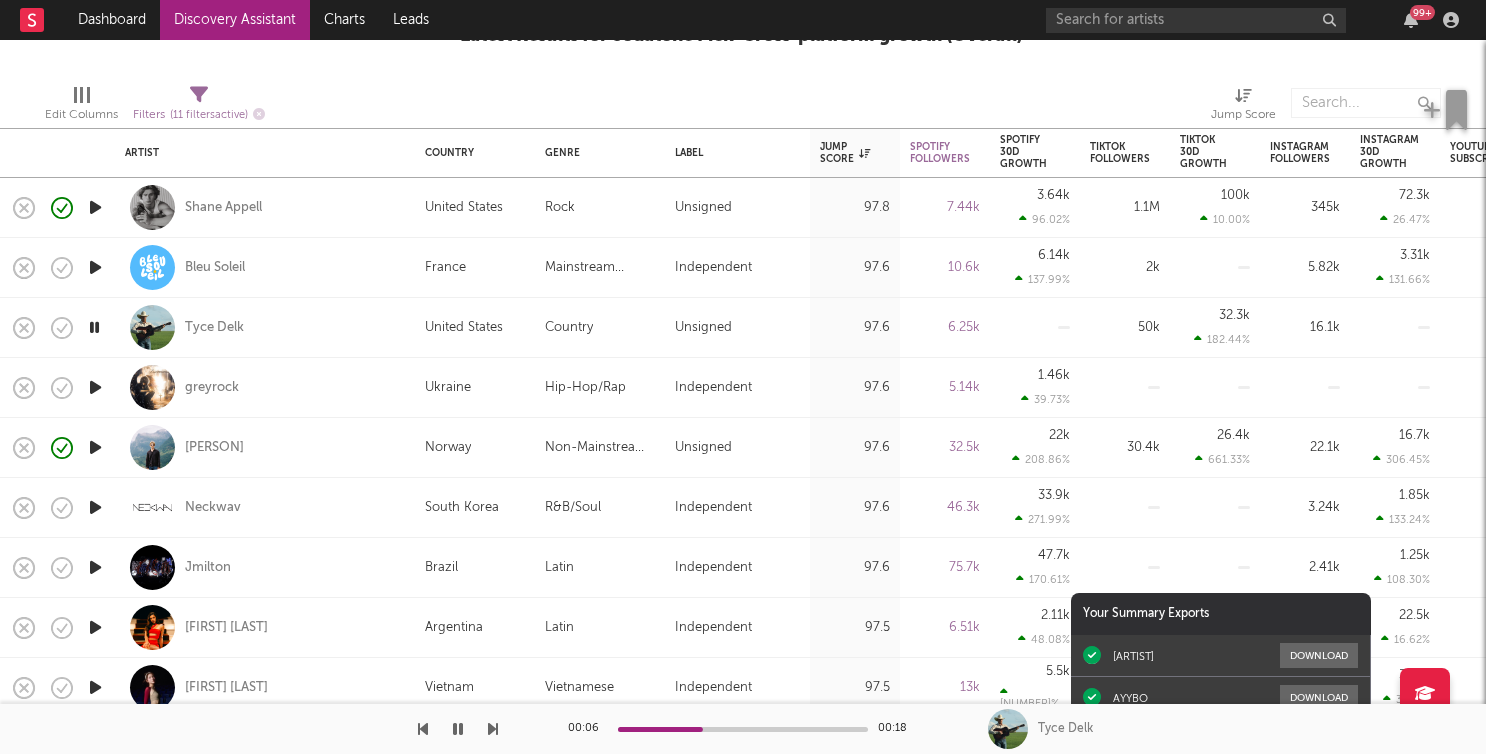 click on "00:06 00:18" at bounding box center [743, 729] 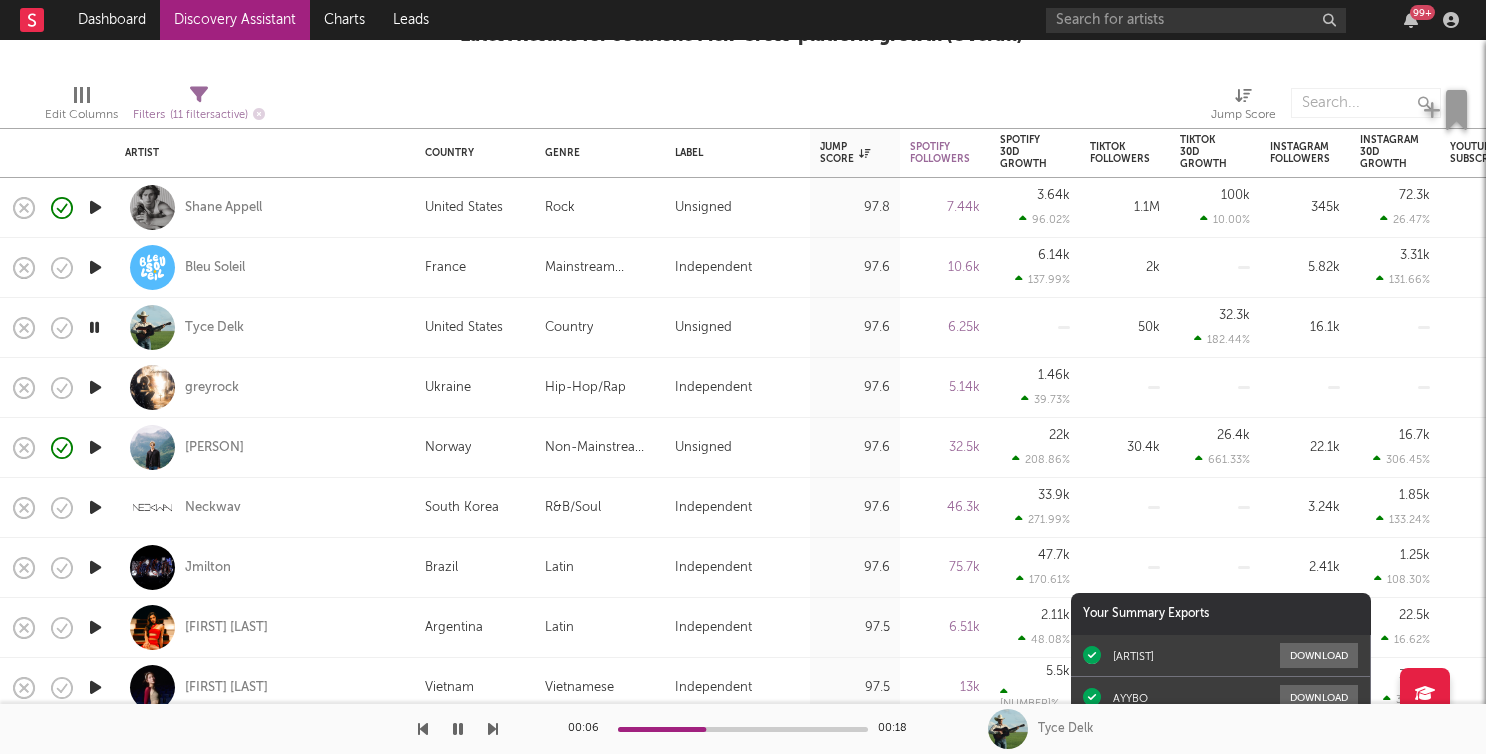 click at bounding box center (743, 729) 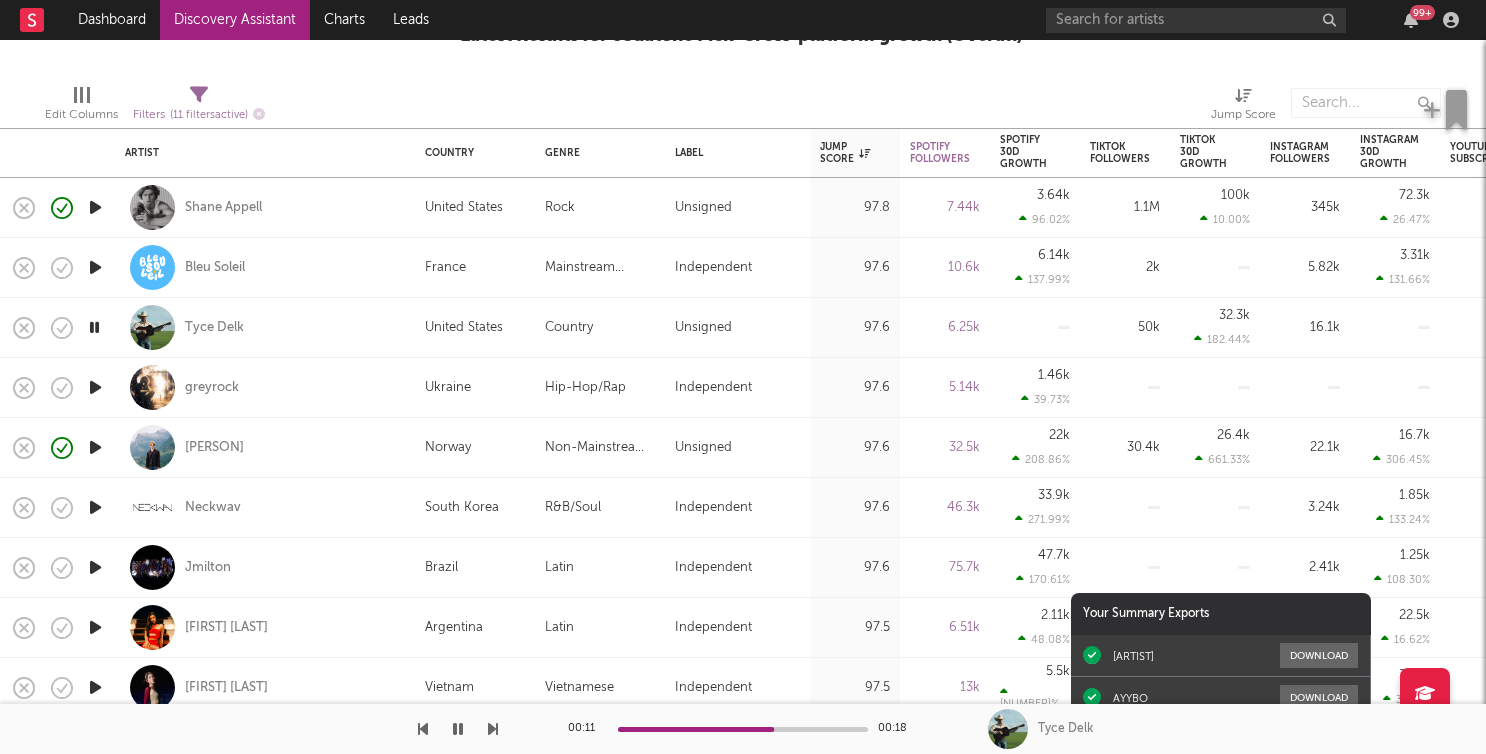 click at bounding box center [743, 729] 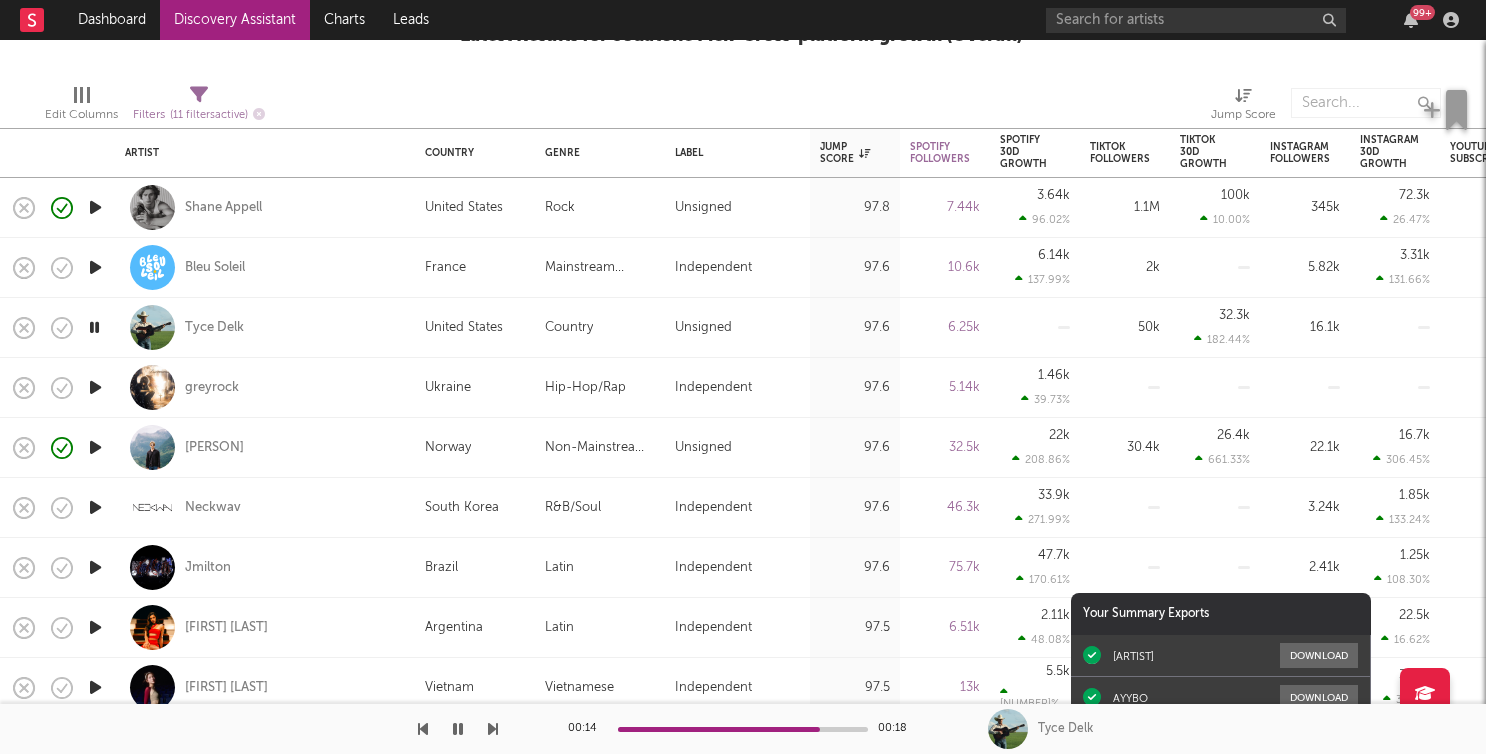 click at bounding box center (743, 729) 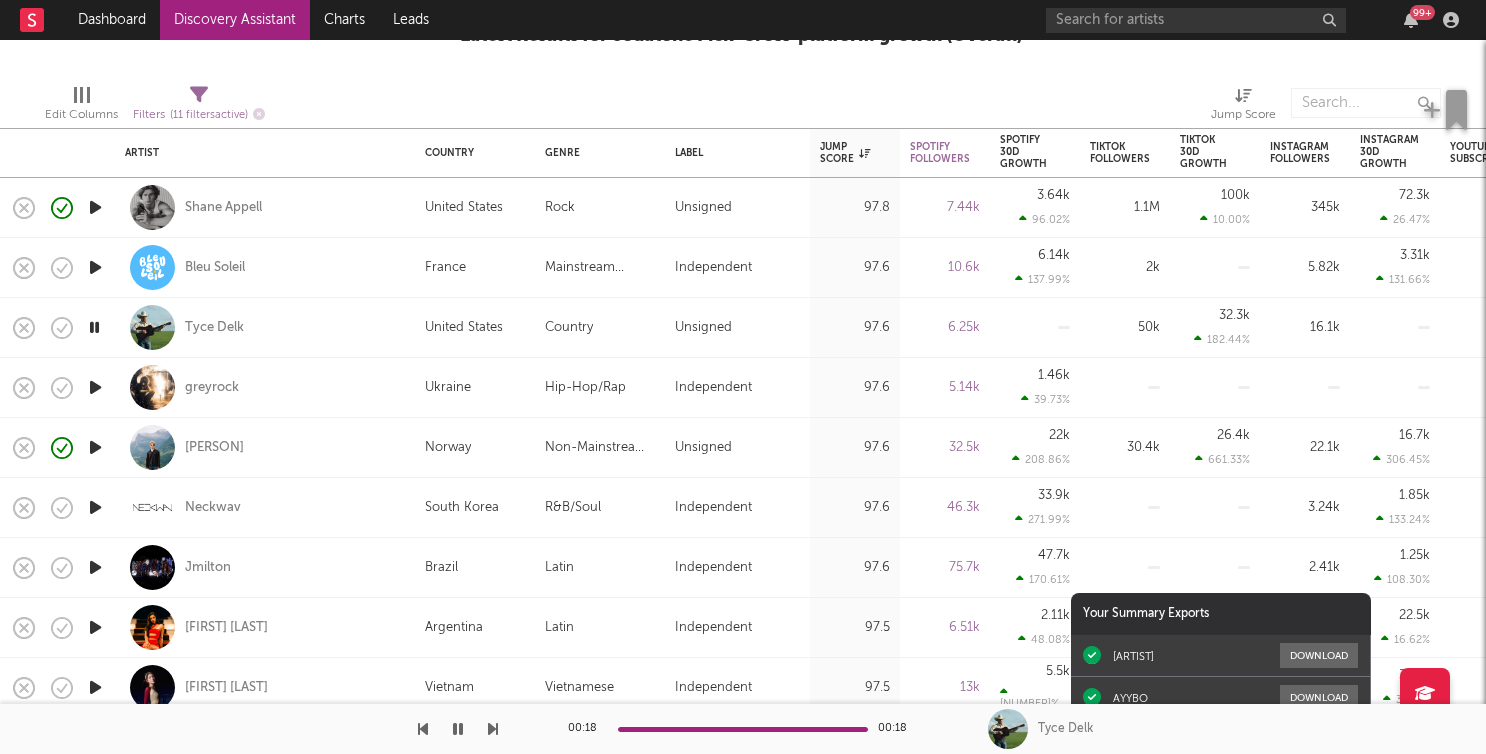 click at bounding box center [95, 387] 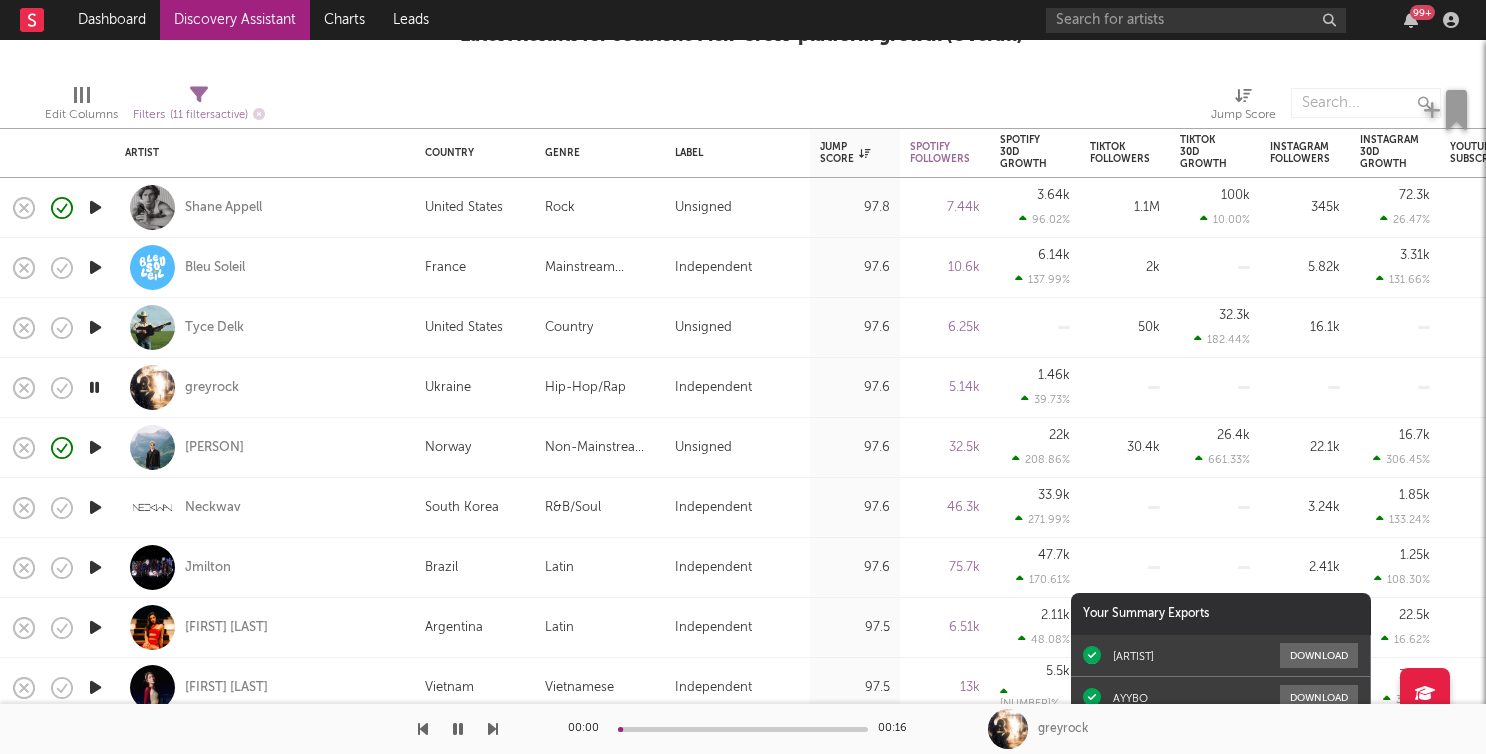 click at bounding box center [94, 387] 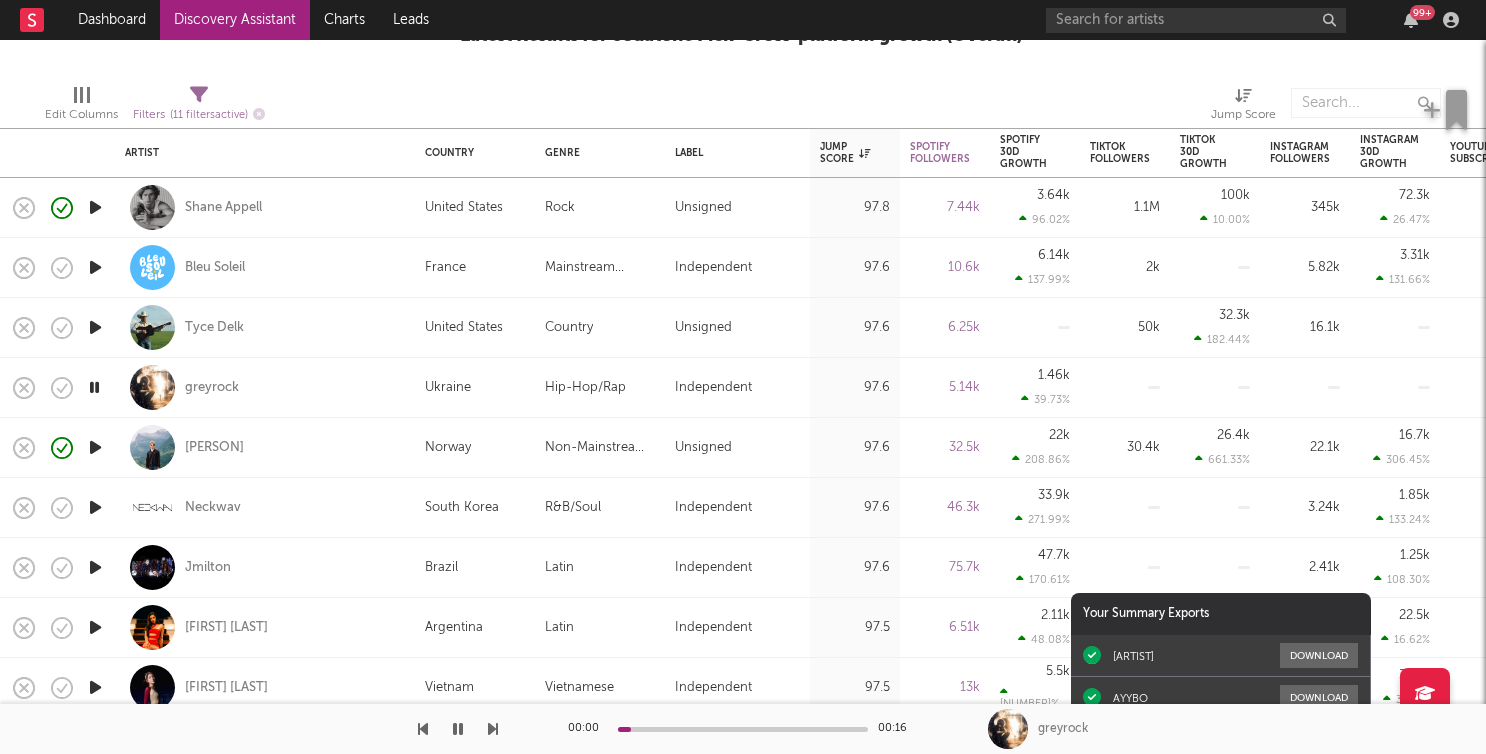 click at bounding box center (94, 387) 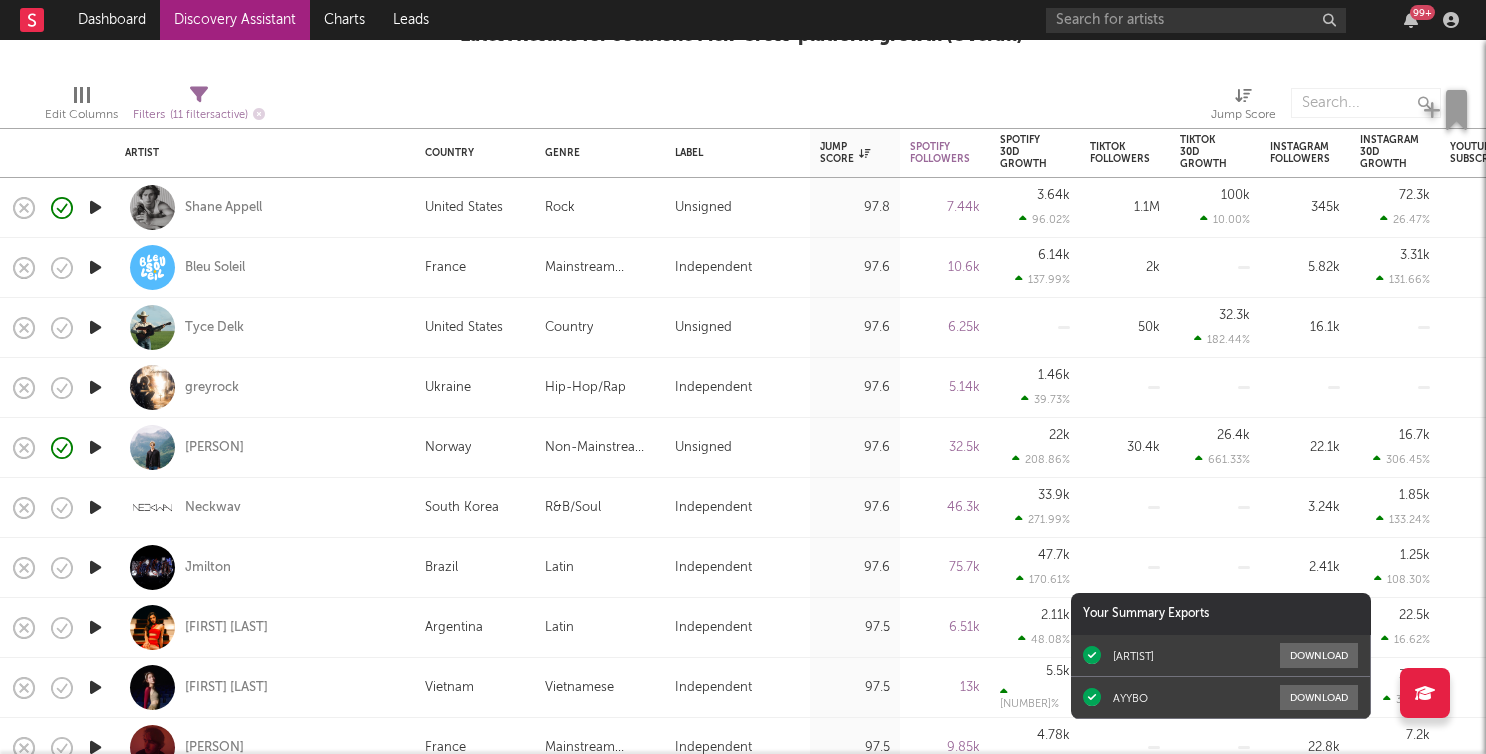 click at bounding box center (501, 103) 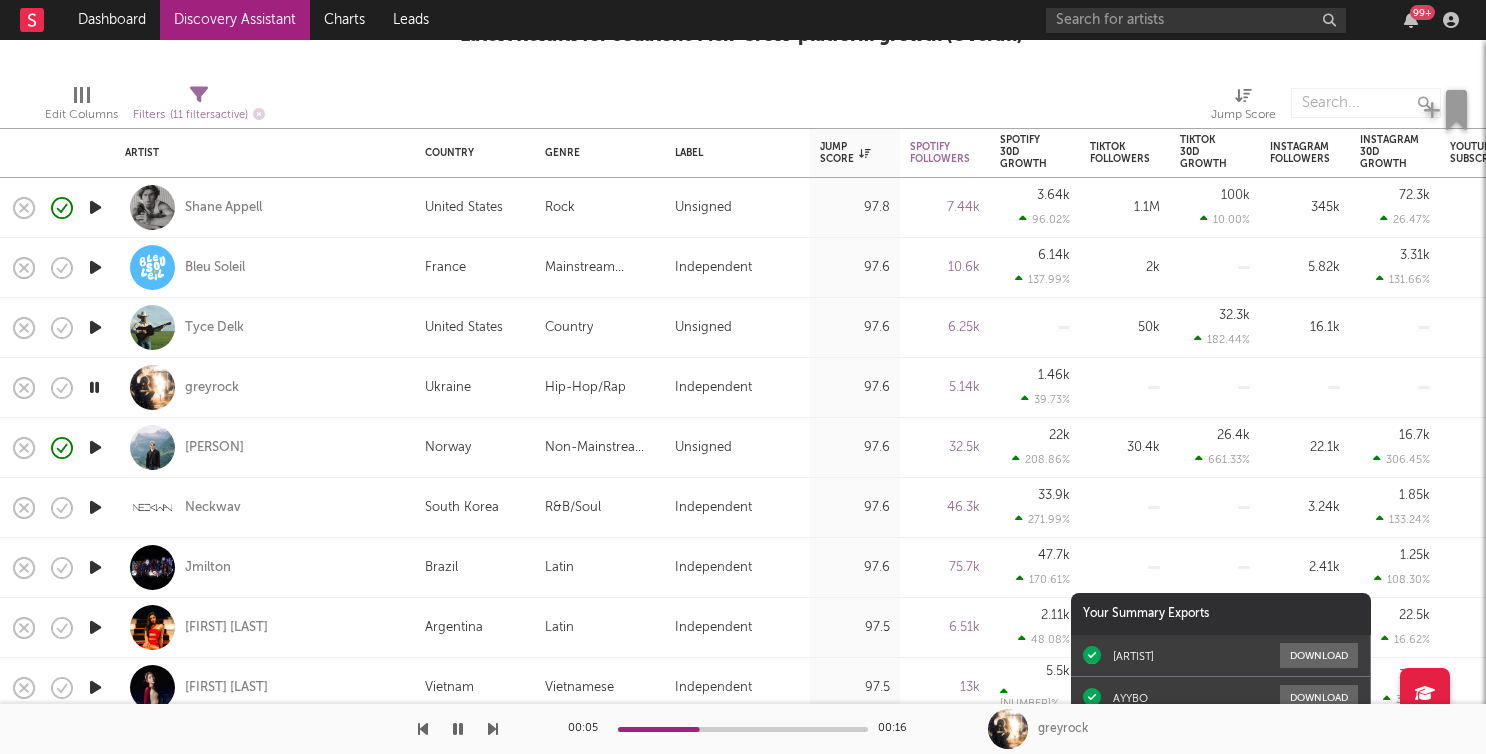 click at bounding box center (95, 507) 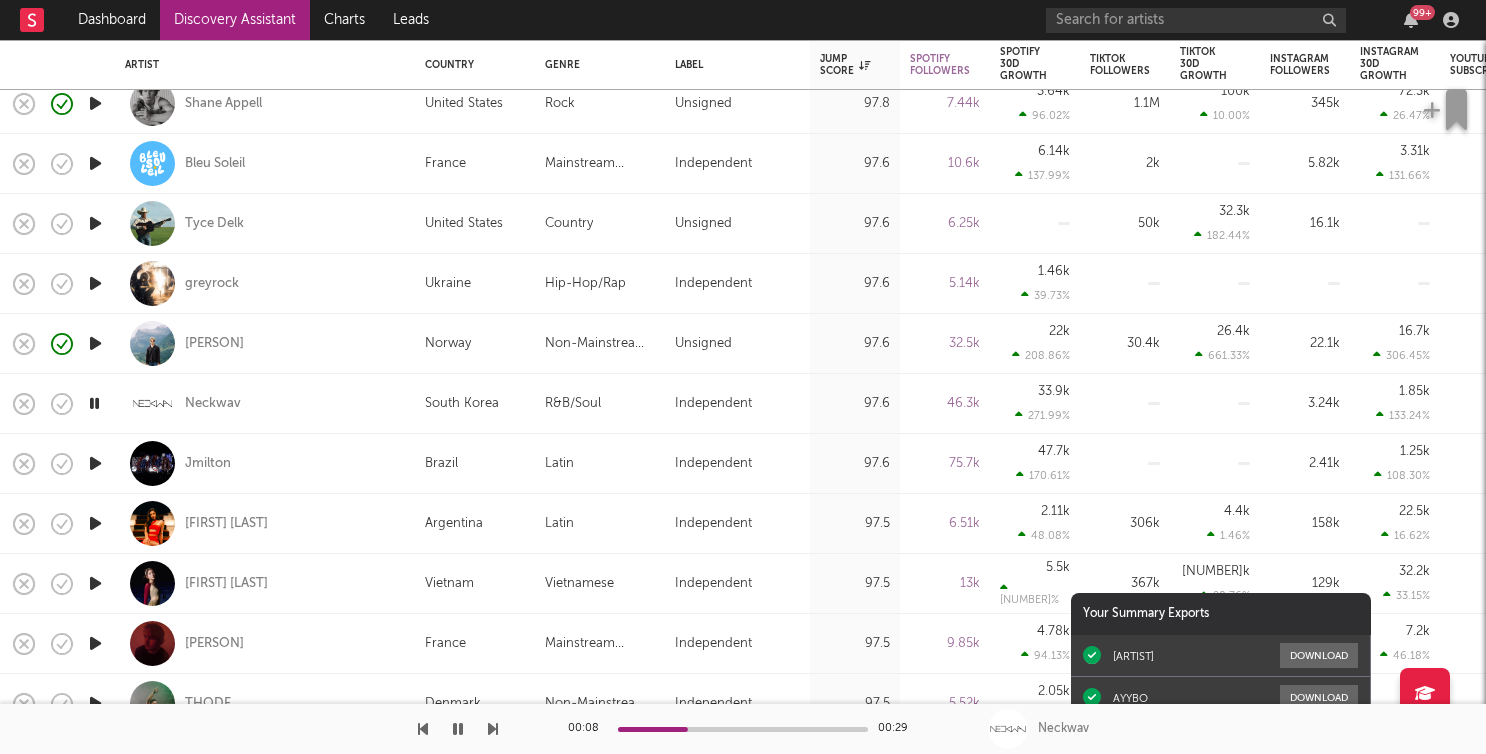 click at bounding box center [95, 463] 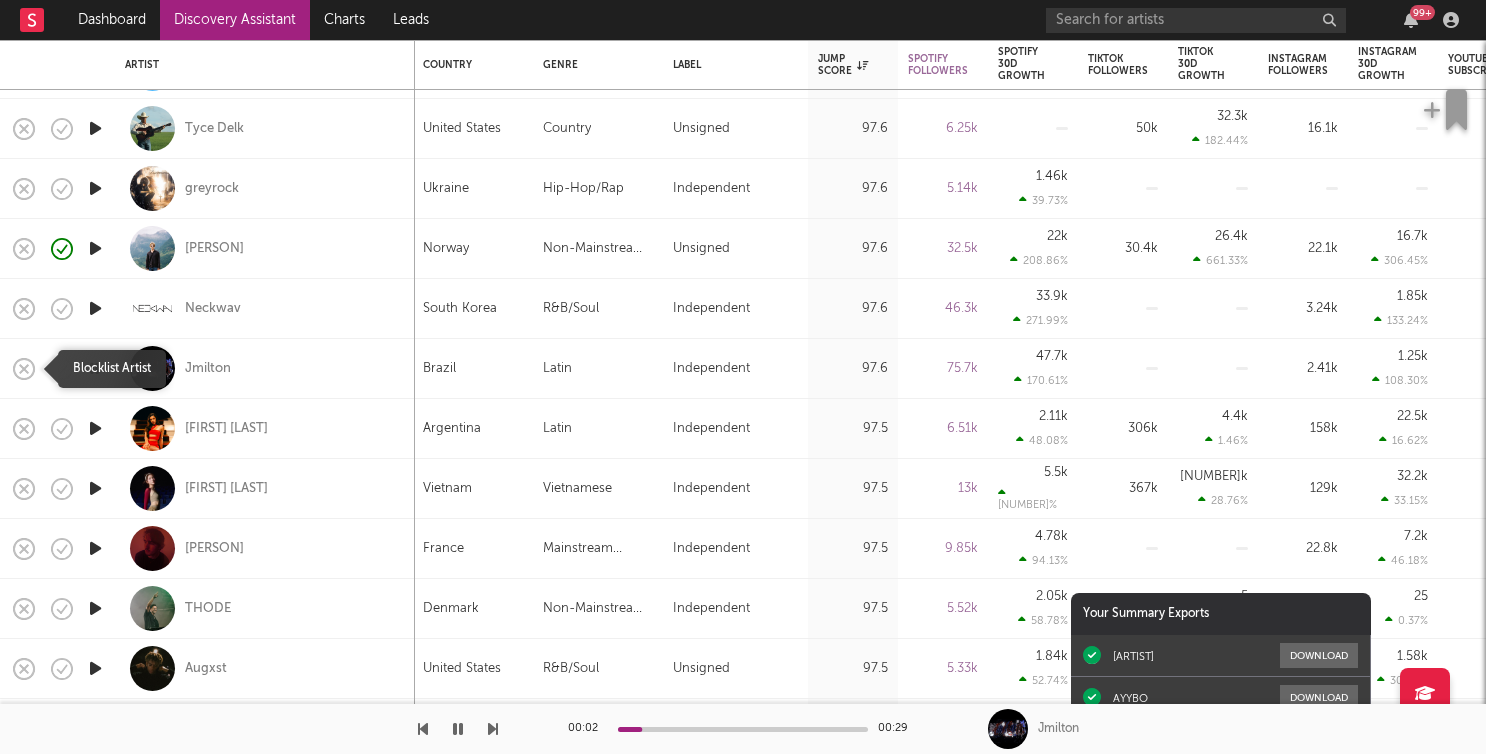 click 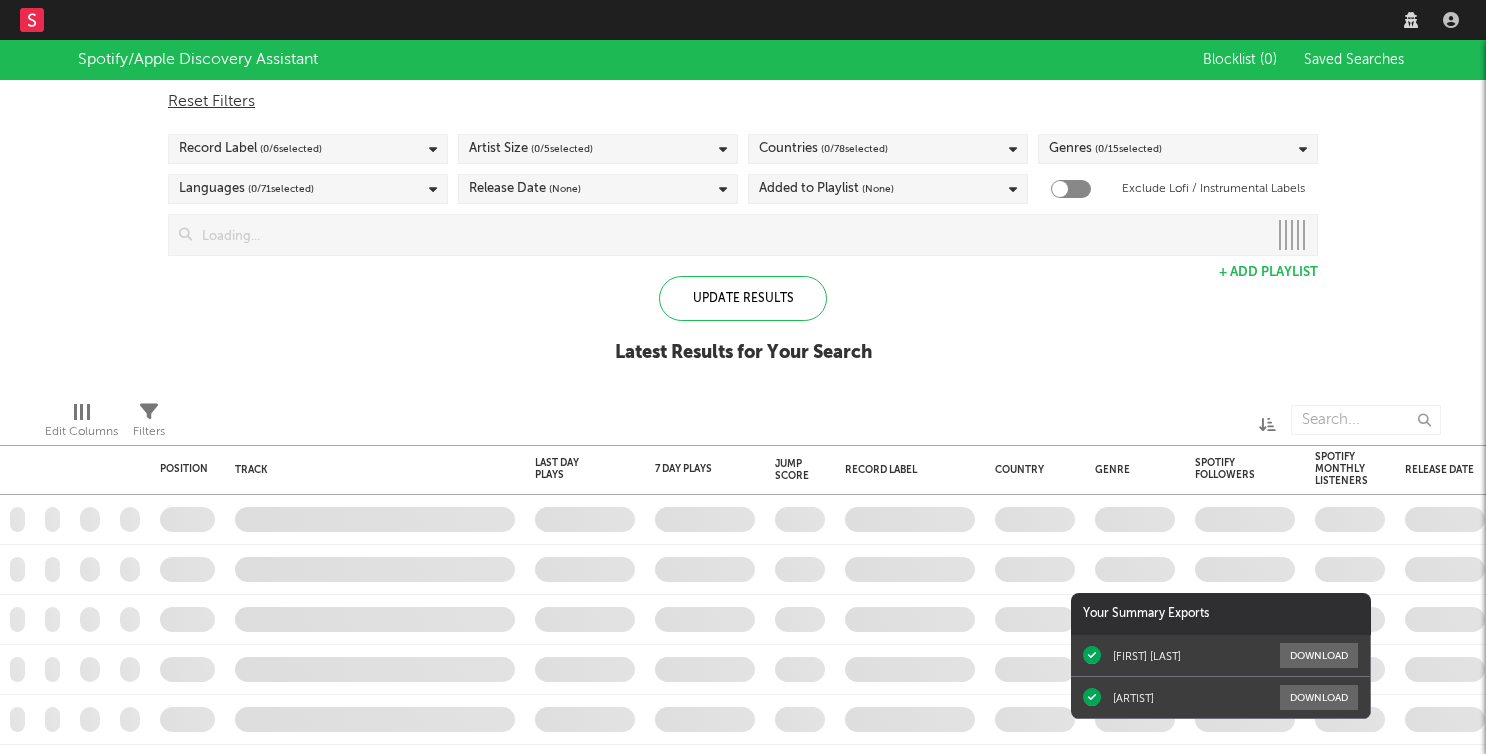 scroll, scrollTop: 0, scrollLeft: 0, axis: both 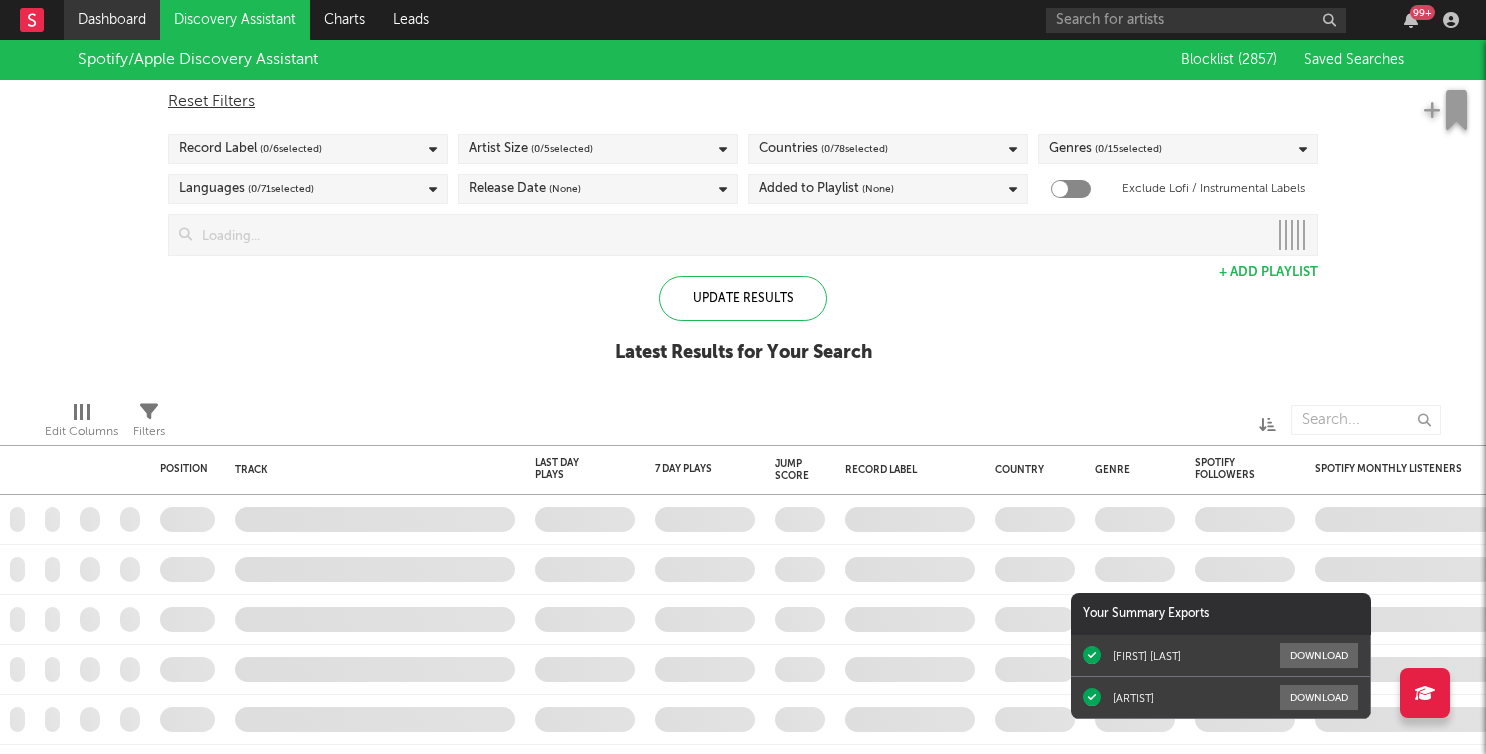 checkbox on "true" 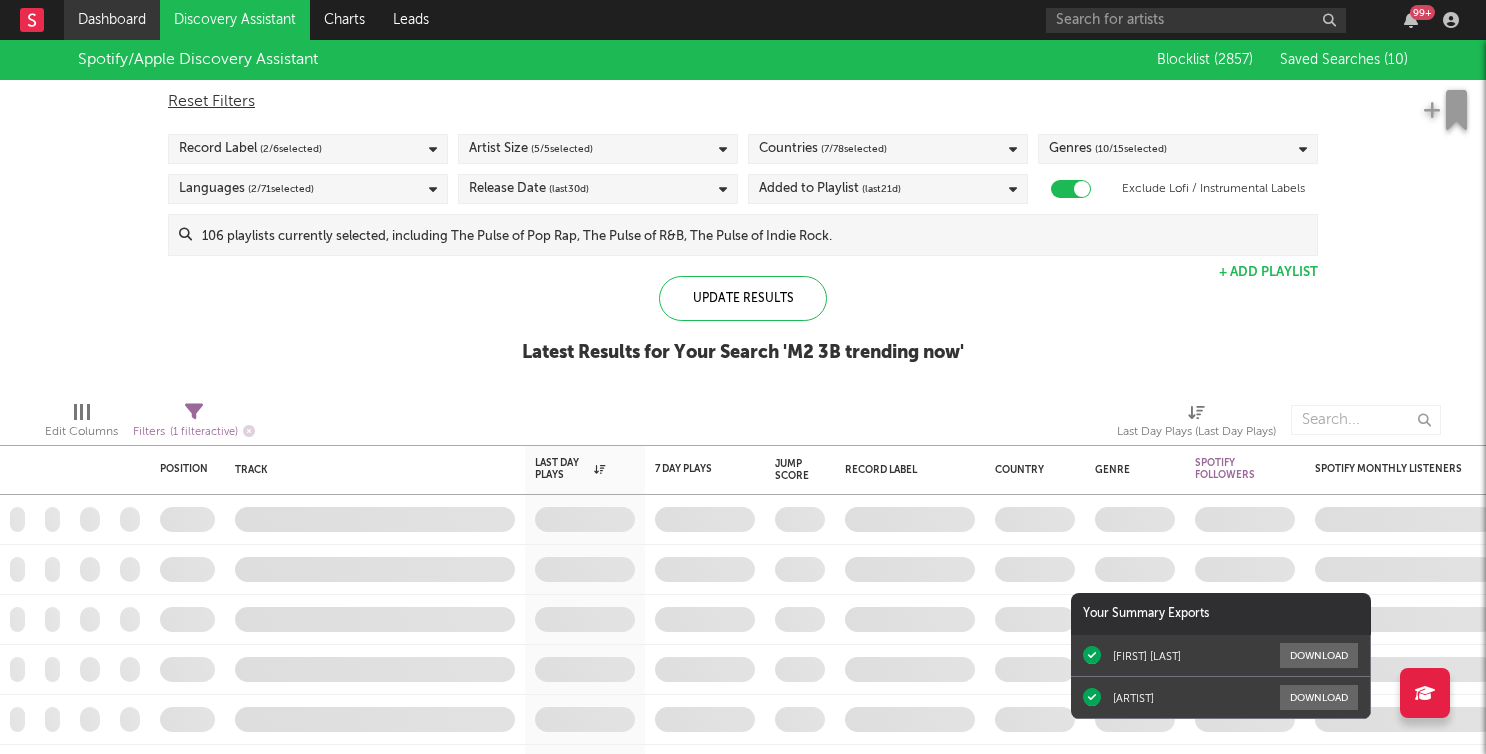 click on "Dashboard" at bounding box center [112, 20] 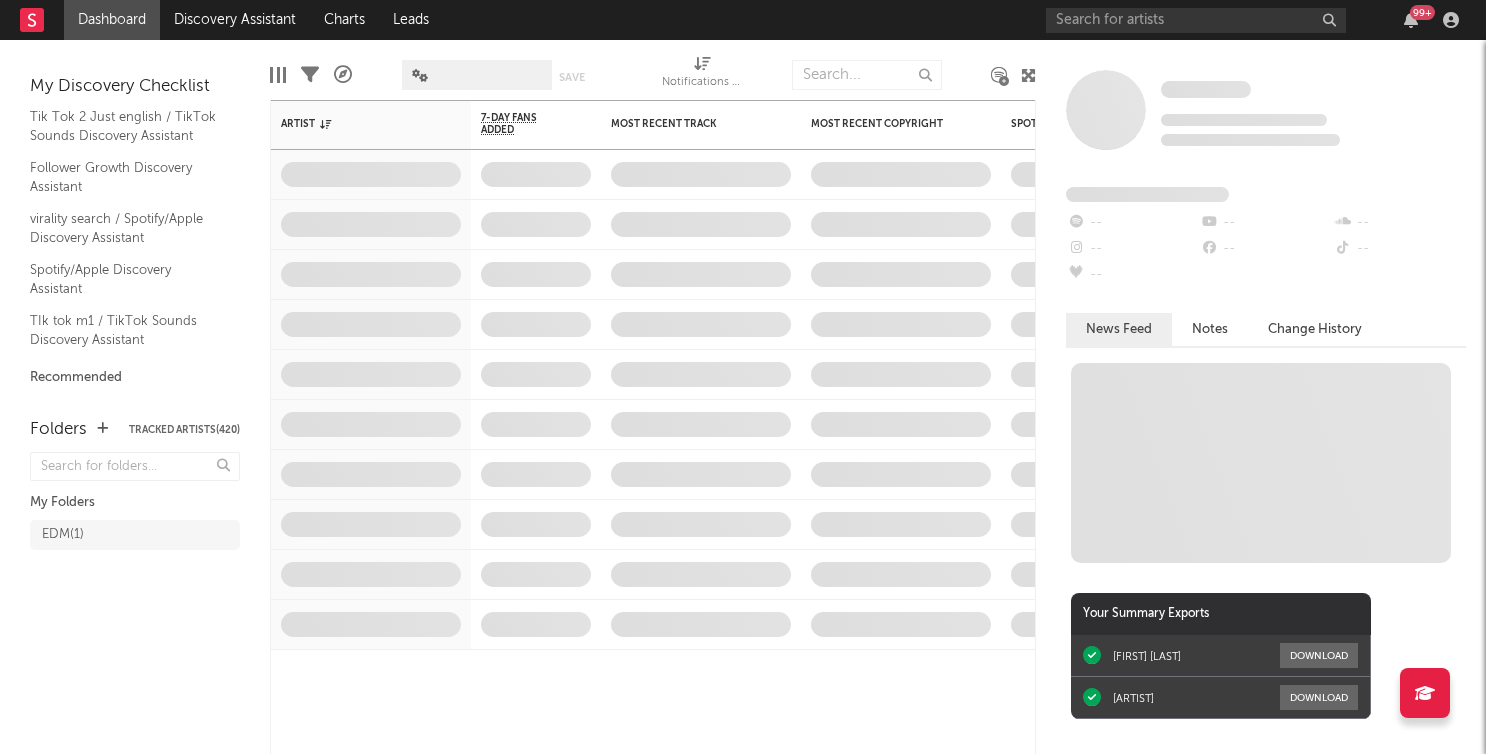scroll, scrollTop: 290, scrollLeft: 0, axis: vertical 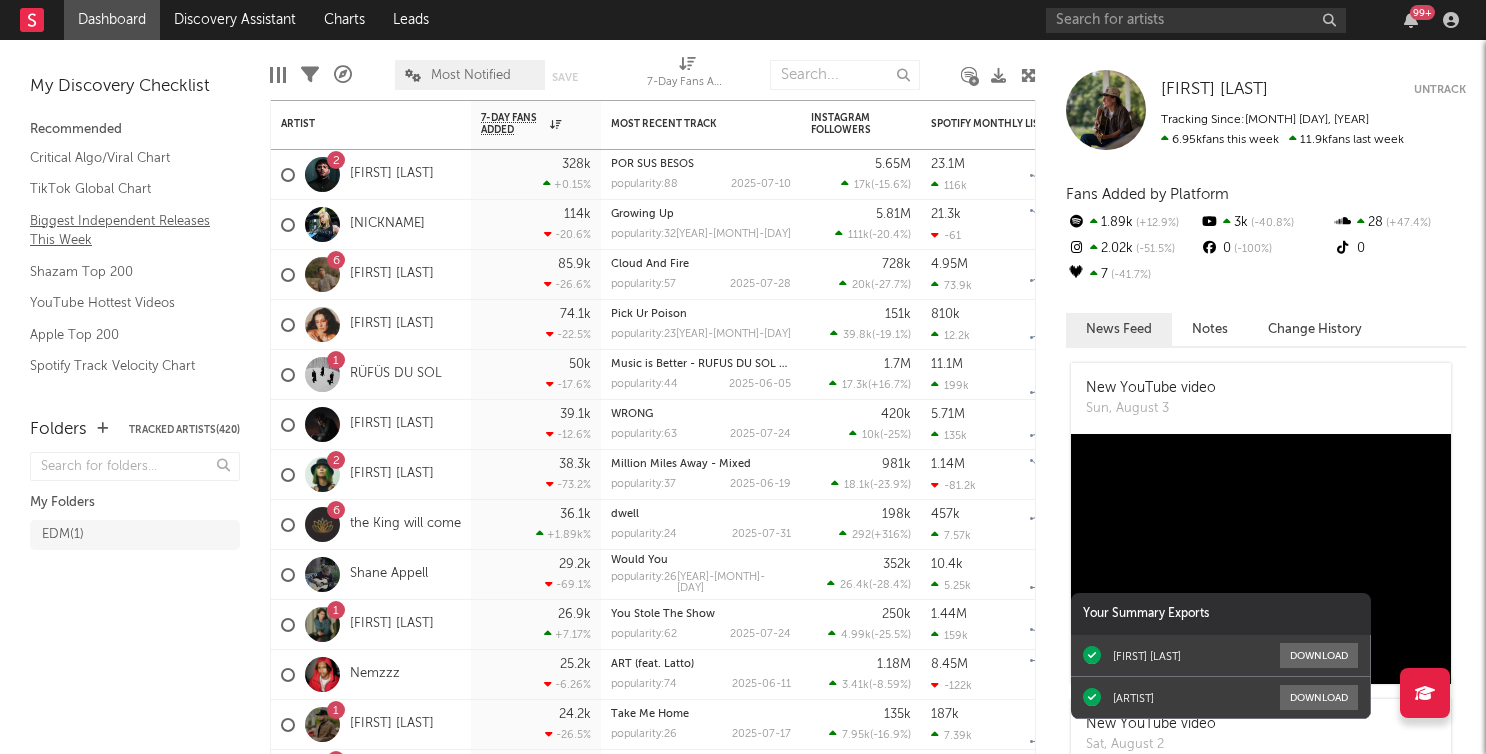 click on "Biggest Independent Releases This Week" at bounding box center [125, 230] 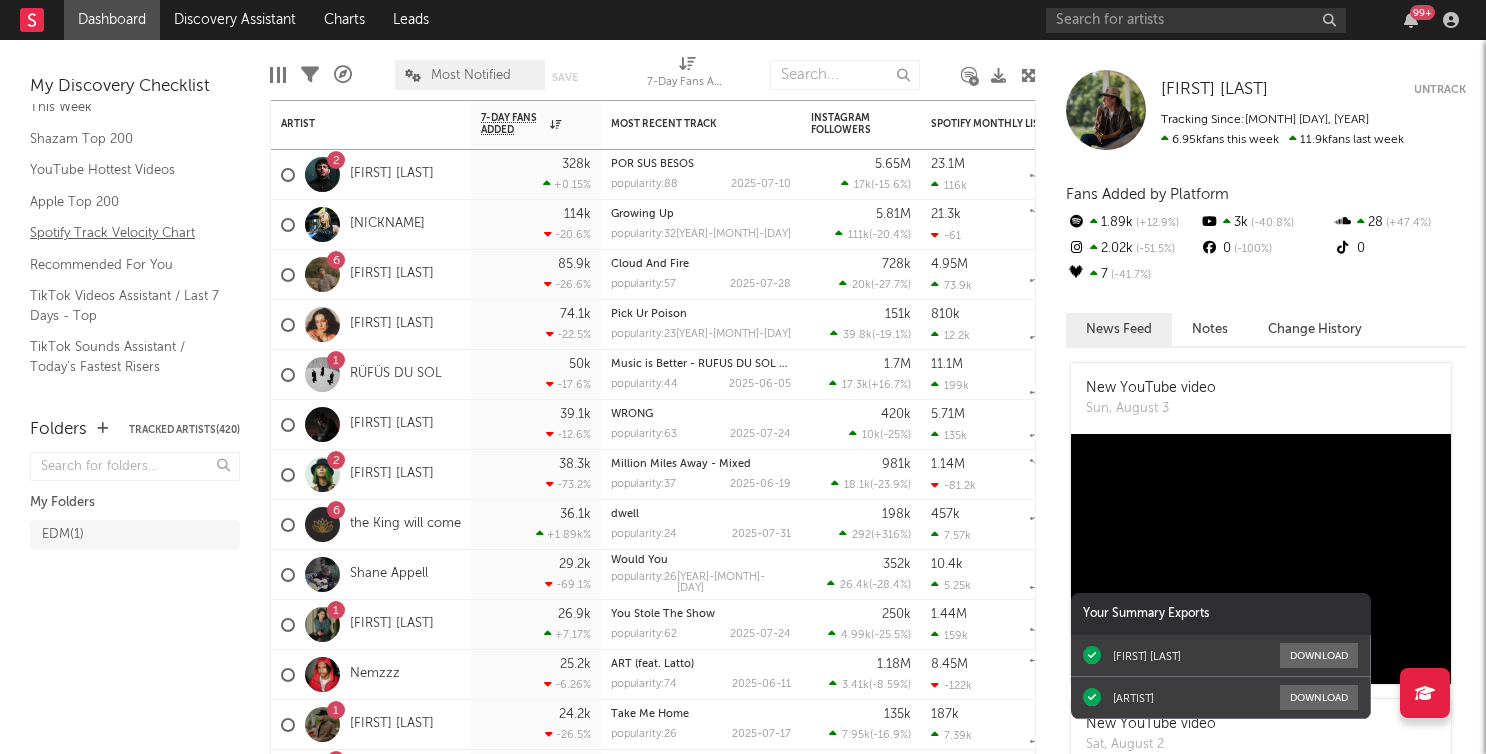 scroll, scrollTop: 591, scrollLeft: 0, axis: vertical 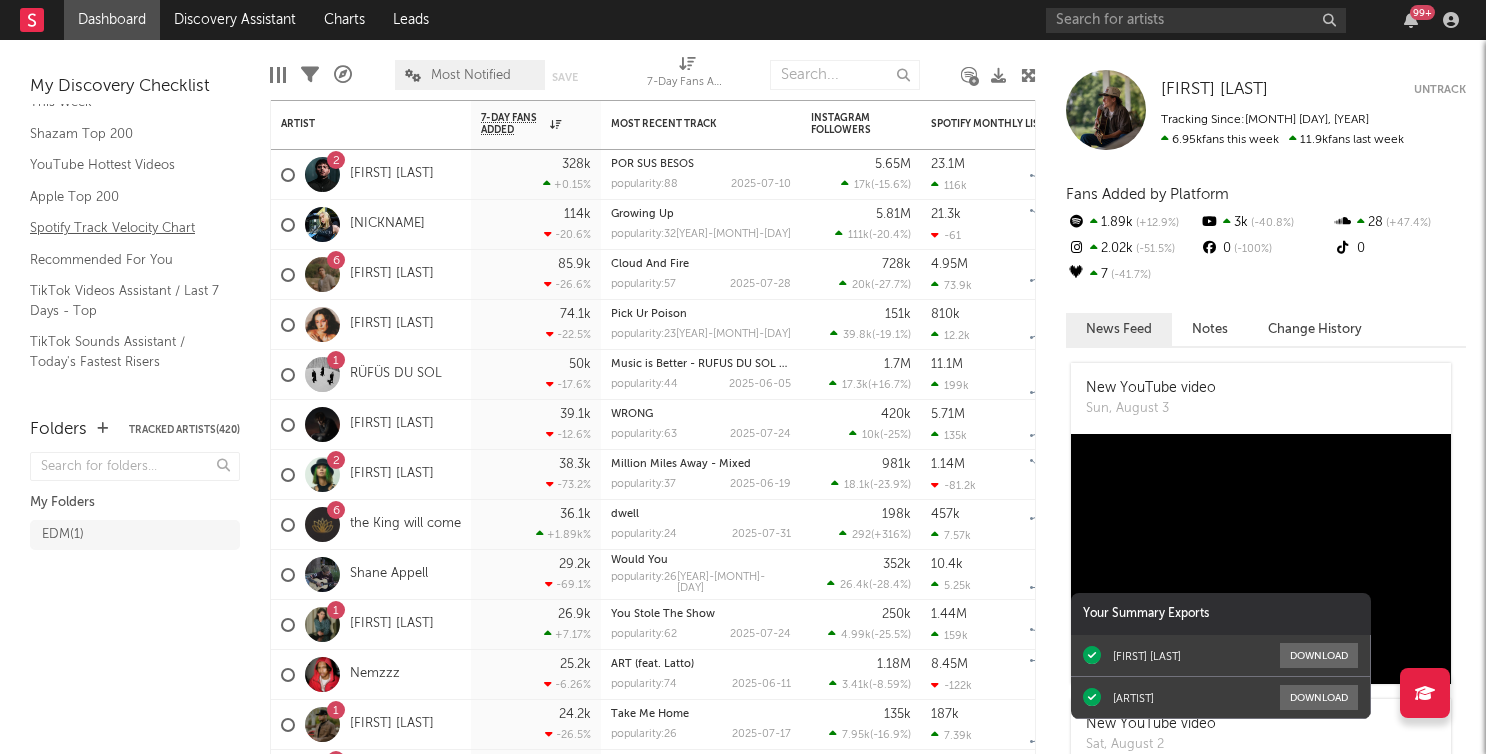 click on "Spotify Track Velocity Chart" at bounding box center [125, 228] 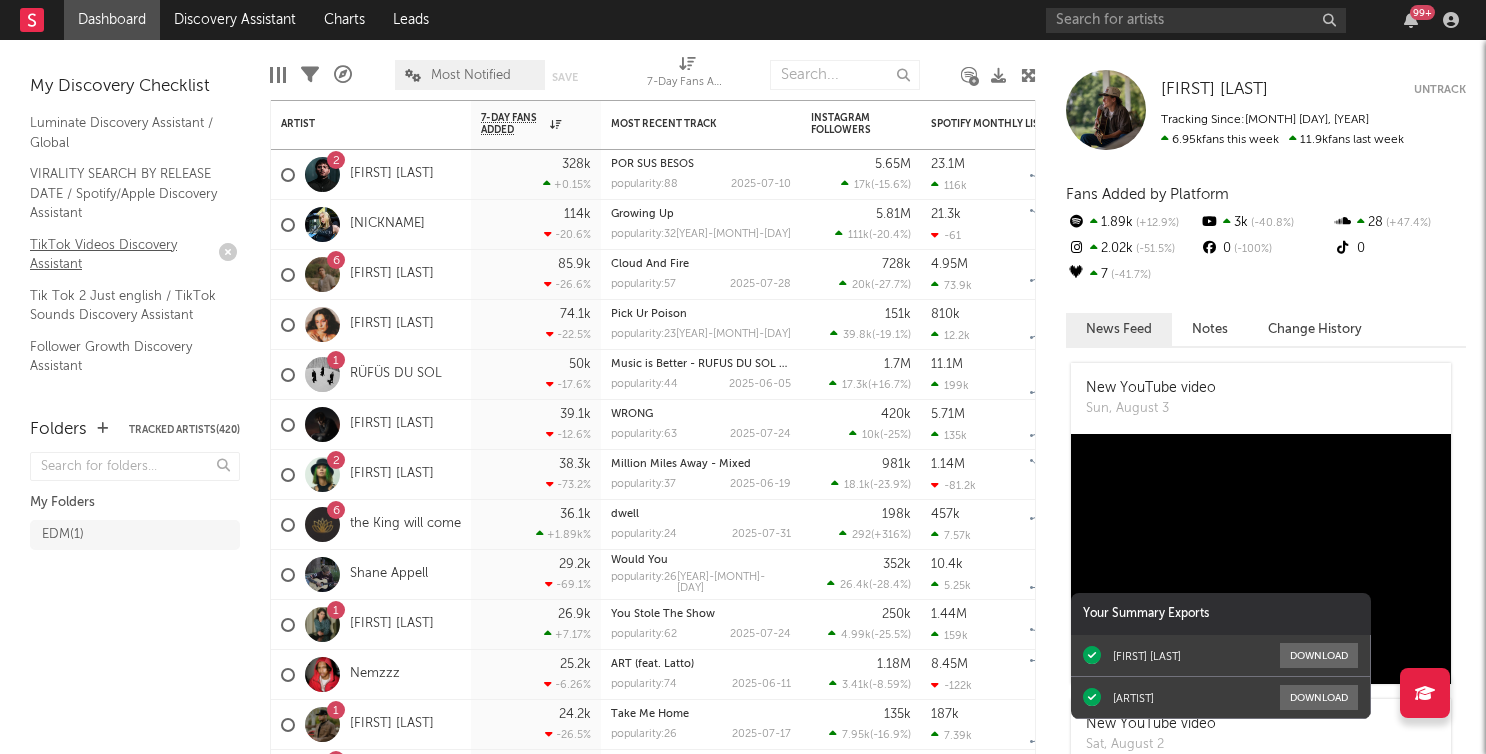 scroll, scrollTop: 0, scrollLeft: 0, axis: both 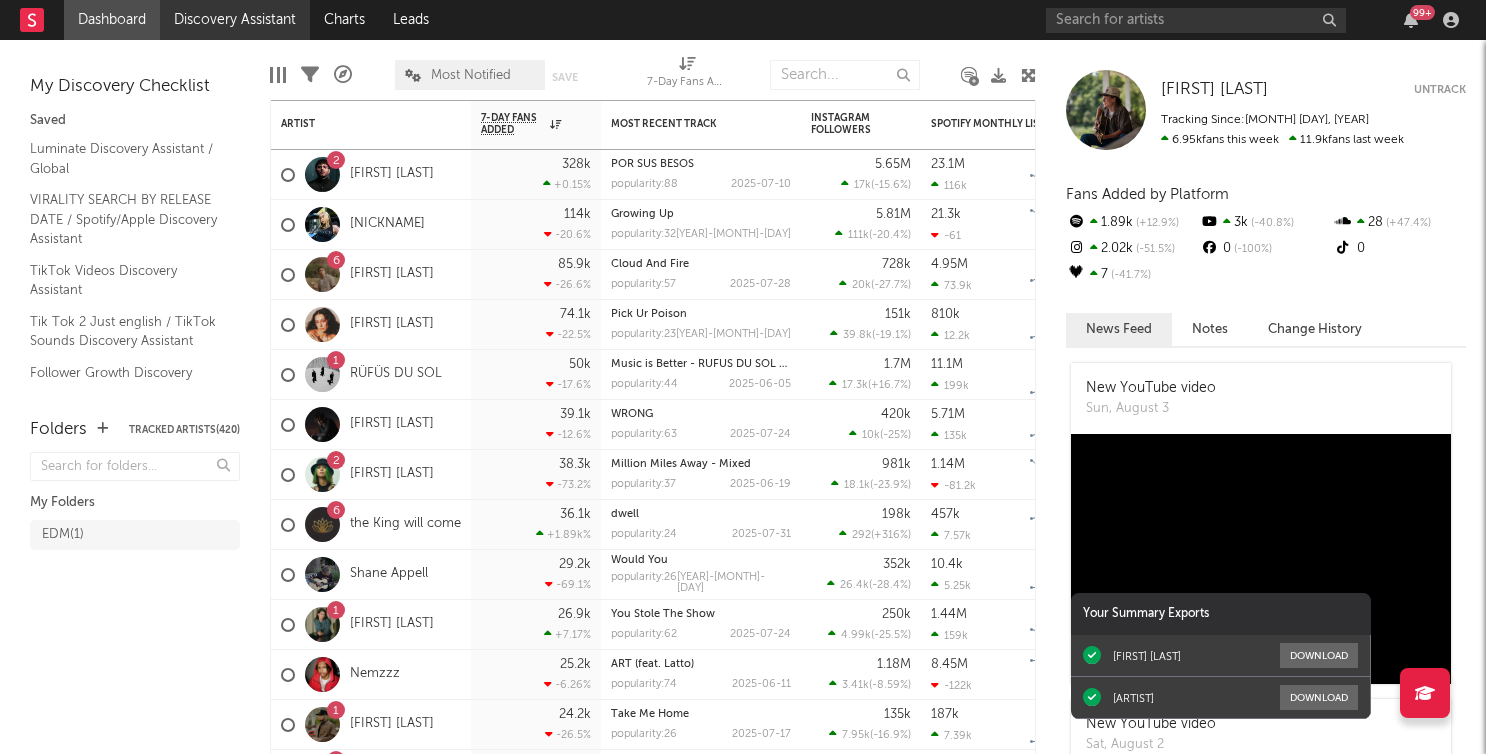 click on "Discovery Assistant" at bounding box center (235, 20) 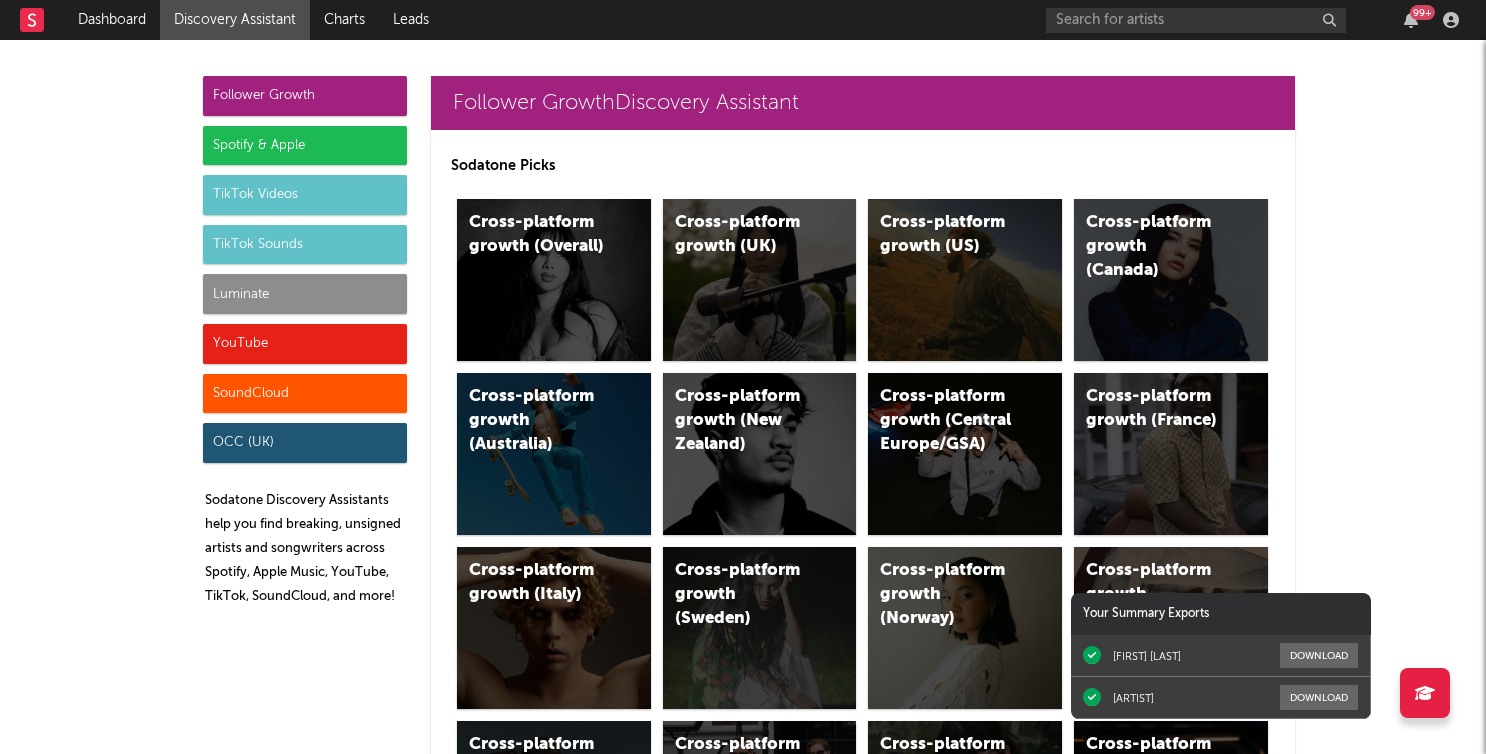 click on "Spotify & Apple" at bounding box center (305, 146) 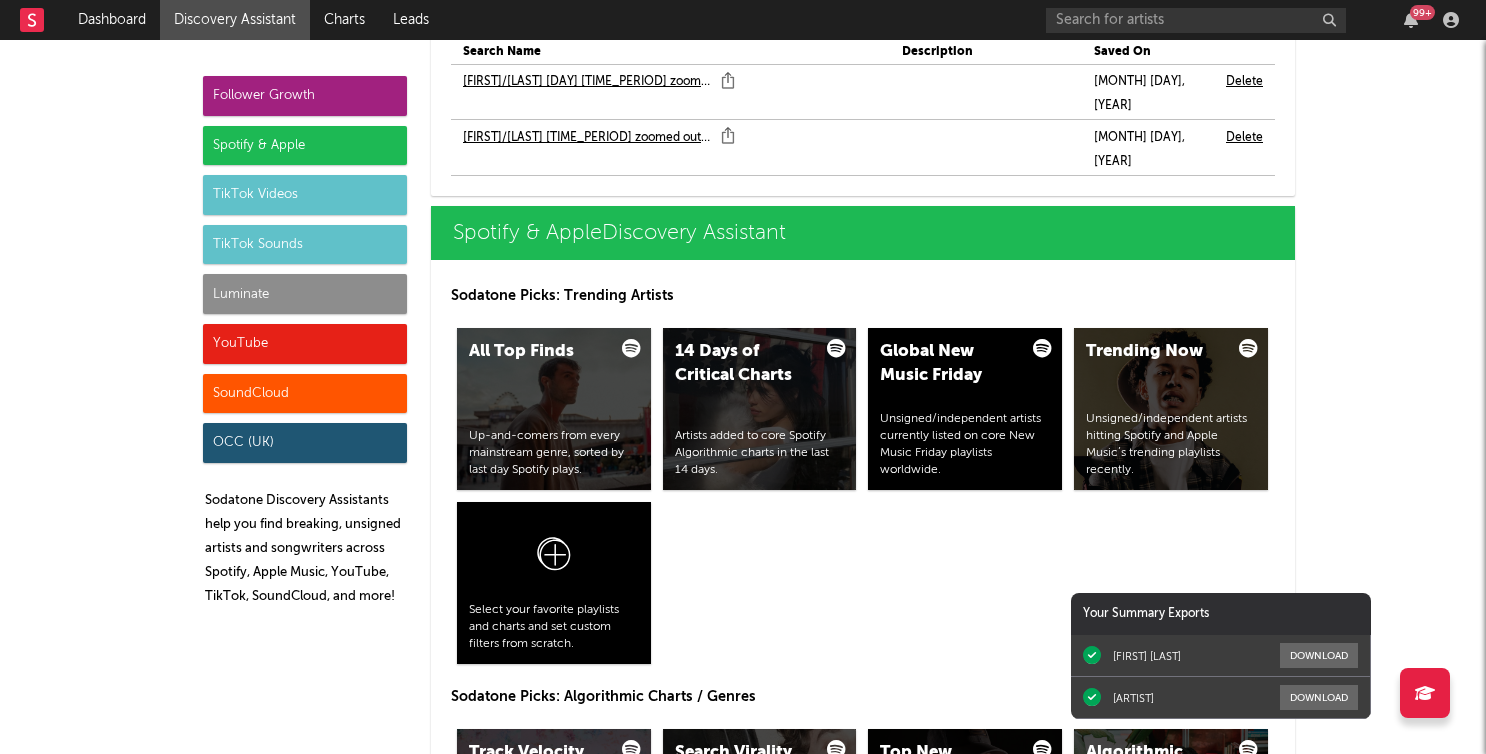 scroll, scrollTop: 2048, scrollLeft: 0, axis: vertical 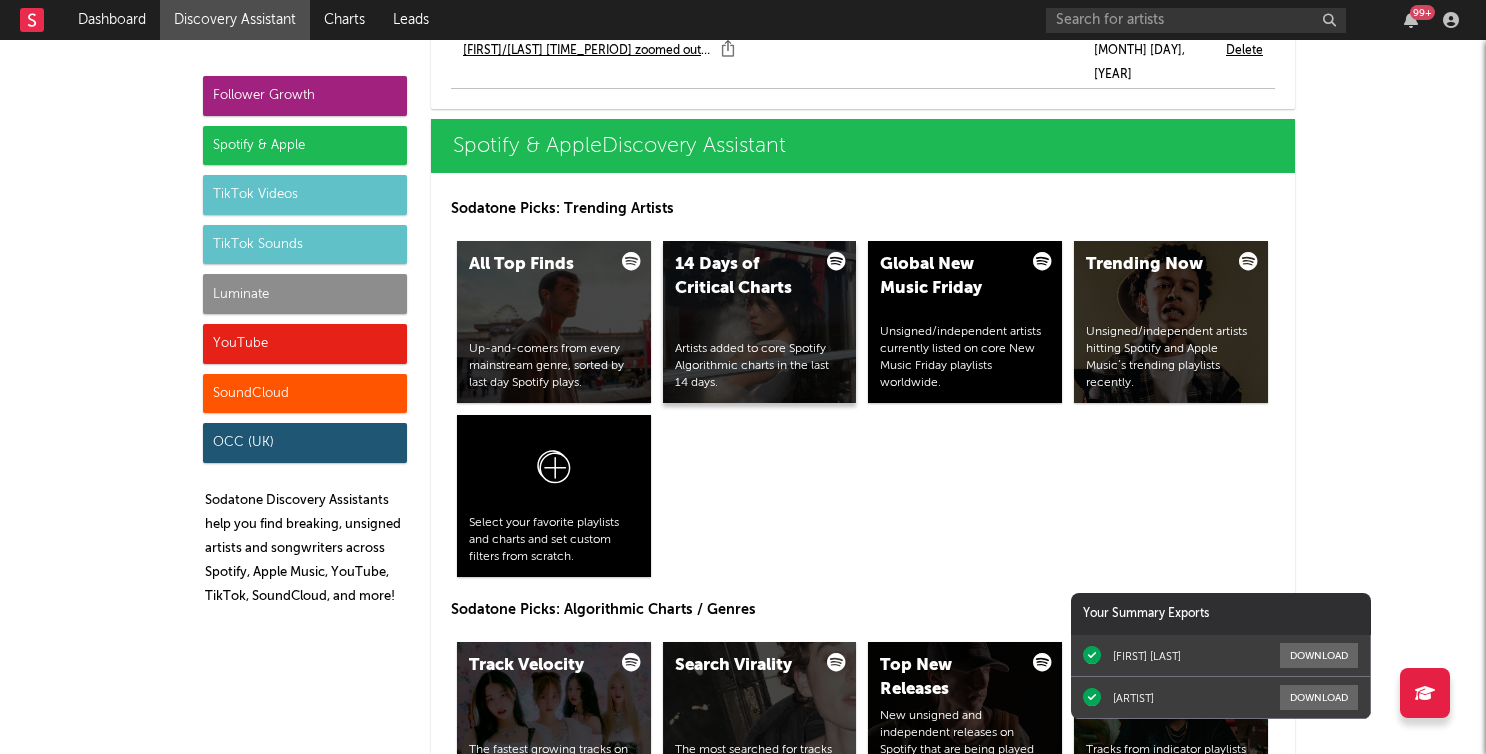 click on "14 Days of Critical Charts Artists added to core Spotify Algorithmic charts in the last 14 days." at bounding box center (760, 322) 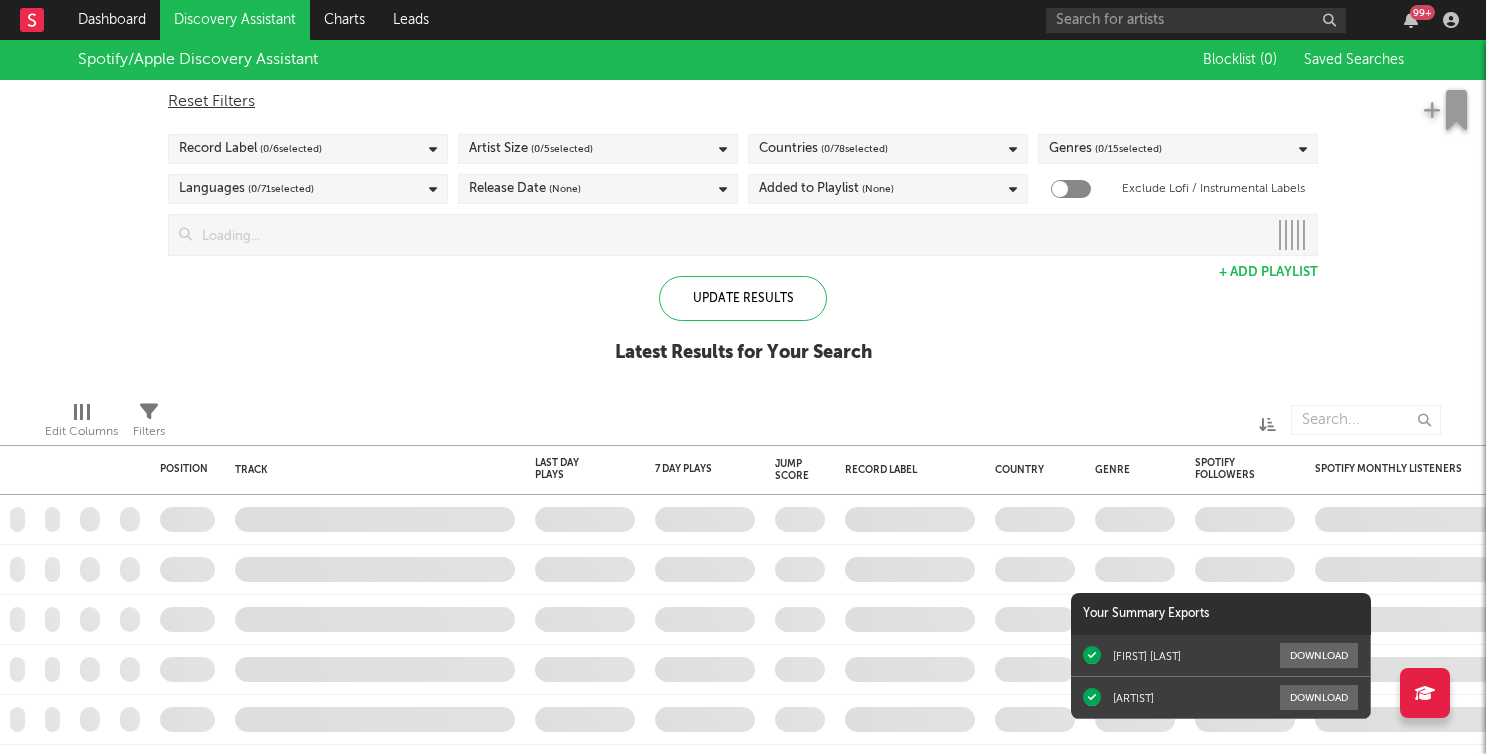 checkbox on "true" 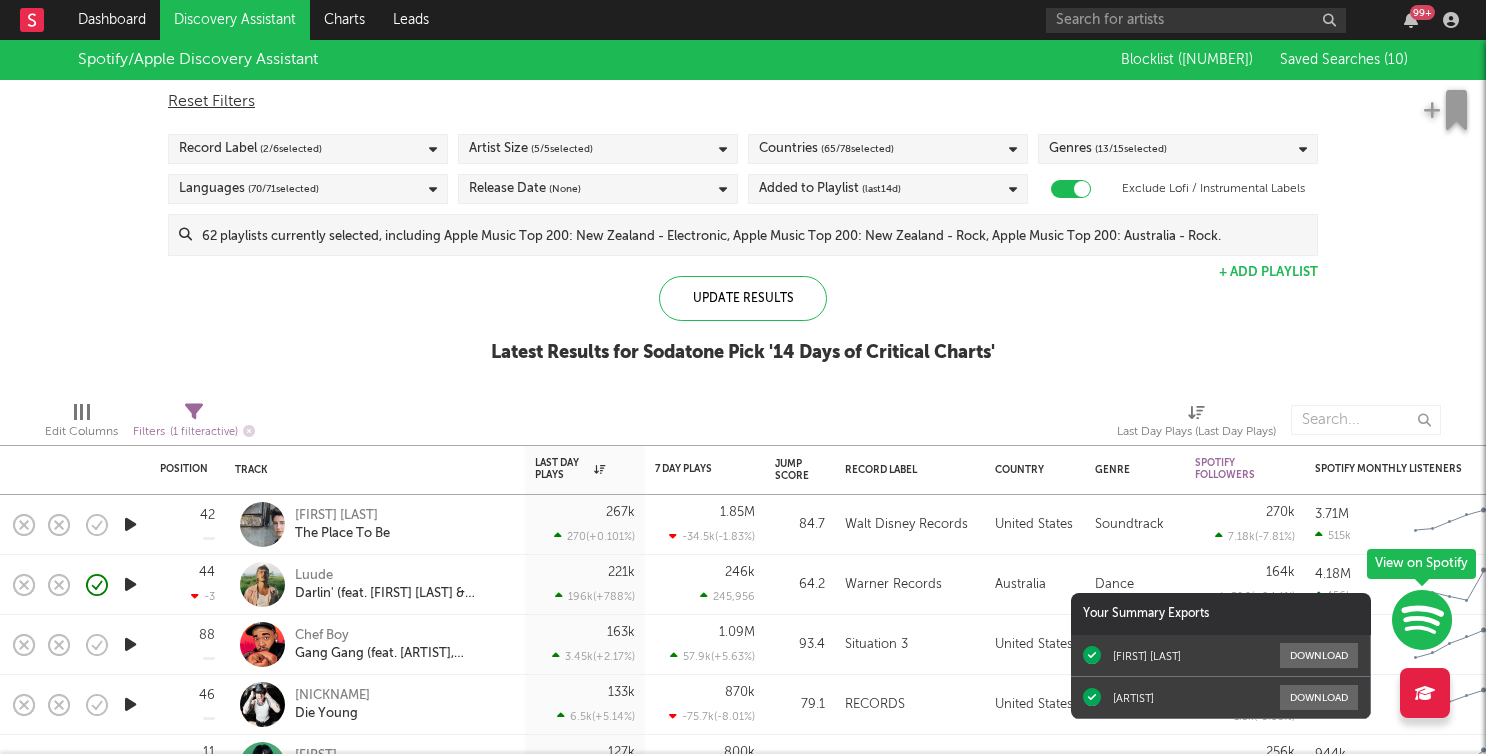 click on "Saved Searches   ( 10 )" at bounding box center [1344, 60] 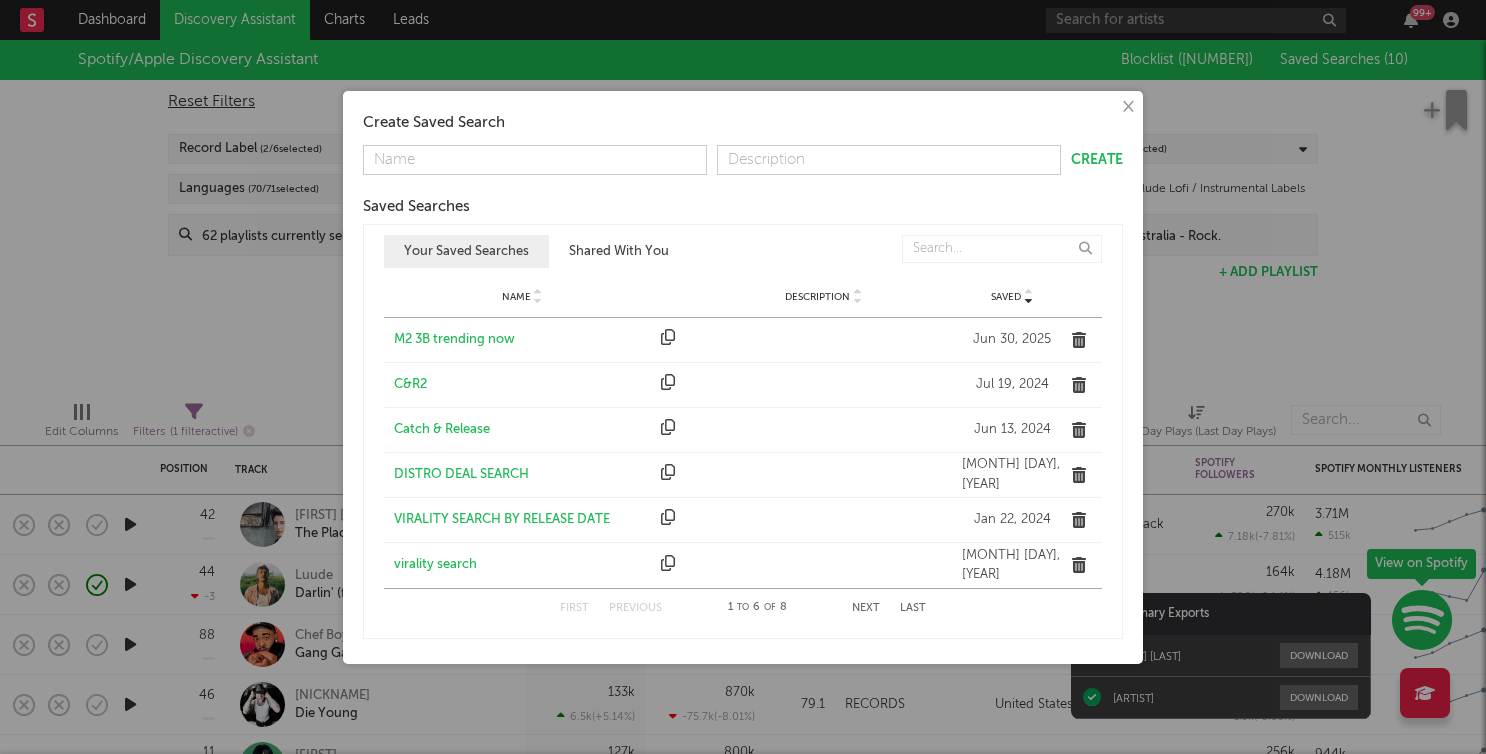 click on "M2 3B trending now" at bounding box center [522, 340] 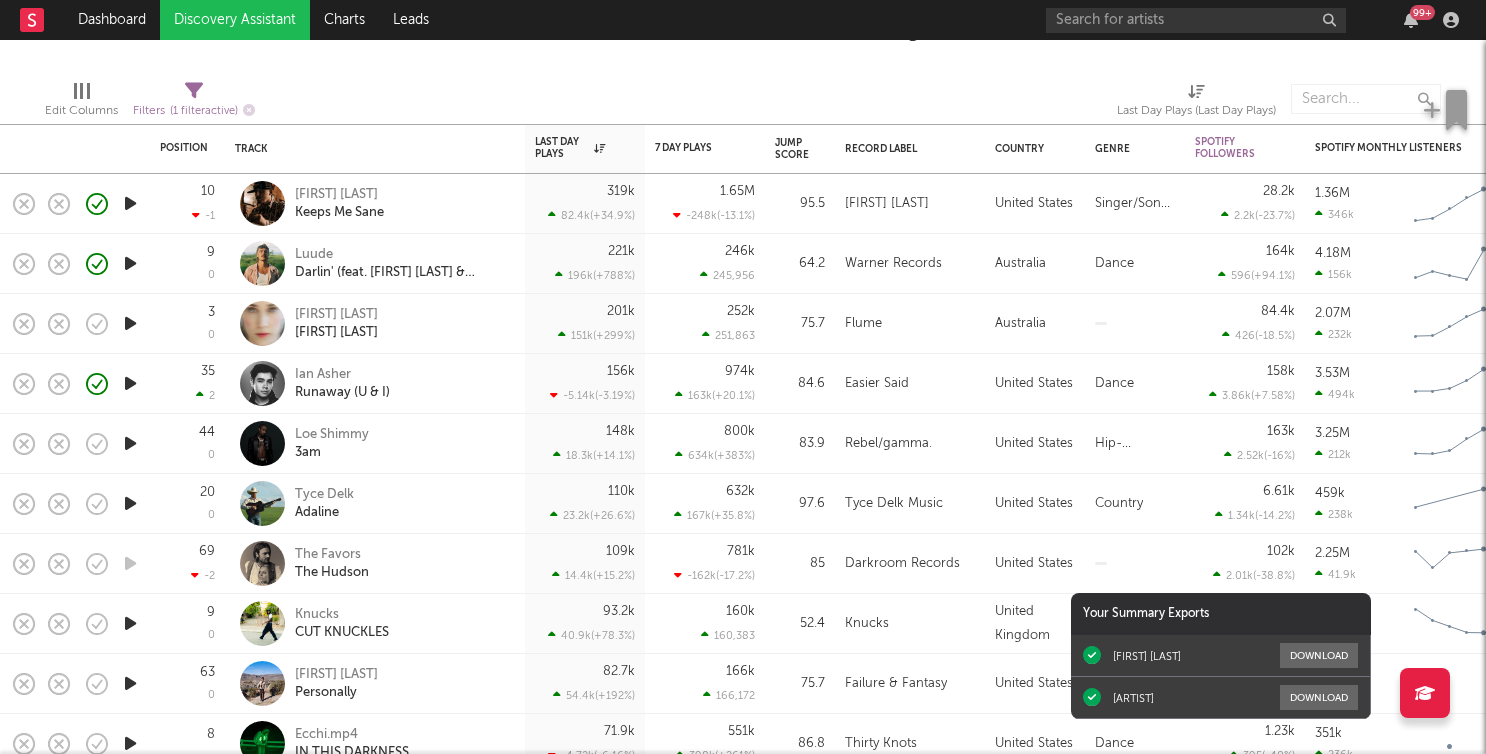 click at bounding box center (130, 503) 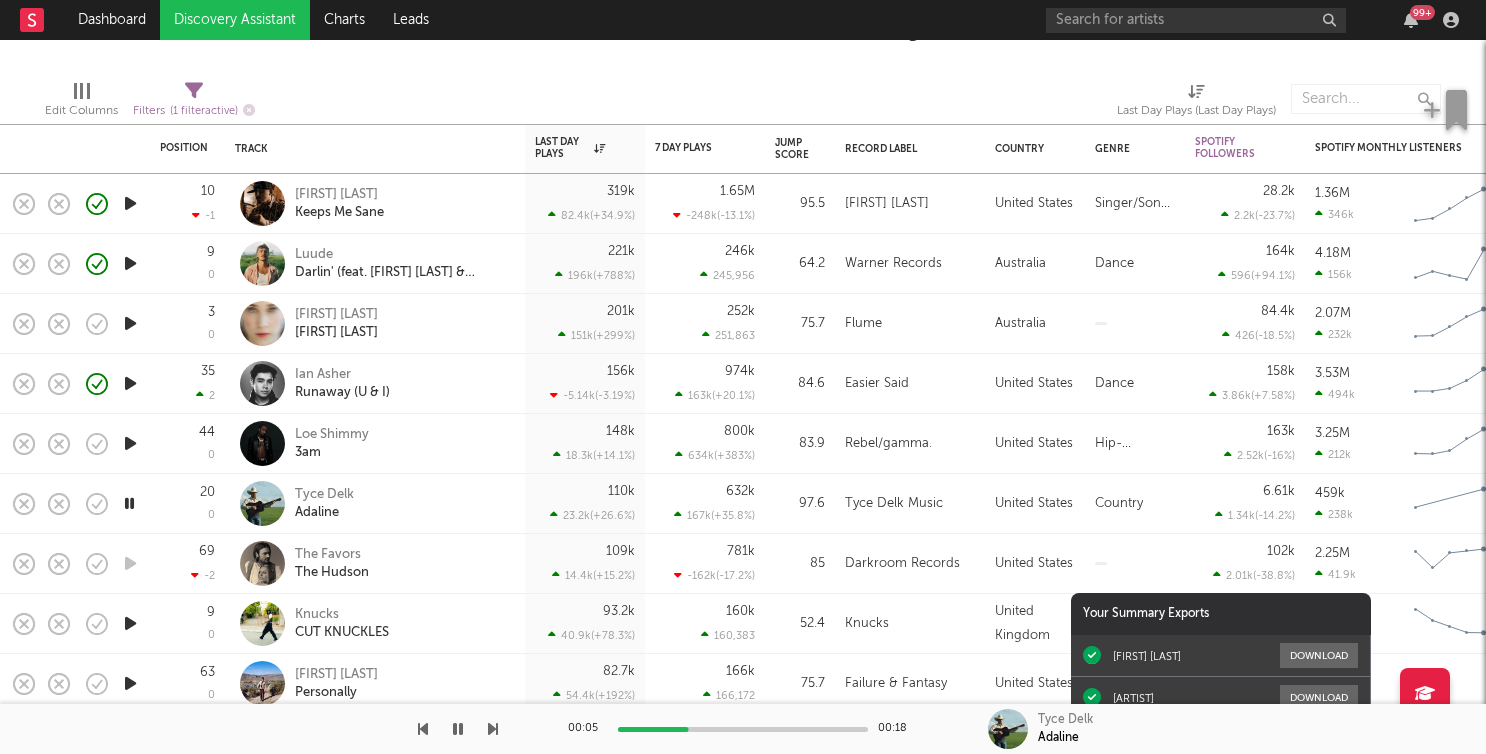 click at bounding box center [129, 503] 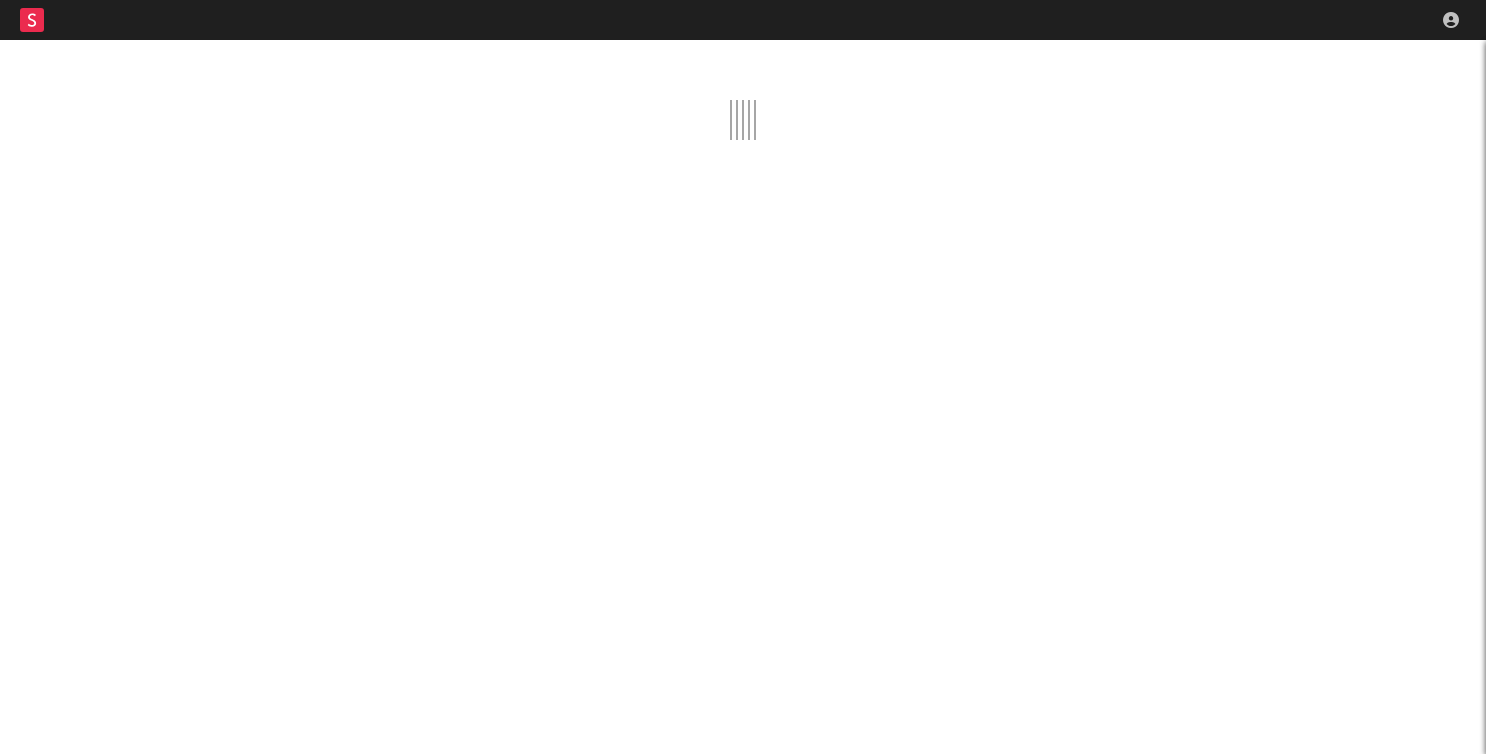 scroll, scrollTop: 0, scrollLeft: 0, axis: both 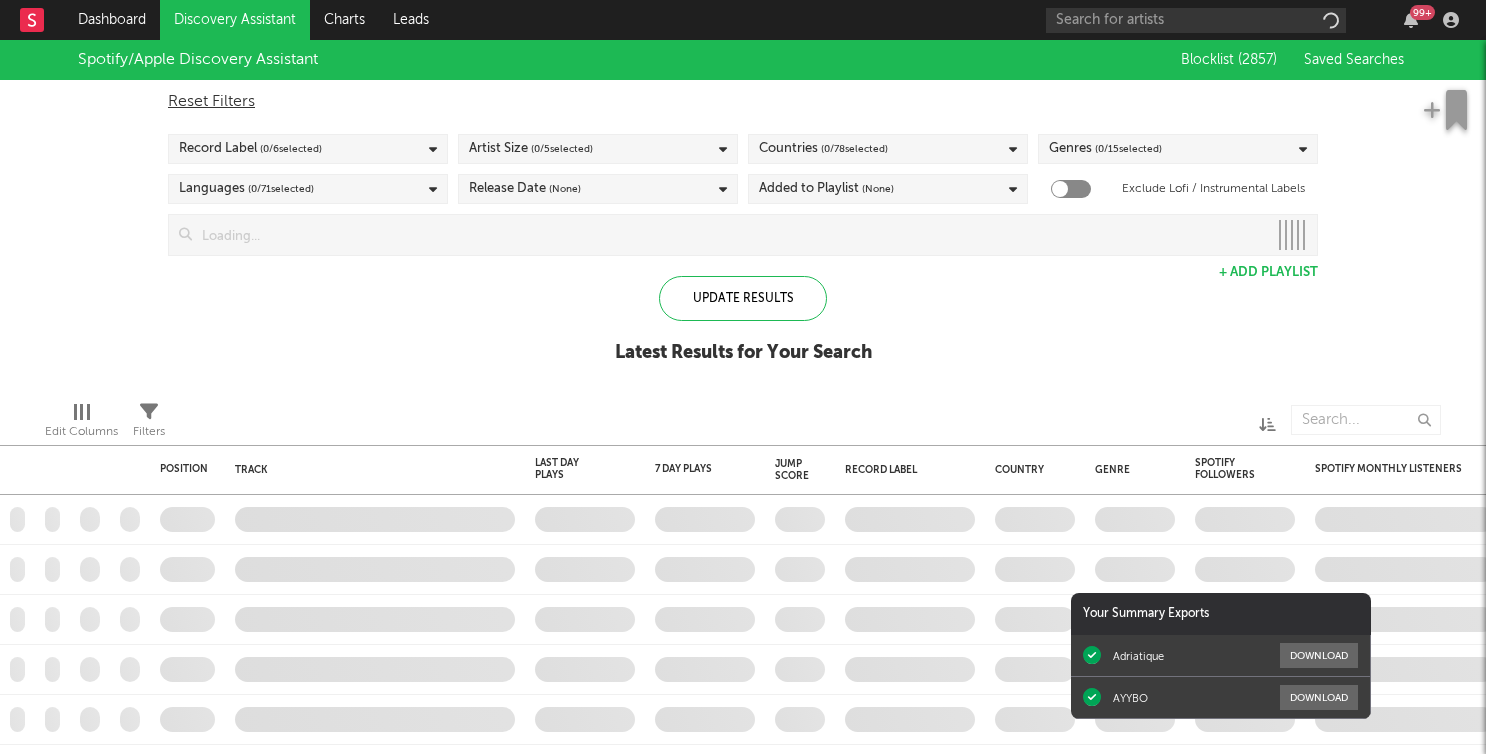 checkbox on "true" 